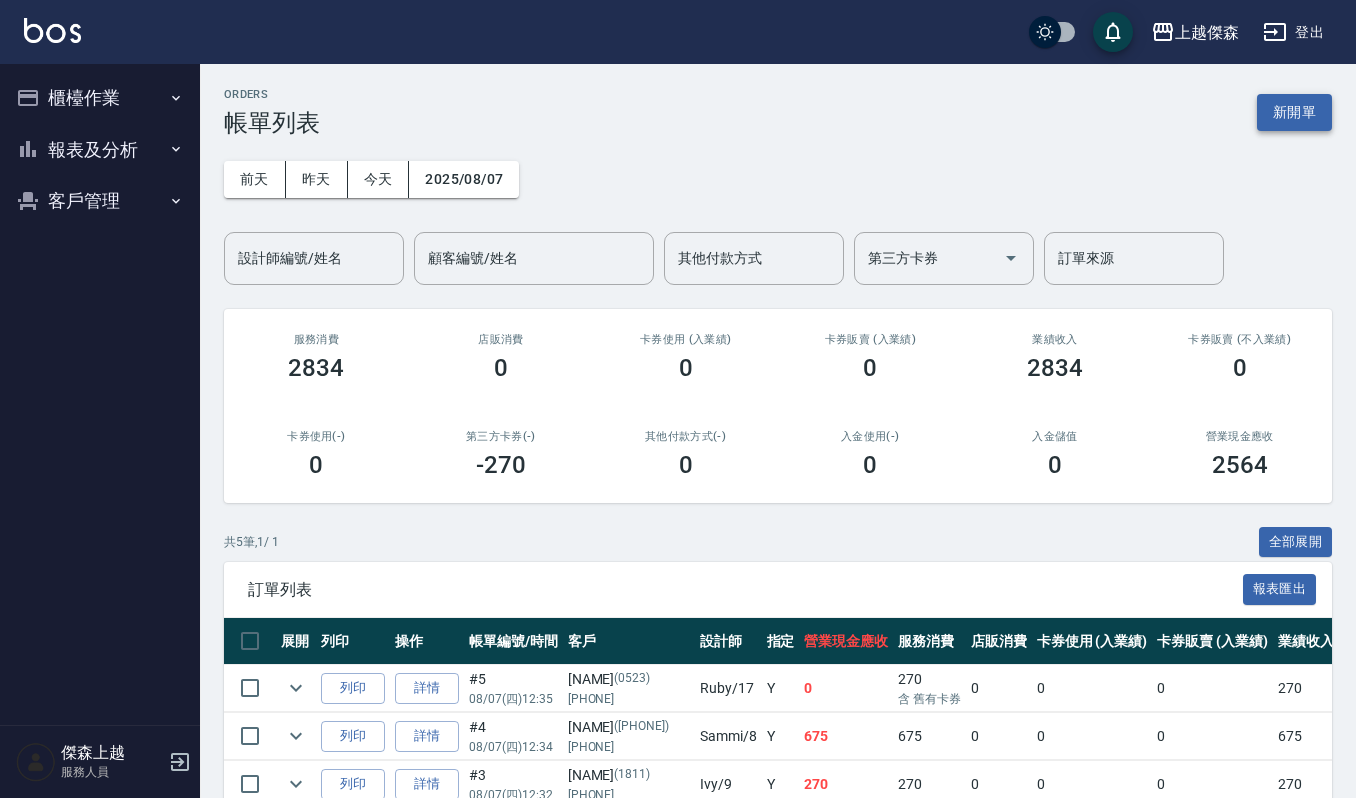 scroll, scrollTop: 0, scrollLeft: 0, axis: both 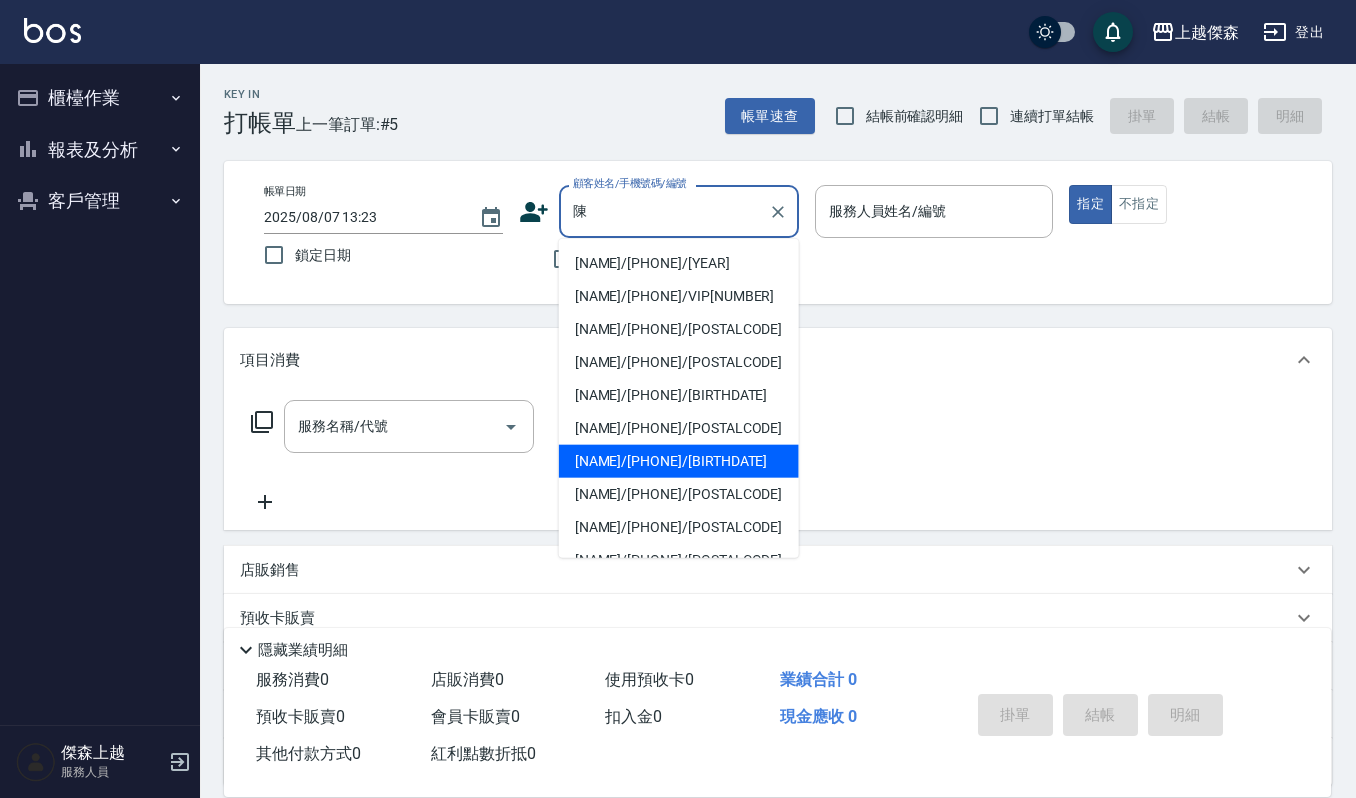 click on "[NAME]/[PHONE]/[BIRTHDATE]" at bounding box center (679, 461) 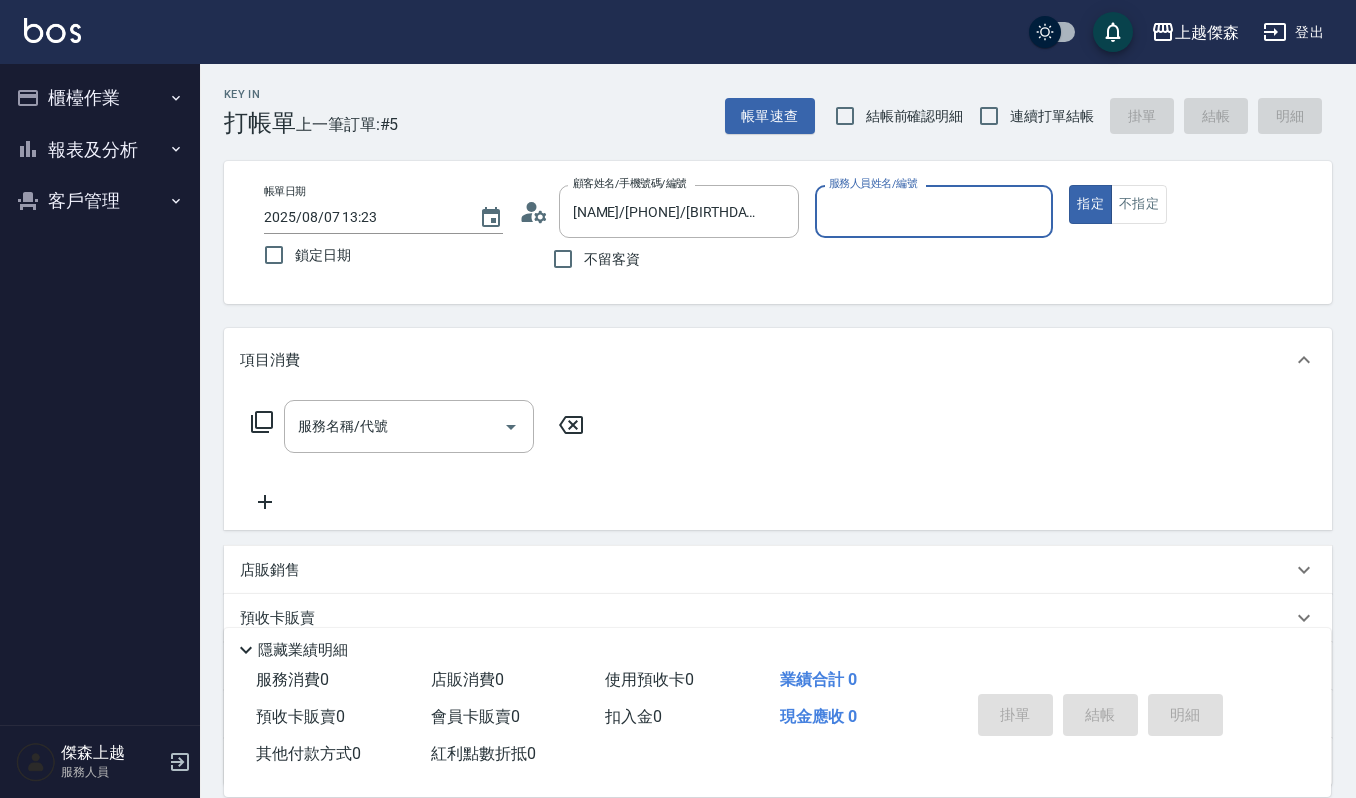 type on "Sammi-8" 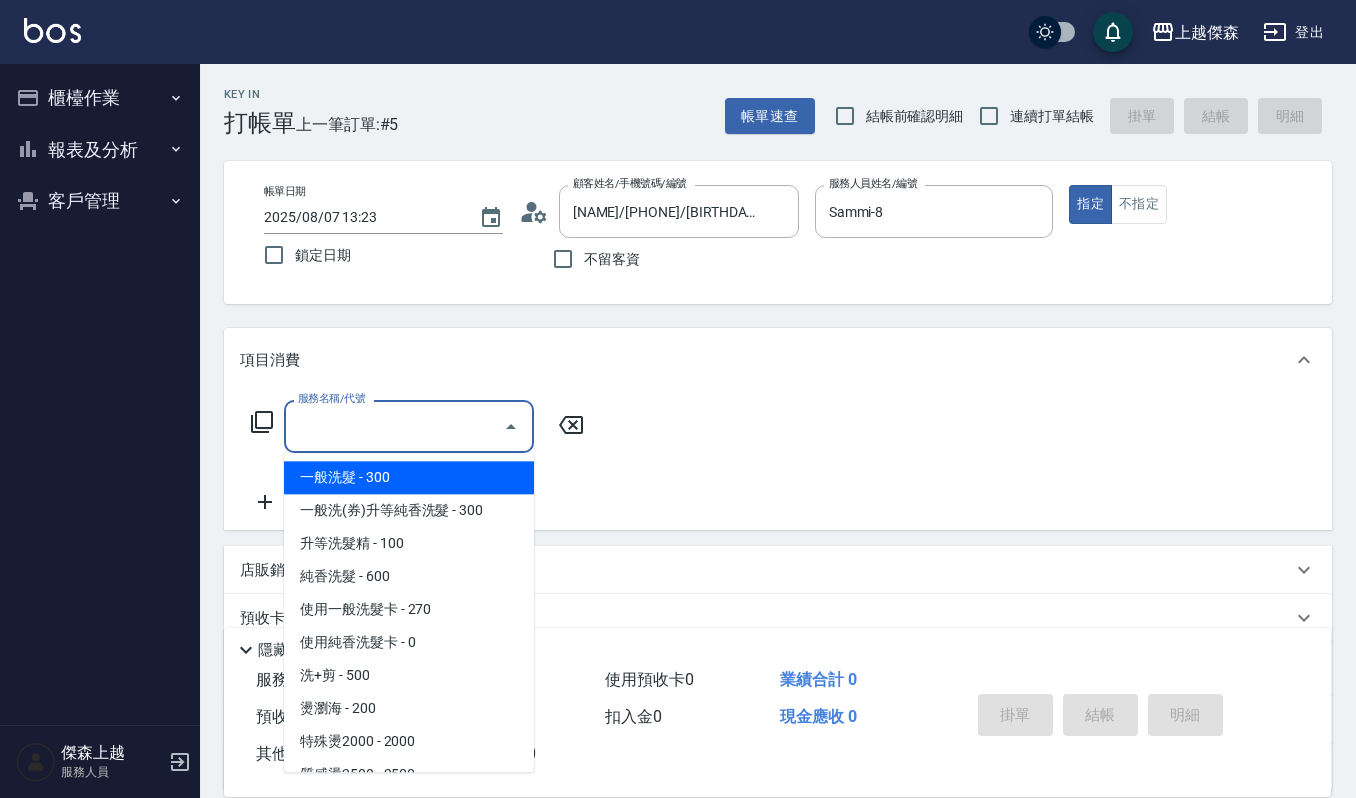 click on "服務名稱/代號" at bounding box center [394, 426] 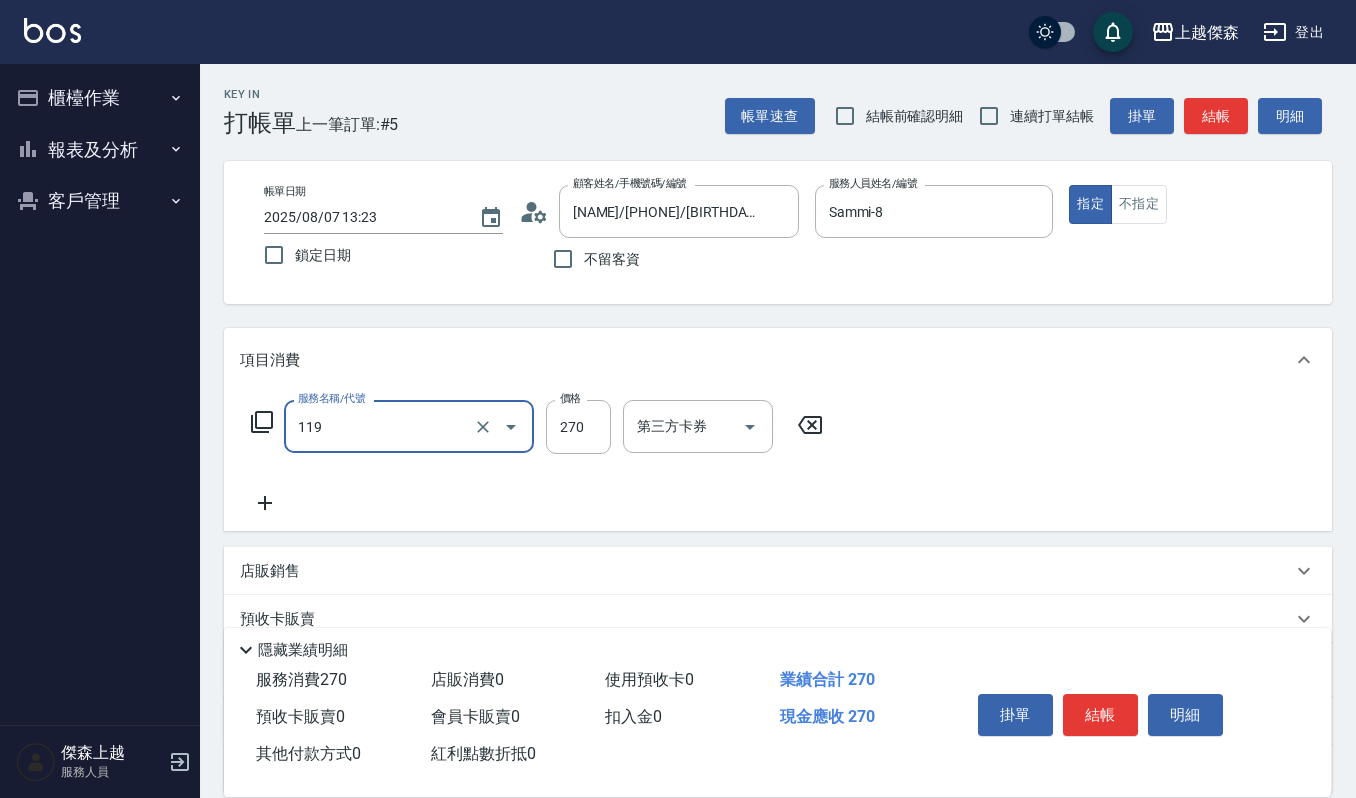 type on "使用一般洗髮卡(119)" 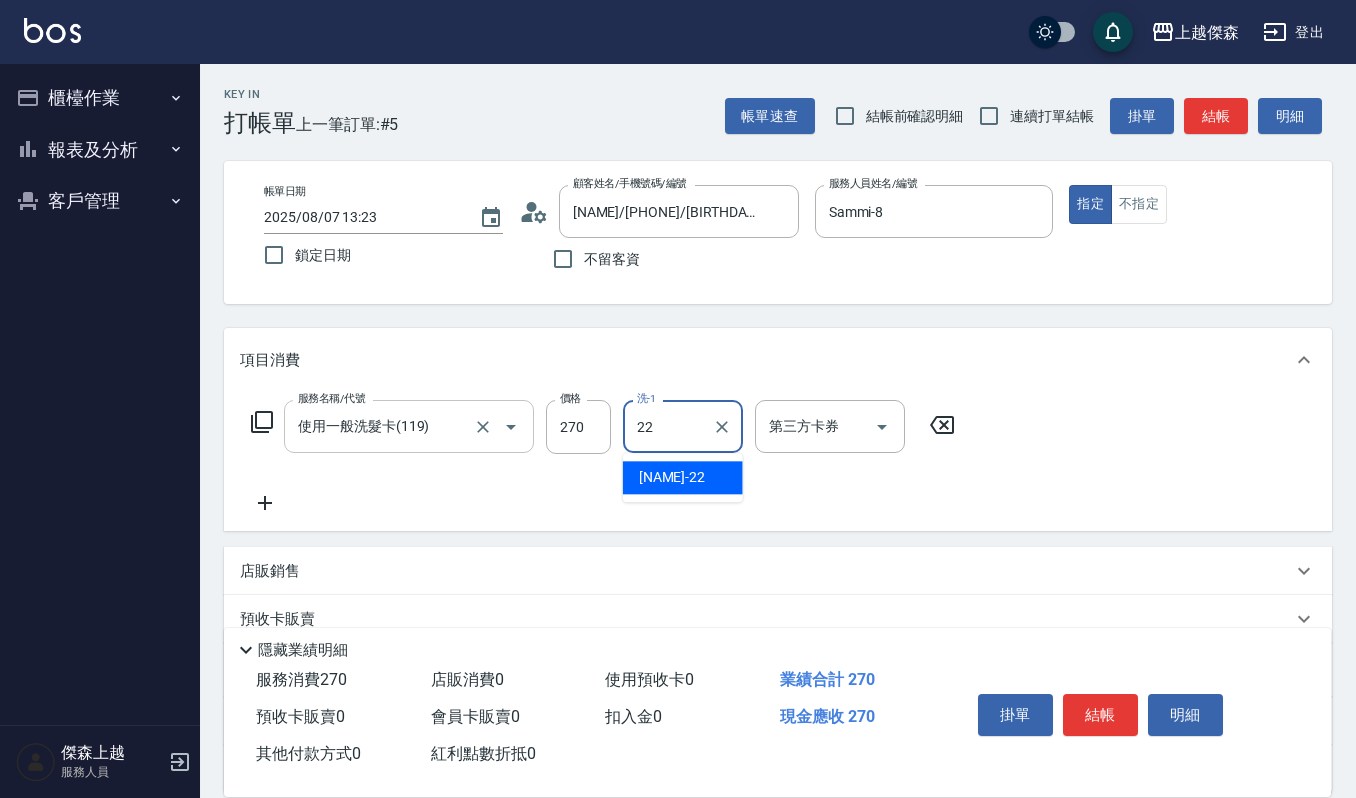 type on "-[NUMBER]" 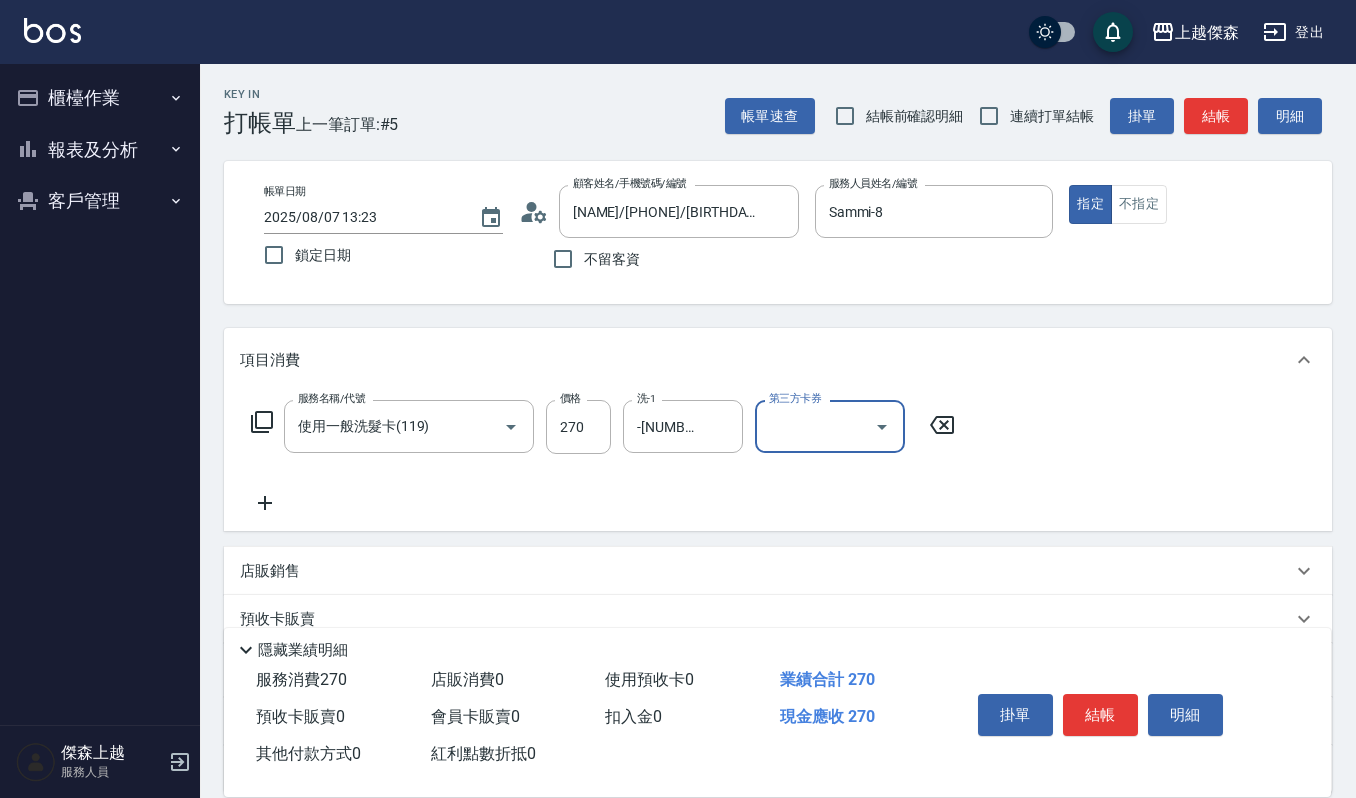 click on "第三方卡券" at bounding box center (815, 426) 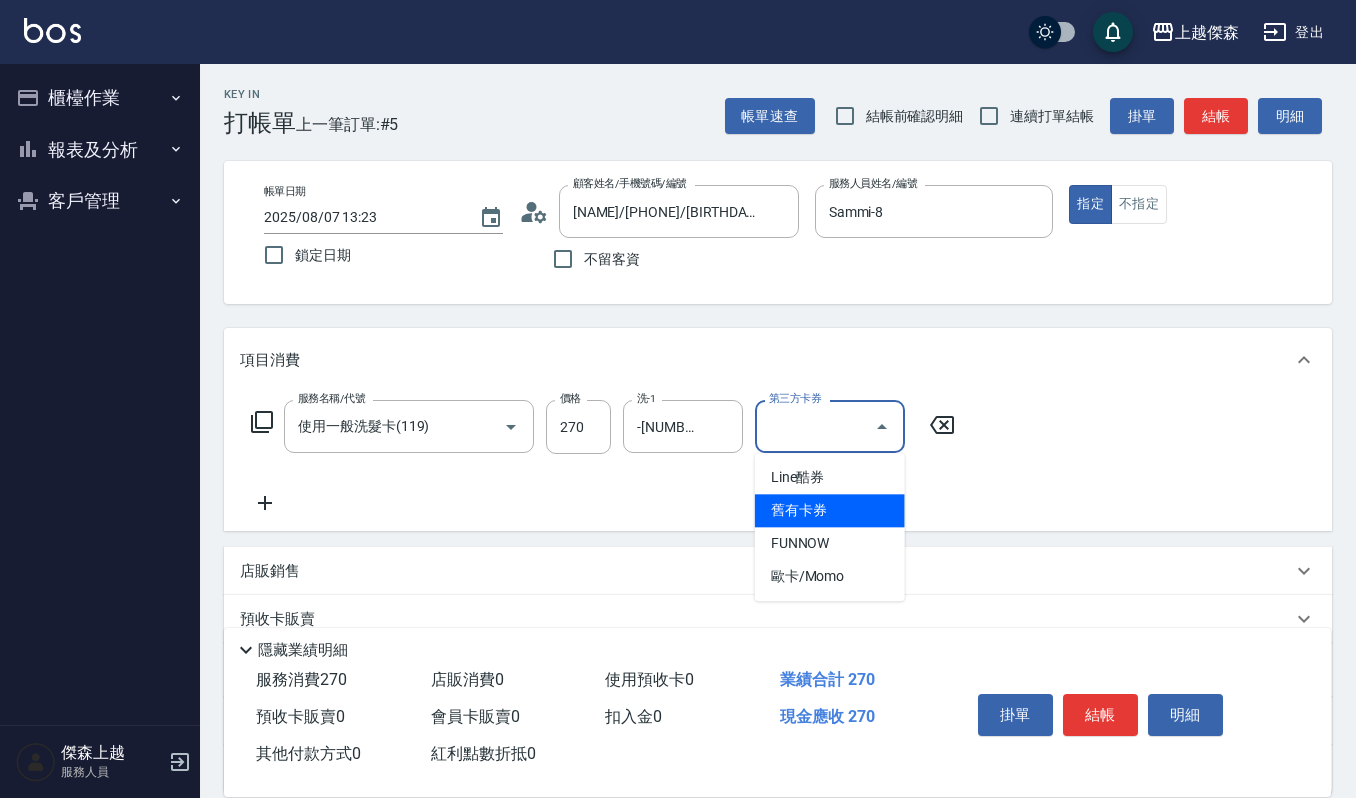 click on "舊有卡券" at bounding box center (830, 510) 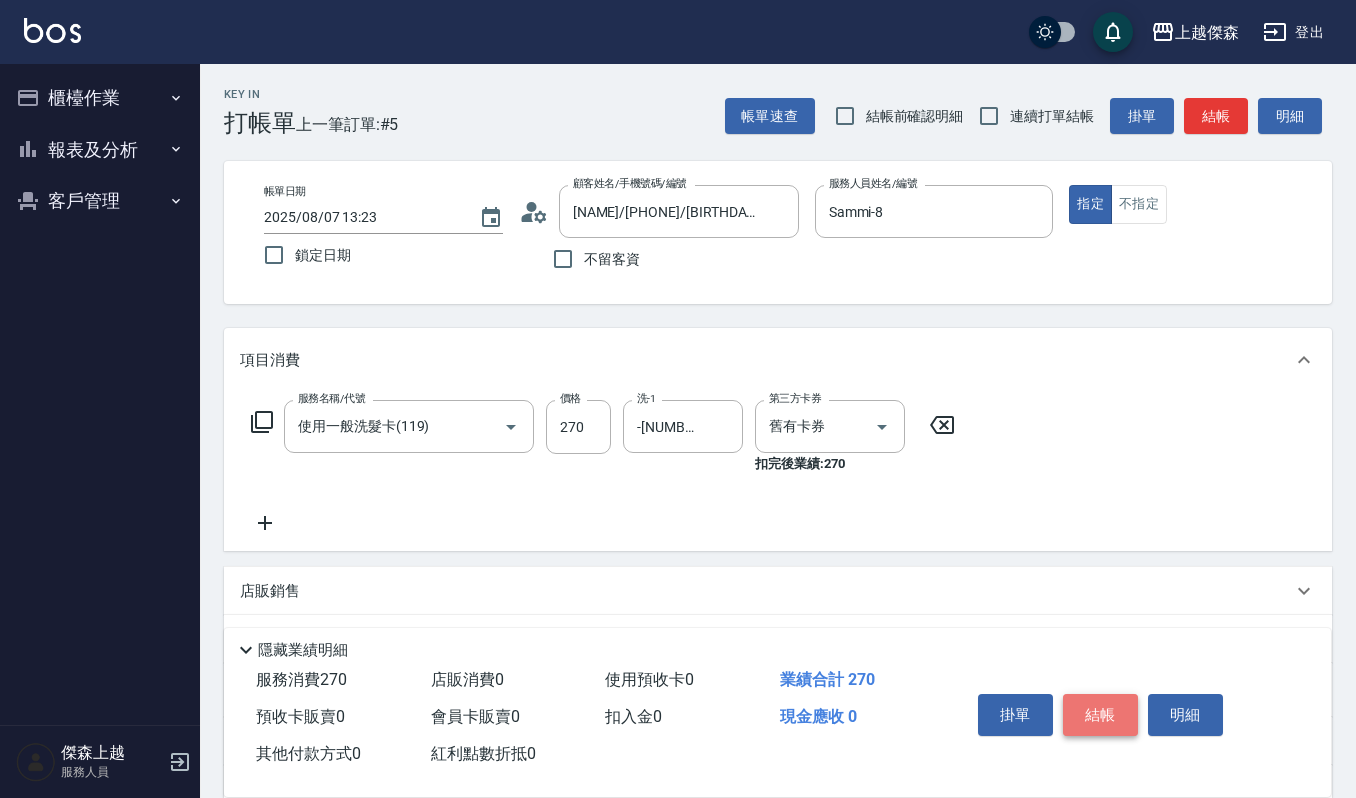 click on "結帳" at bounding box center (1100, 715) 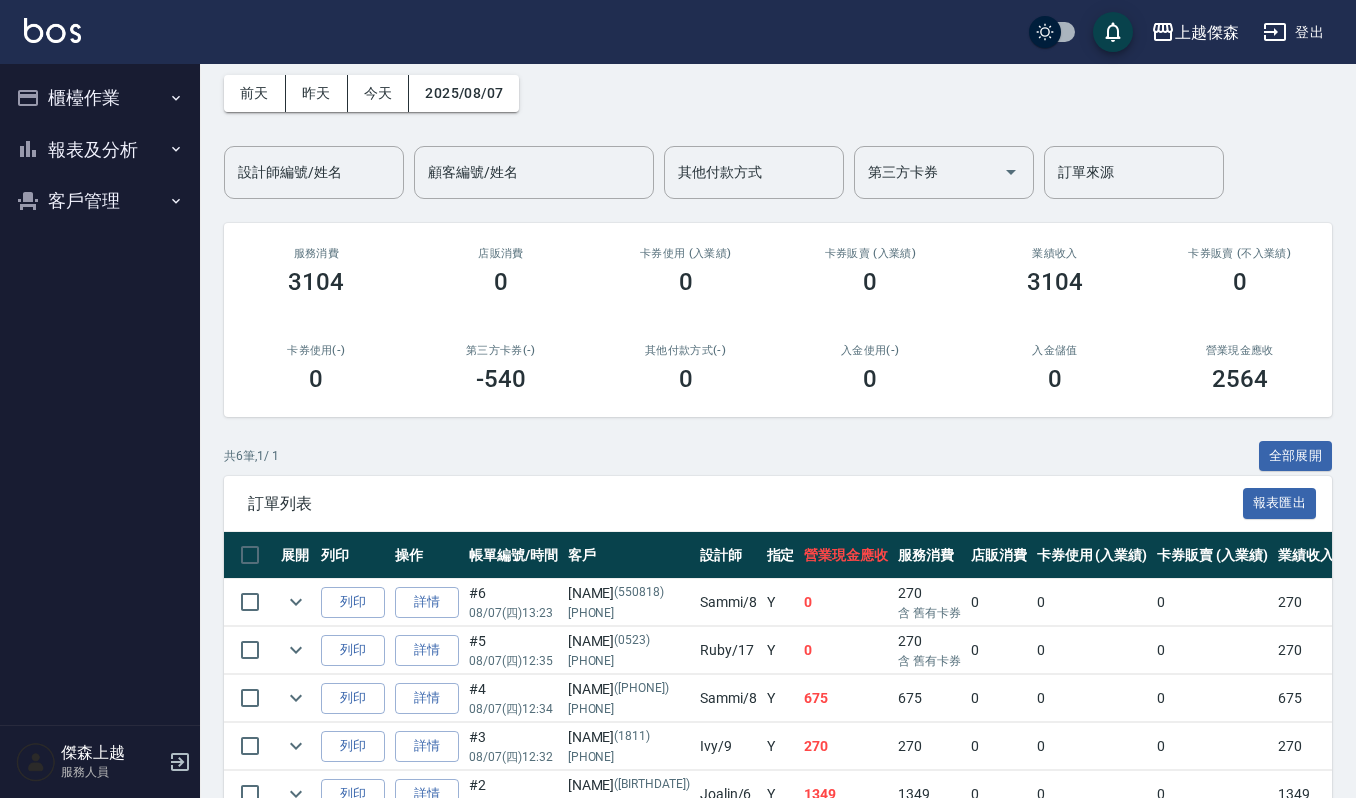 scroll, scrollTop: 133, scrollLeft: 0, axis: vertical 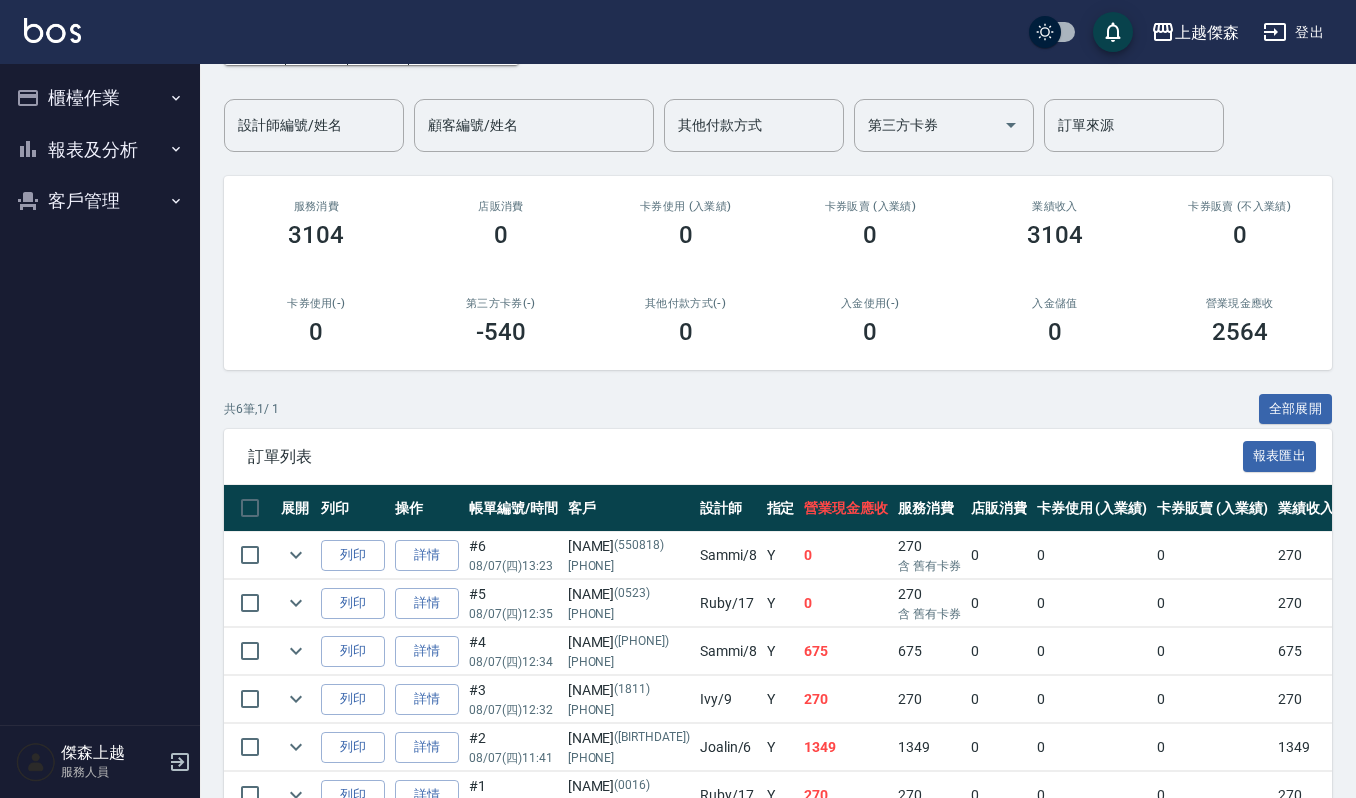 click on "筆, / 全部展開" at bounding box center (778, 409) 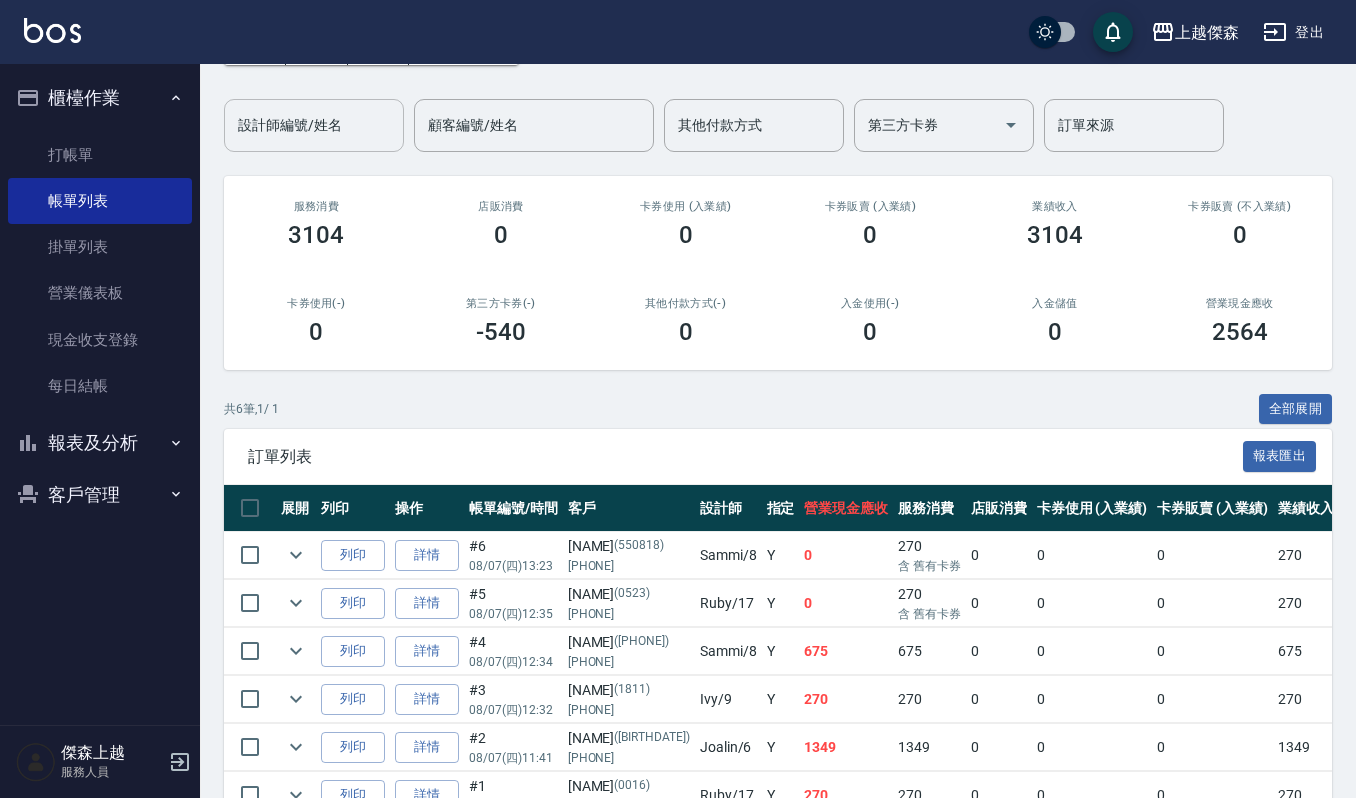 click on "設計師編號/姓名" at bounding box center (314, 125) 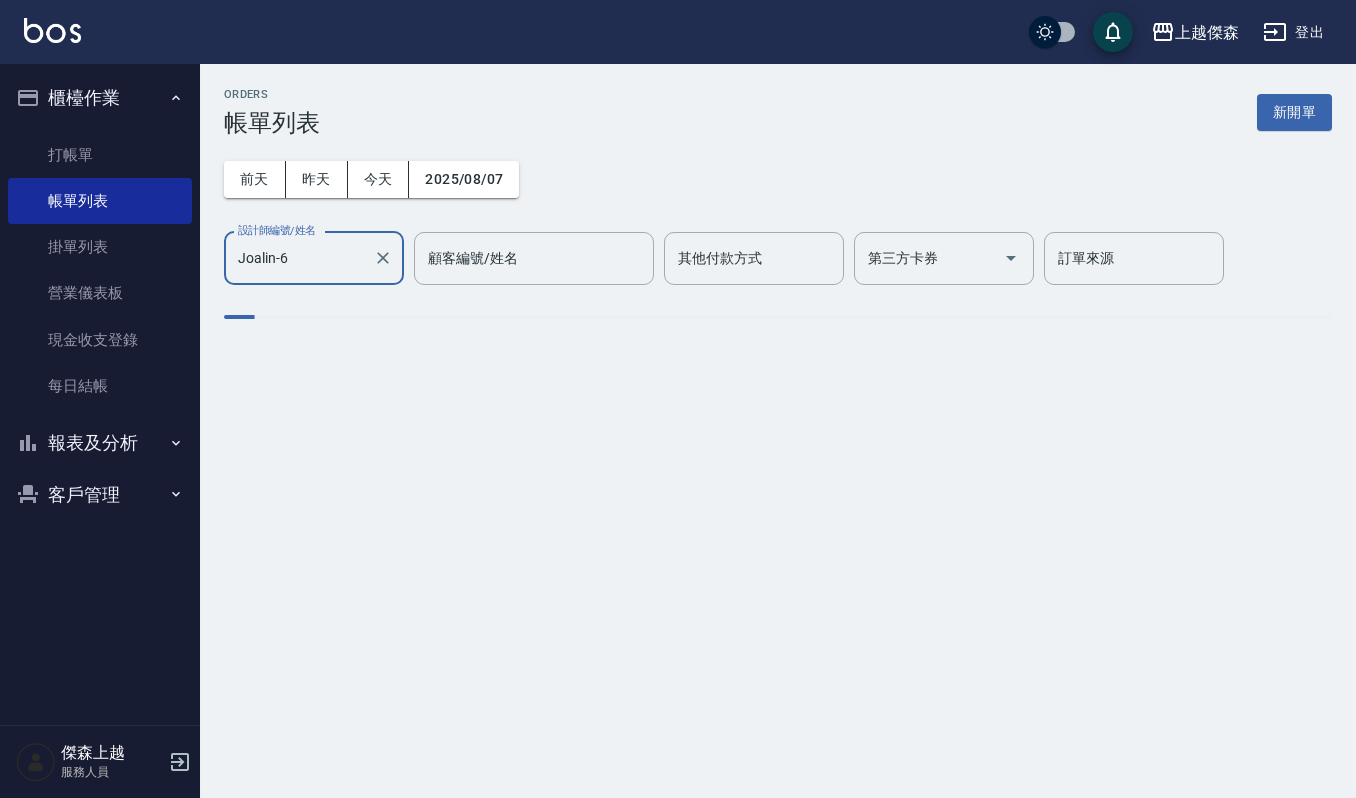 scroll, scrollTop: 0, scrollLeft: 0, axis: both 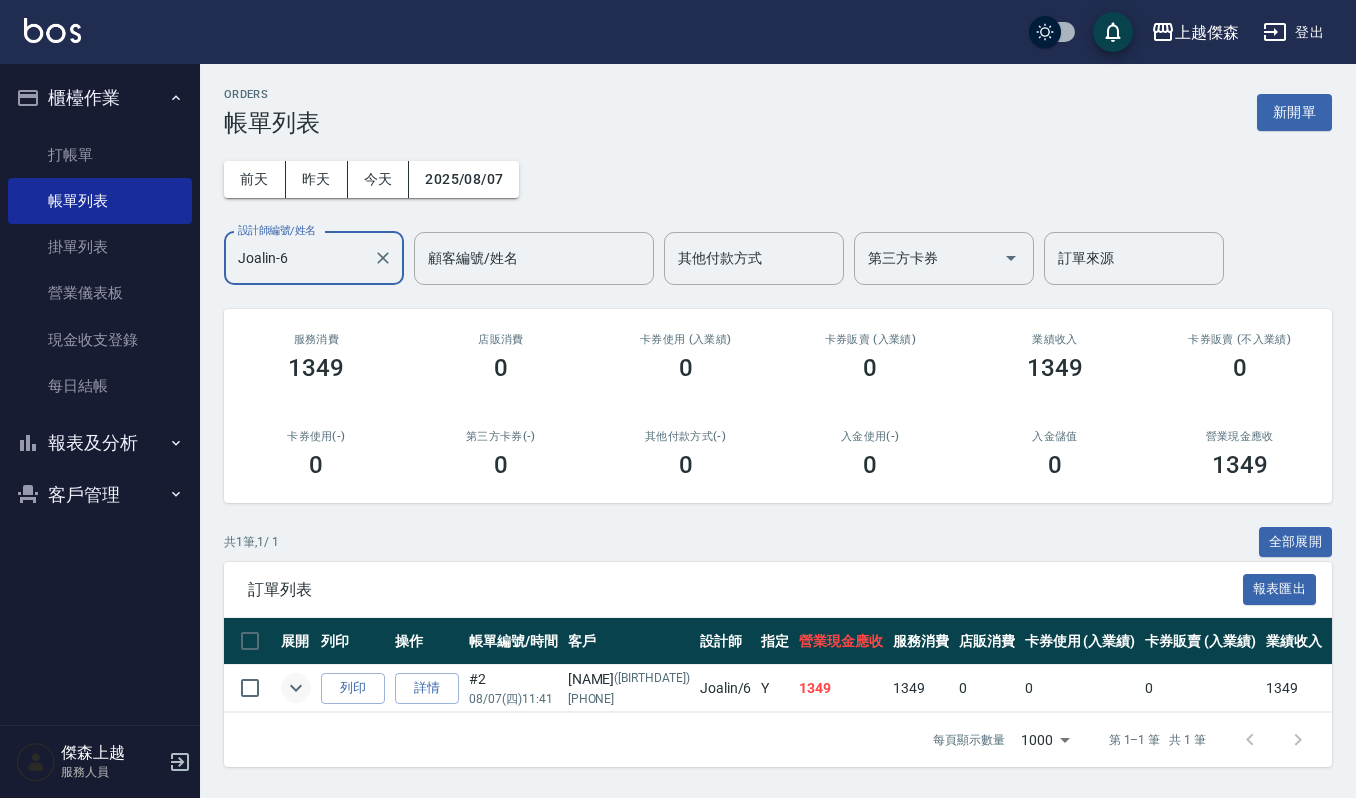 type on "Joalin-6" 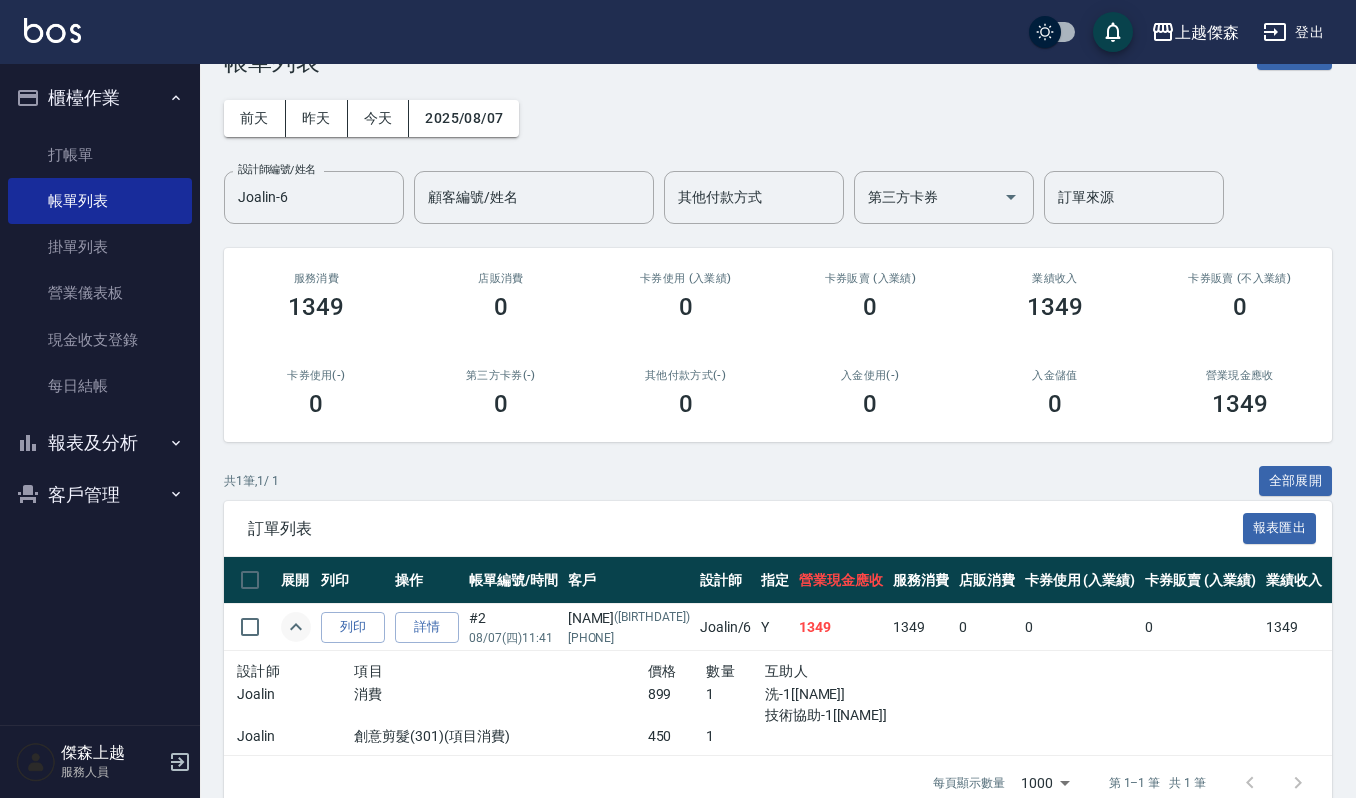 scroll, scrollTop: 117, scrollLeft: 0, axis: vertical 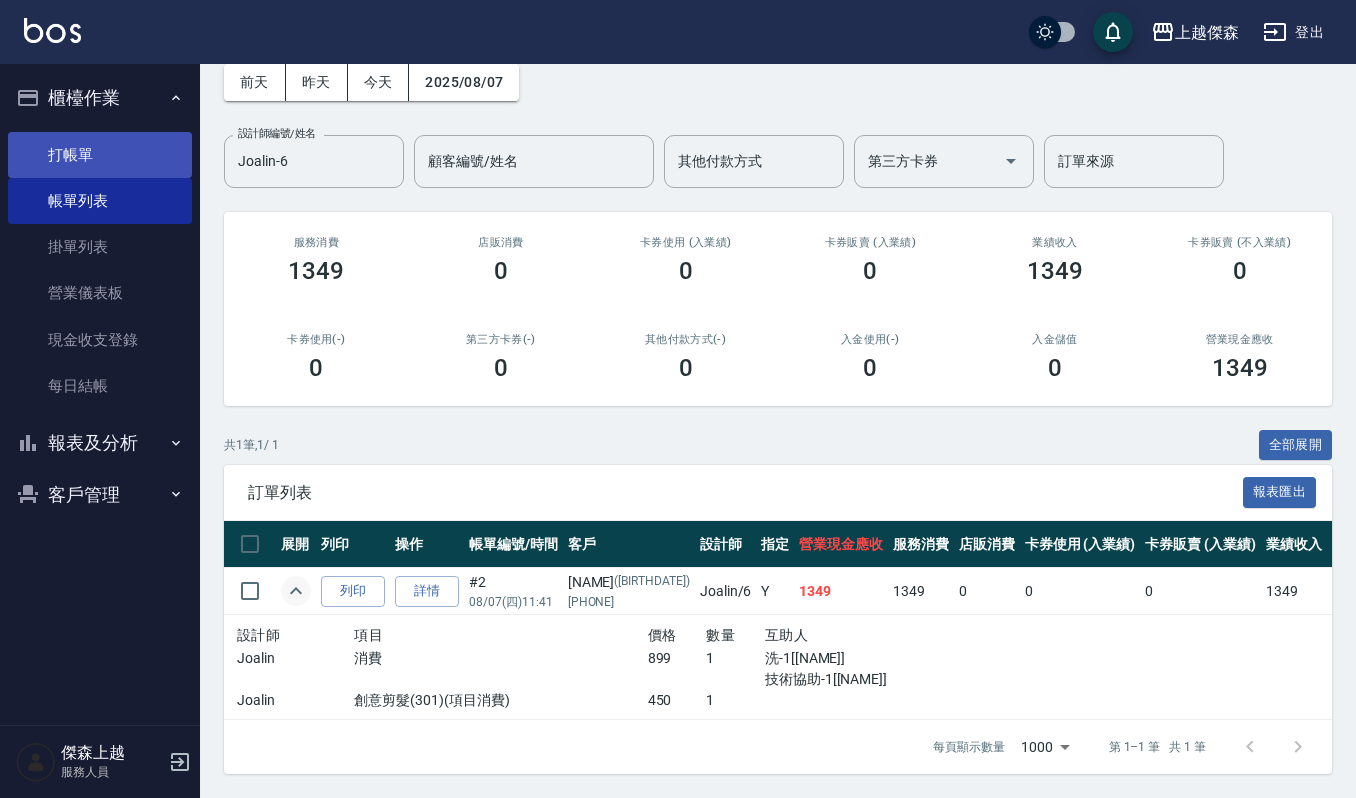 click on "打帳單" at bounding box center (100, 155) 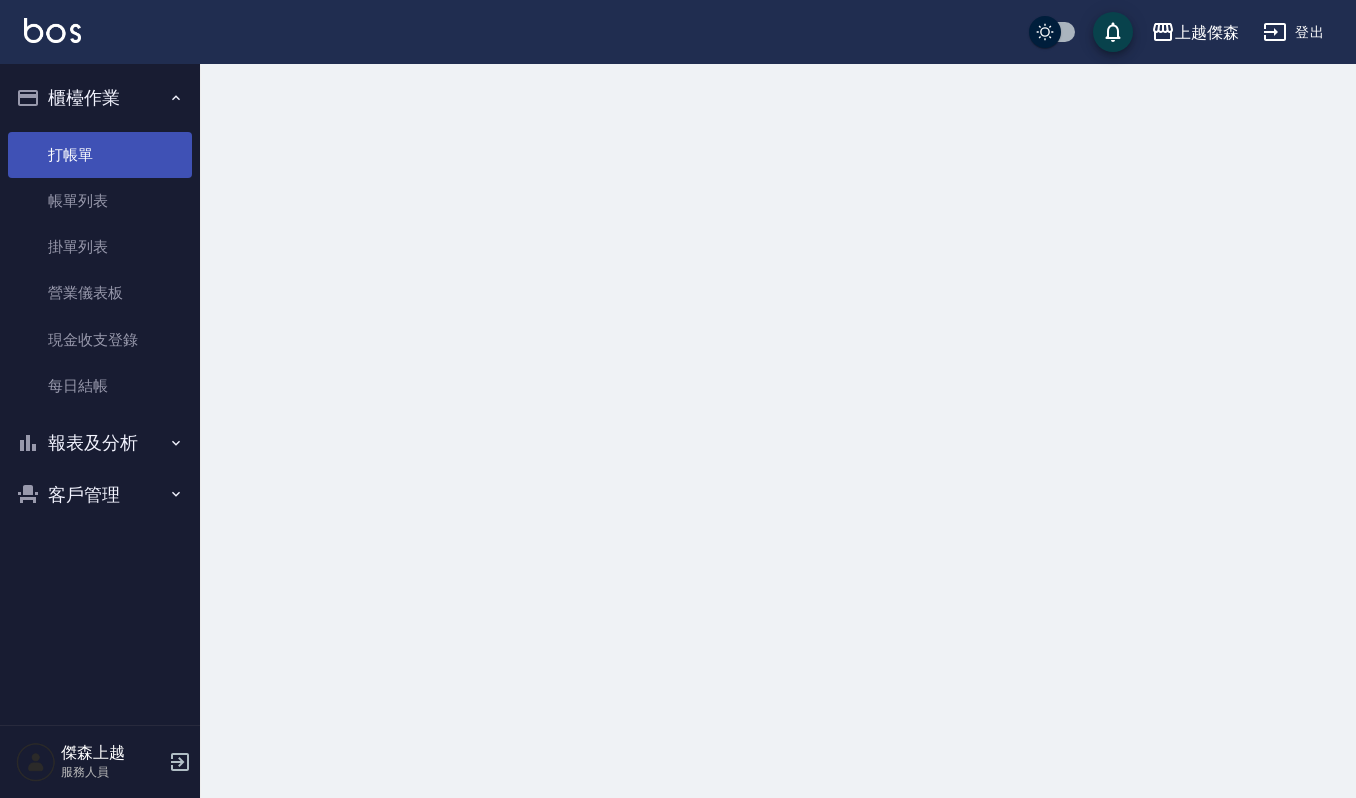 scroll, scrollTop: 0, scrollLeft: 0, axis: both 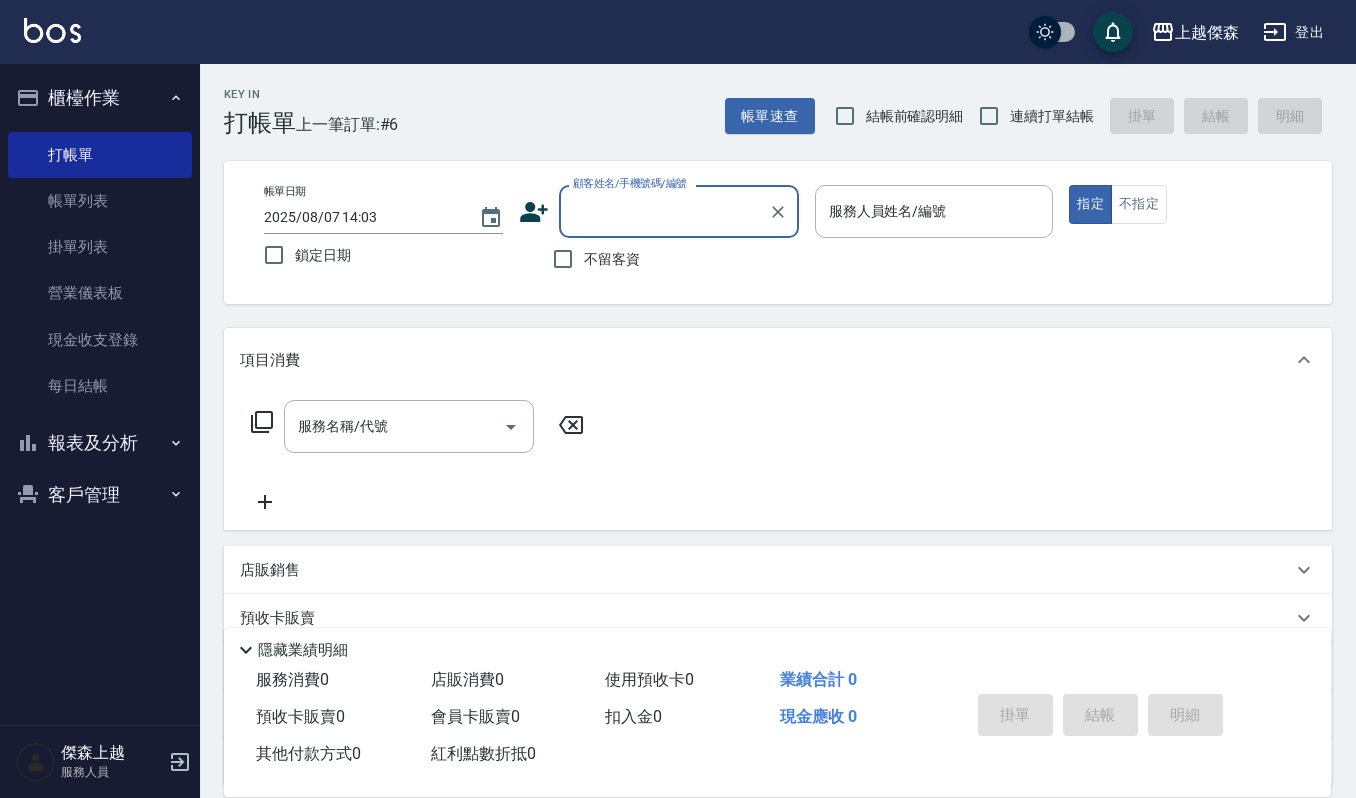 click on "顧客姓名/手機號碼/編號" at bounding box center [630, 183] 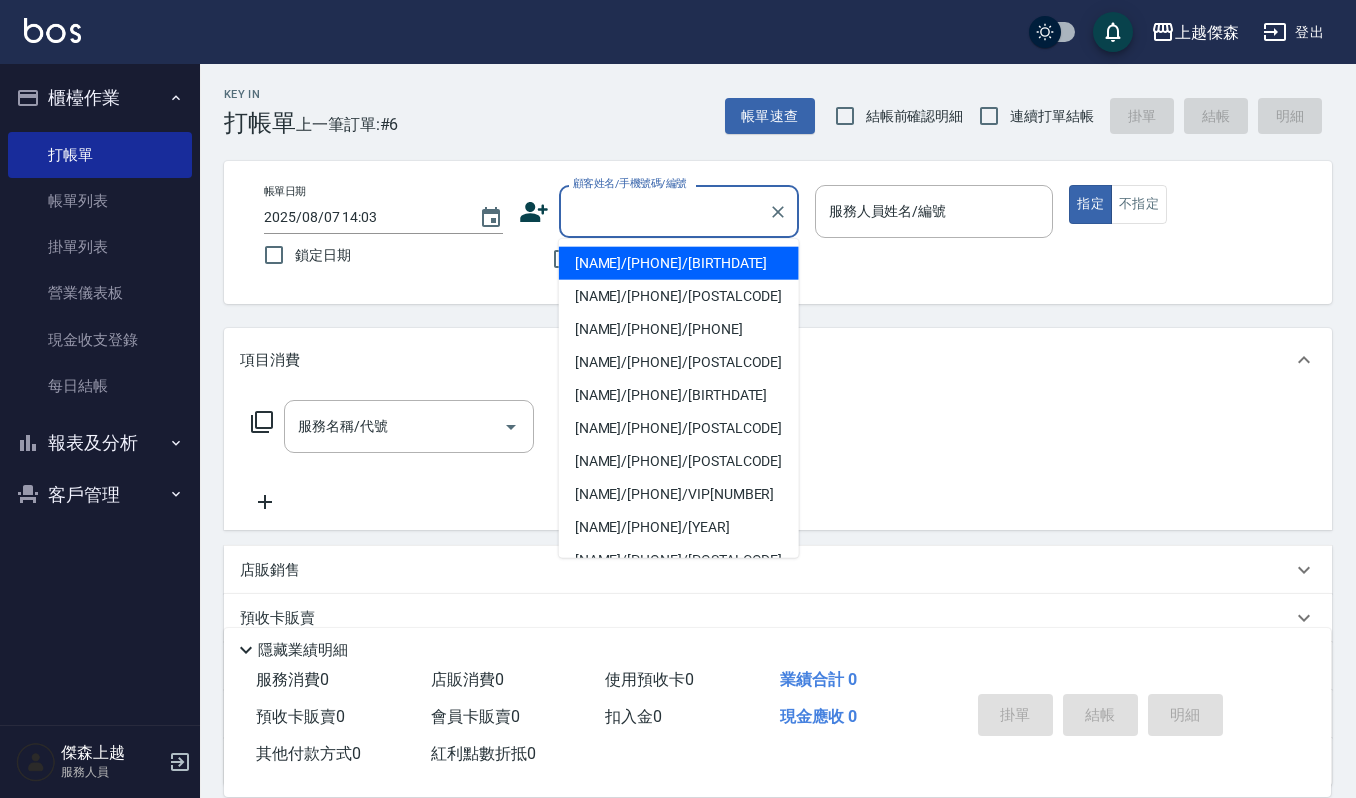 click on "顧客姓名/手機號碼/編號" at bounding box center [664, 211] 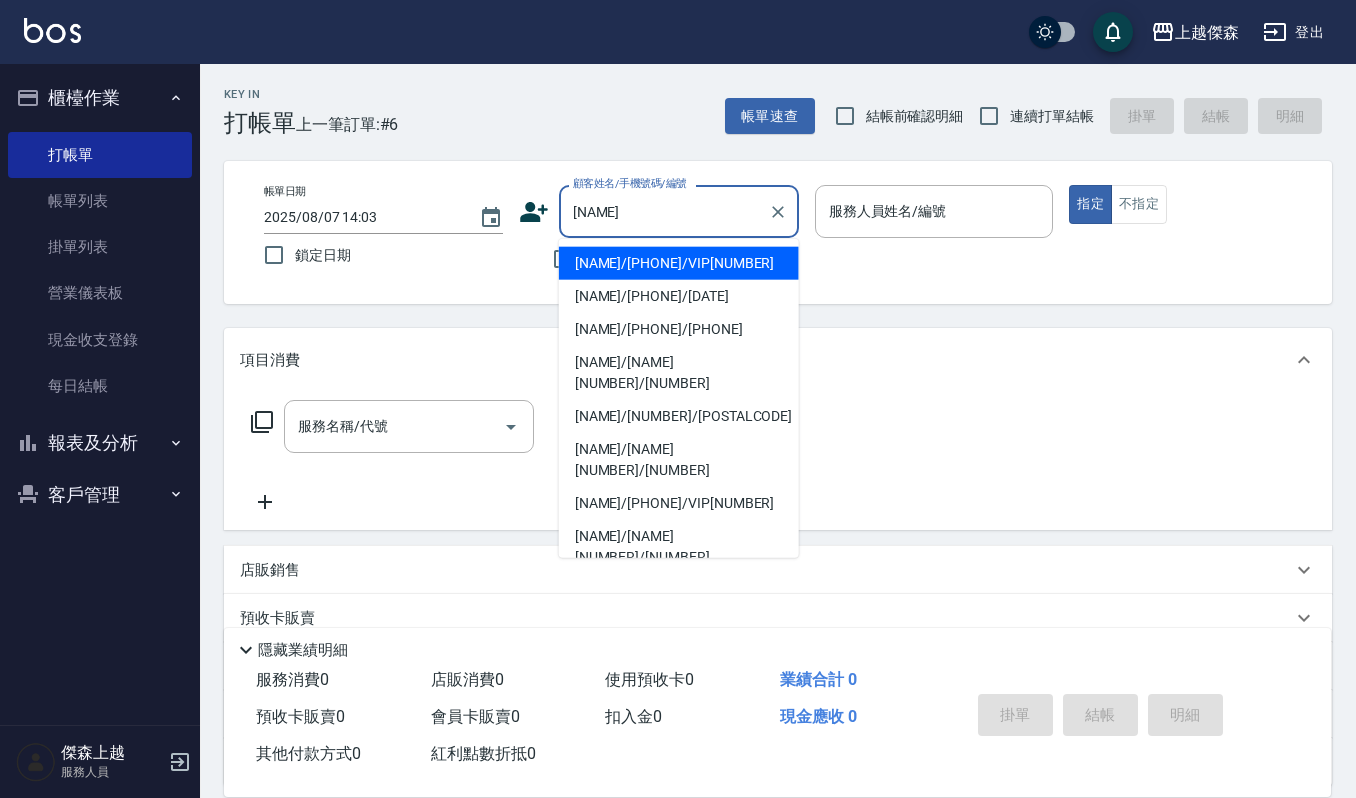 click on "[NAME]/[PHONE]/VIP[NUMBER]" at bounding box center (679, 263) 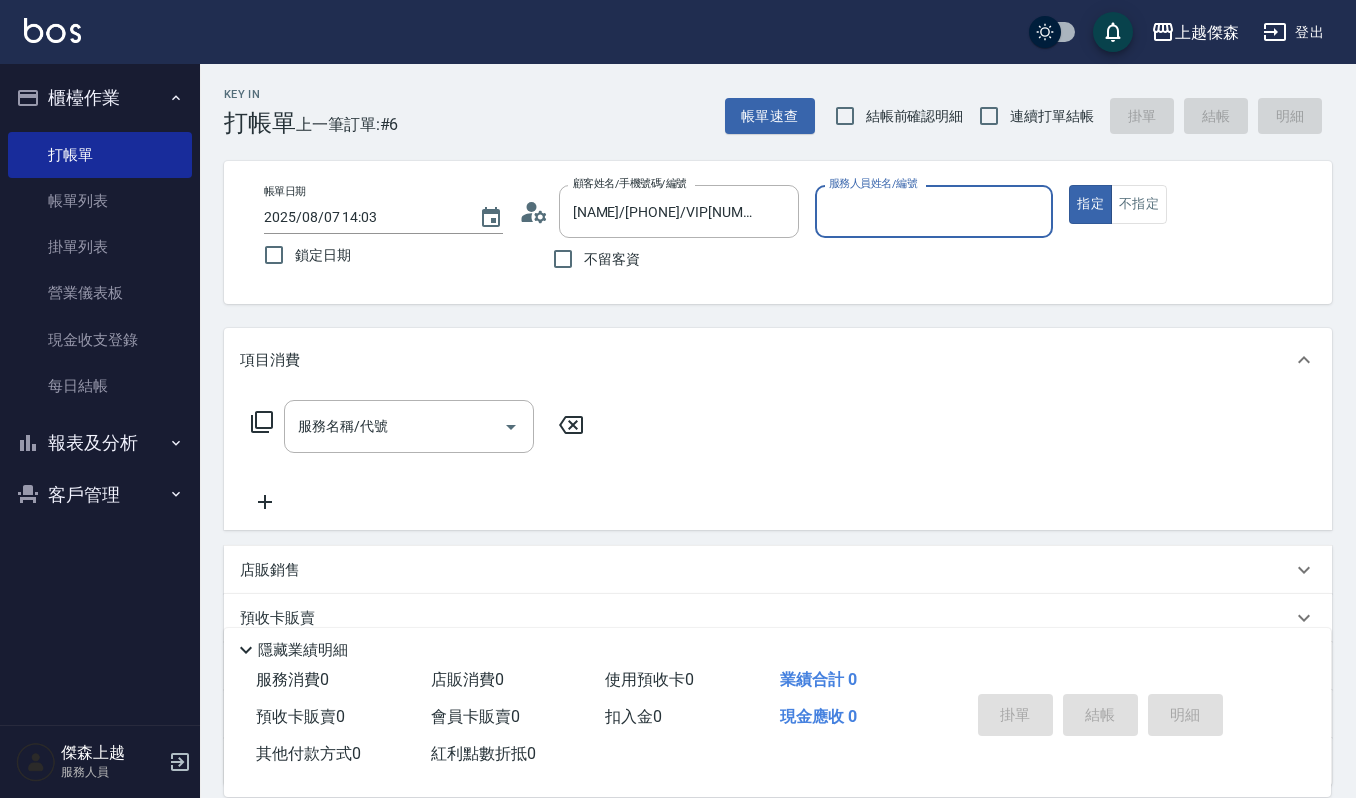 type on "-[NUMBER]" 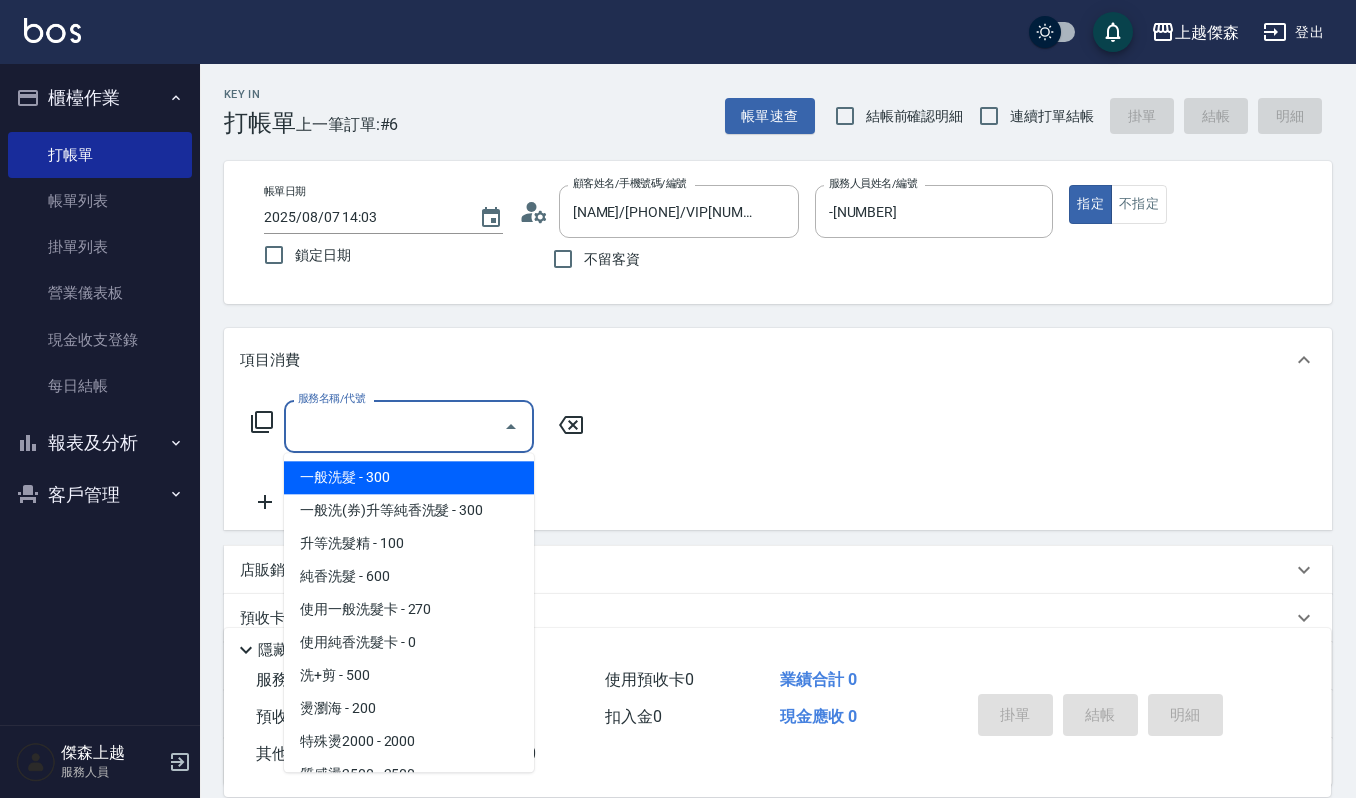 click on "服務名稱/代號" at bounding box center [394, 426] 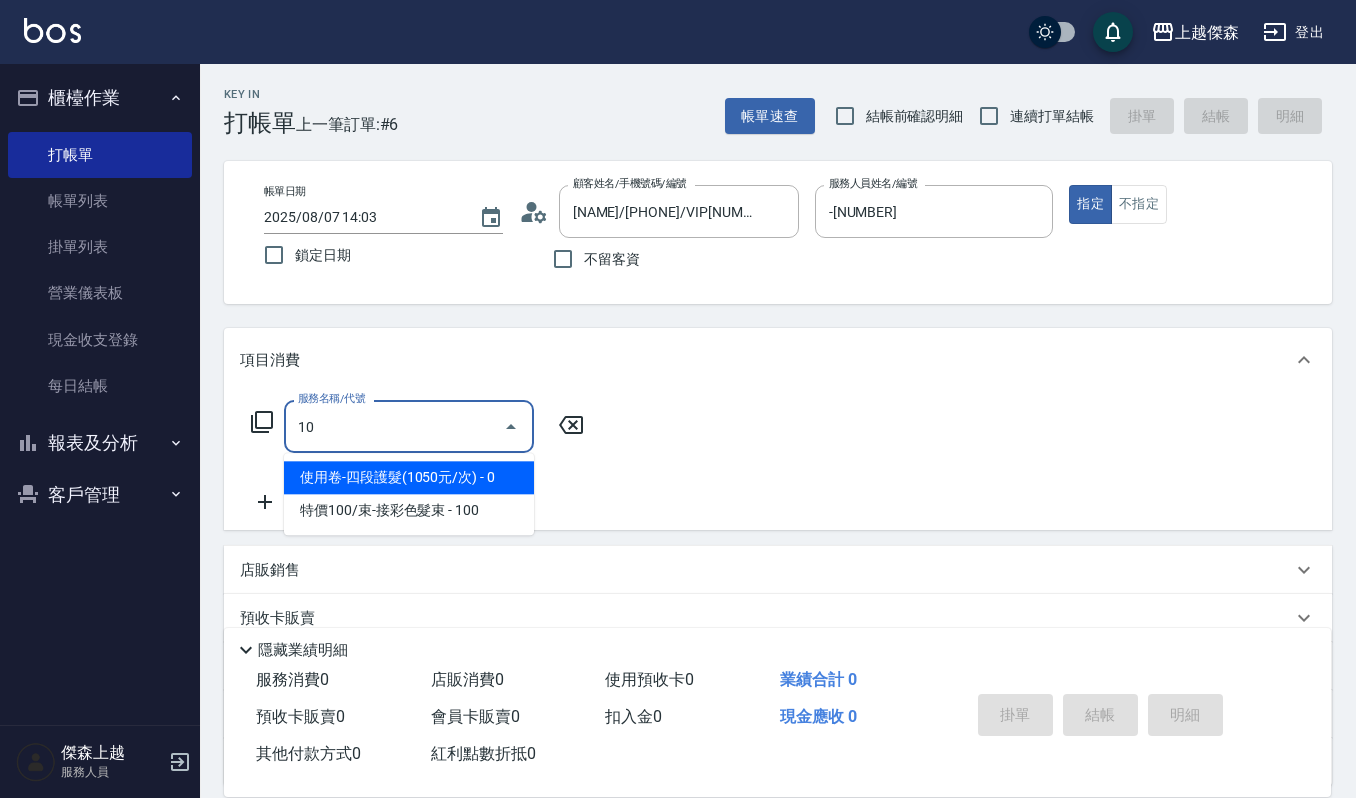 type on "1" 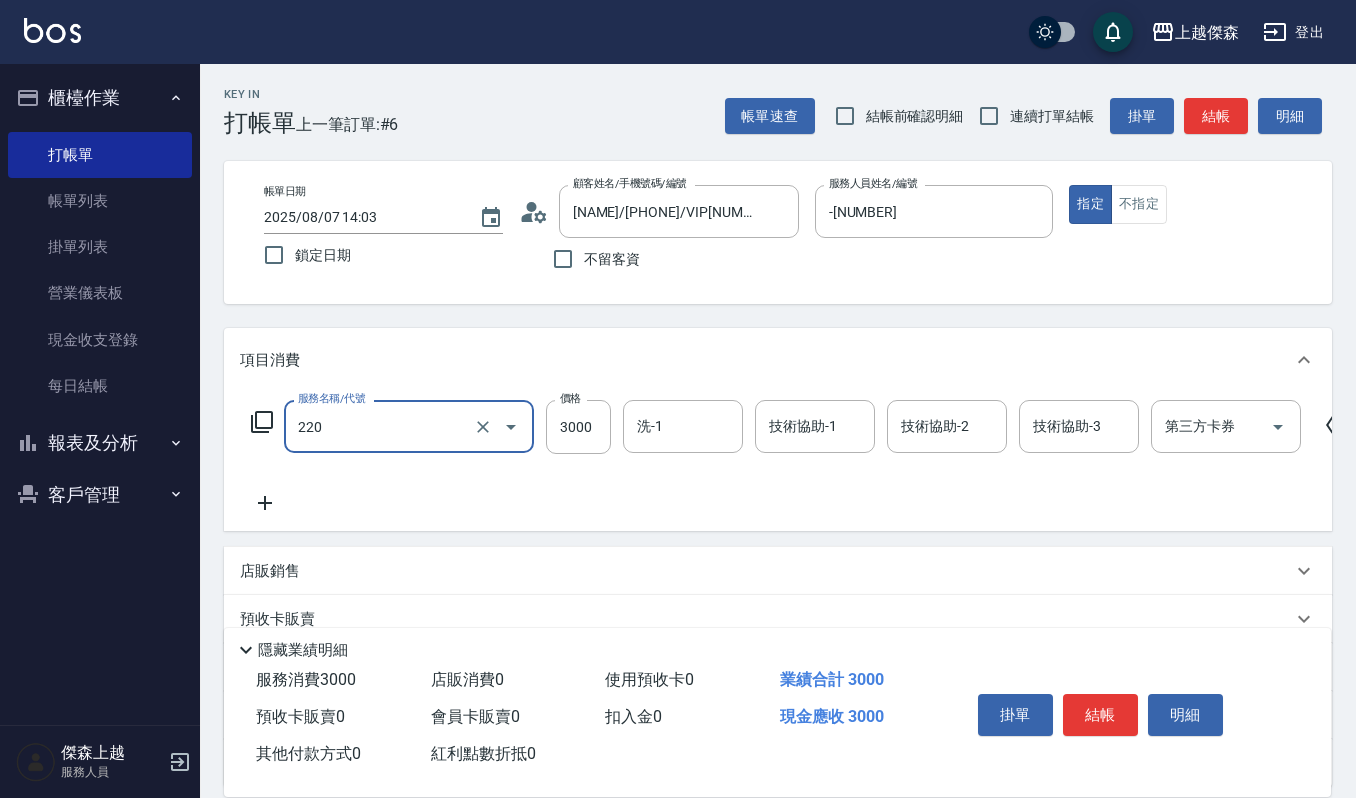 type on "溫朔燙(220)" 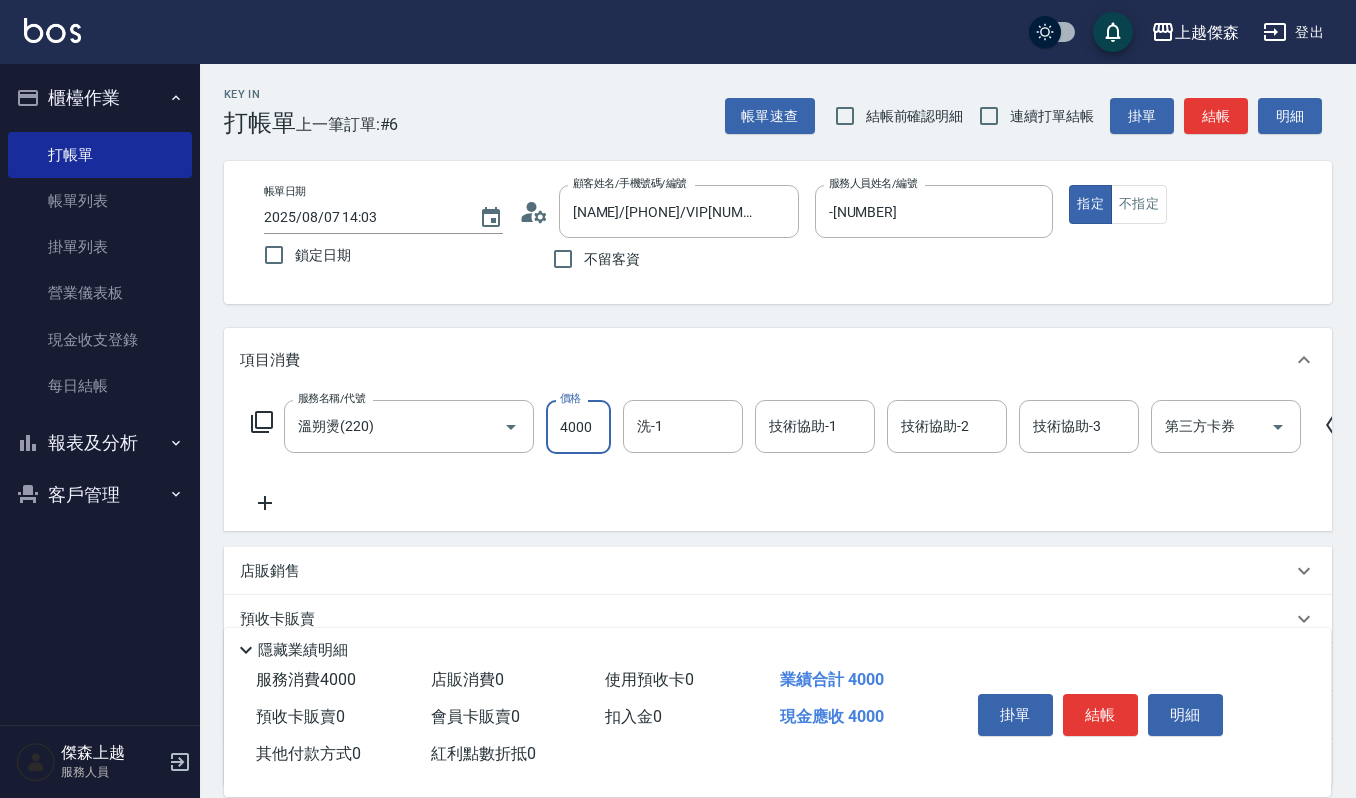 type on "4000" 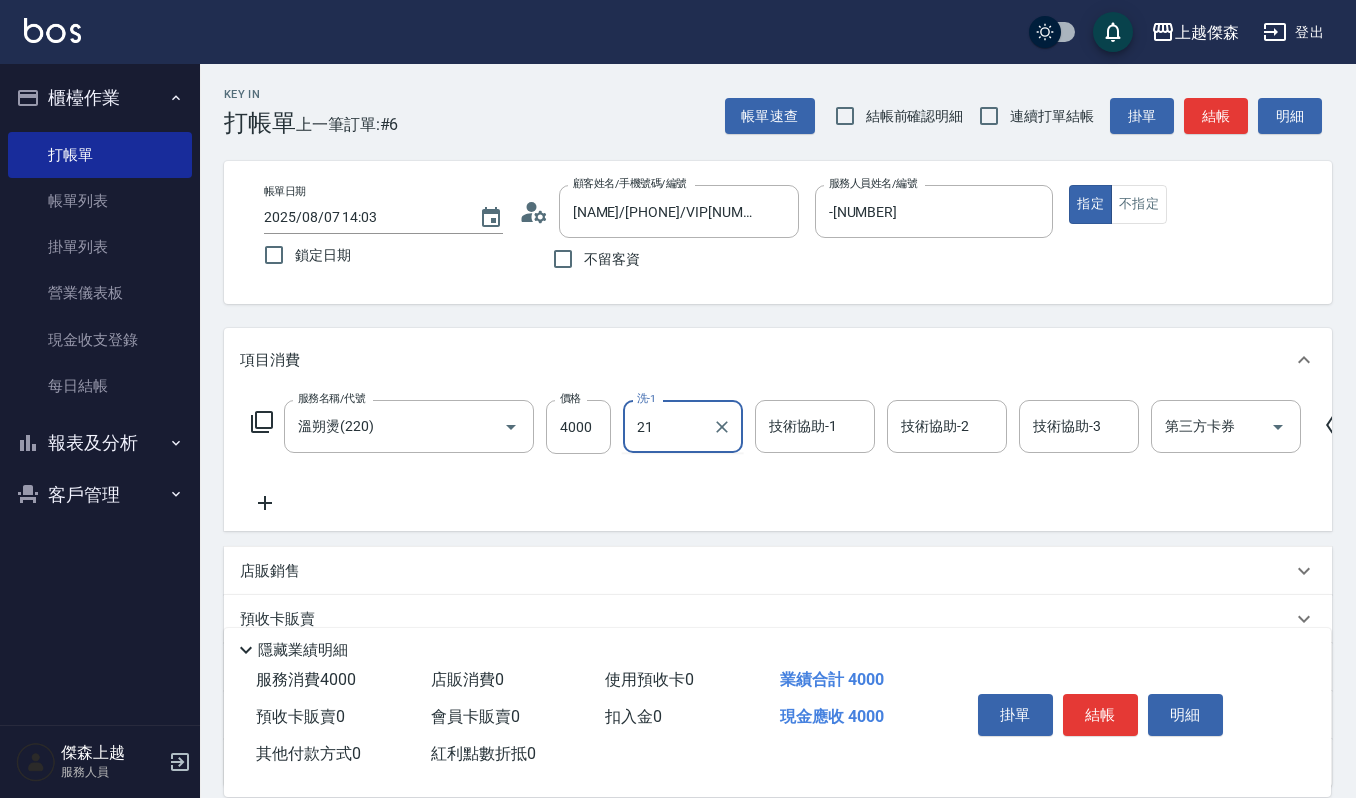 type on "佳音-21" 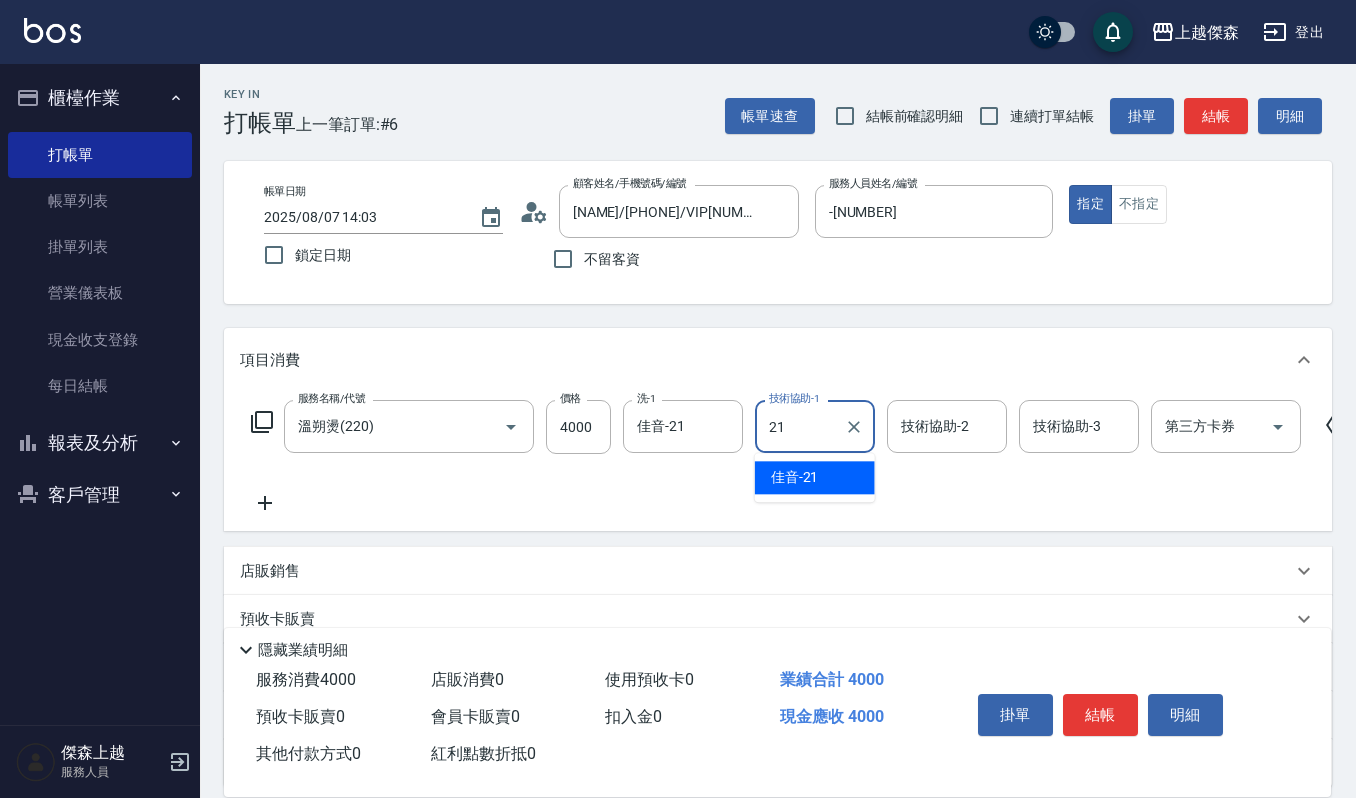 type on "佳音-21" 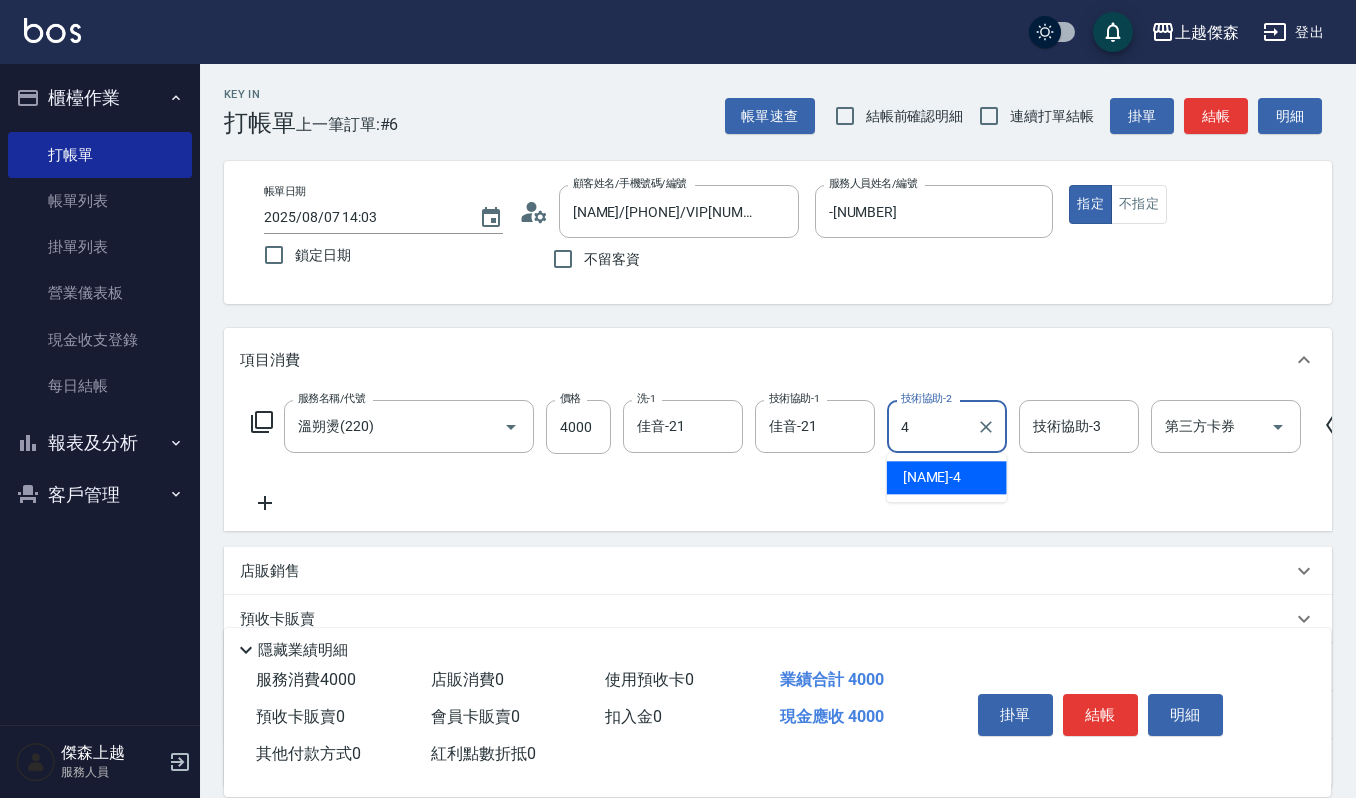 type on "-[NUMBER]" 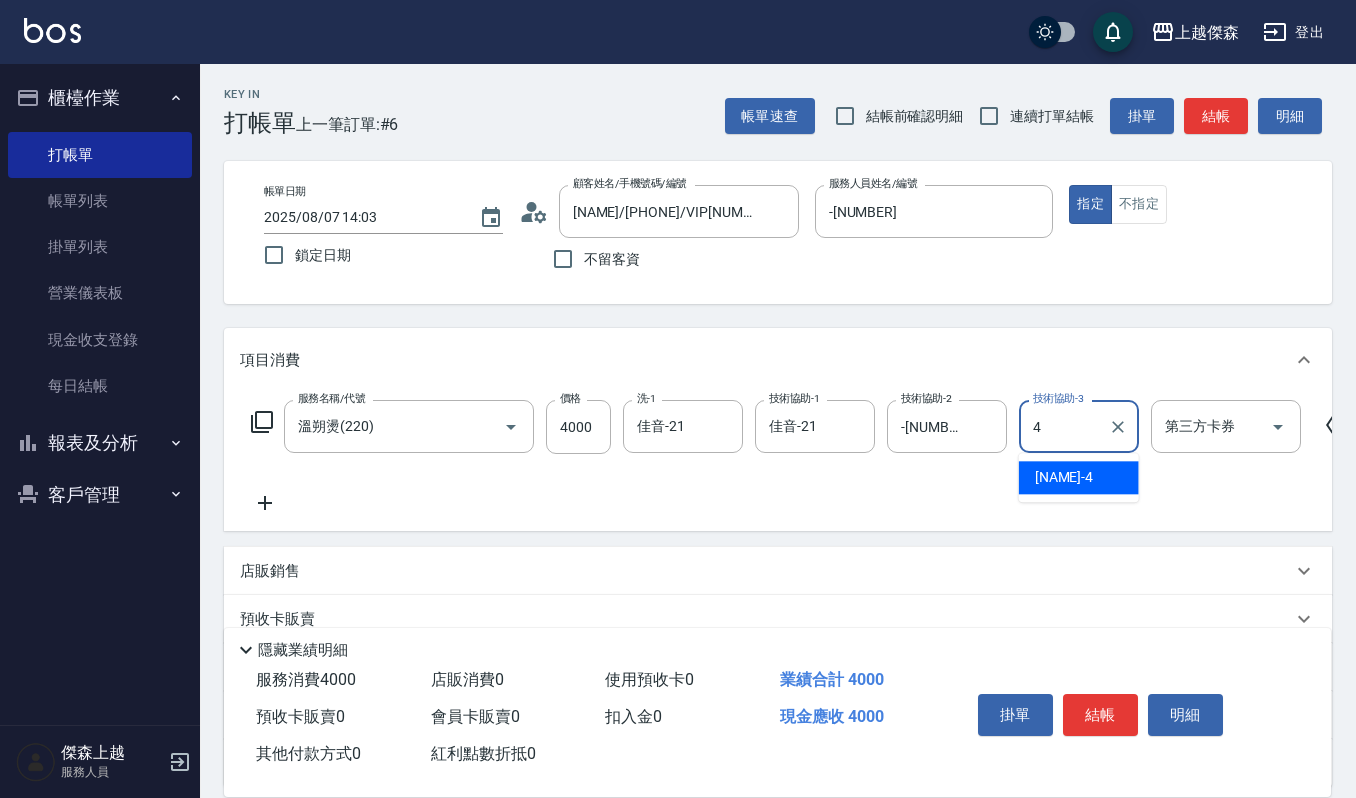 type on "-[NUMBER]" 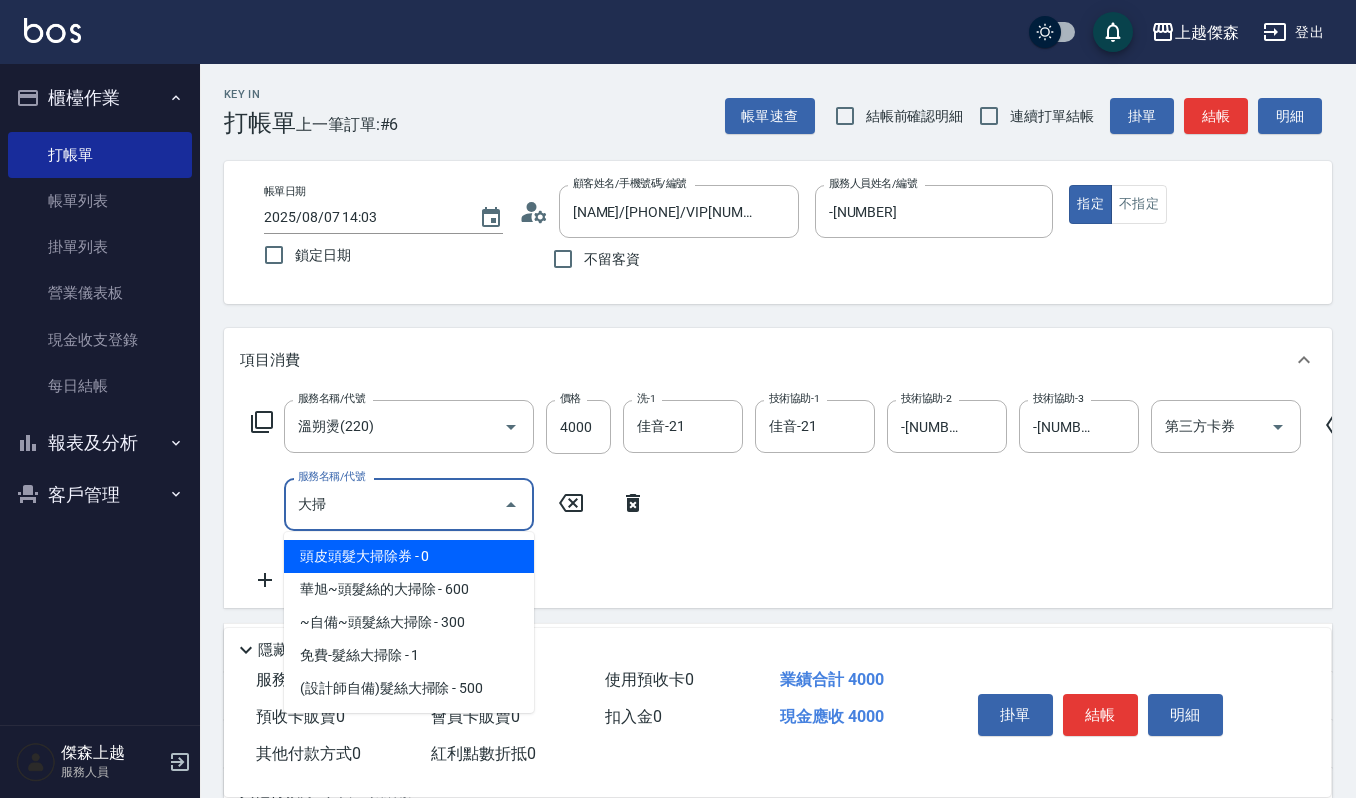 type on "頭皮頭髮大掃除券(509)" 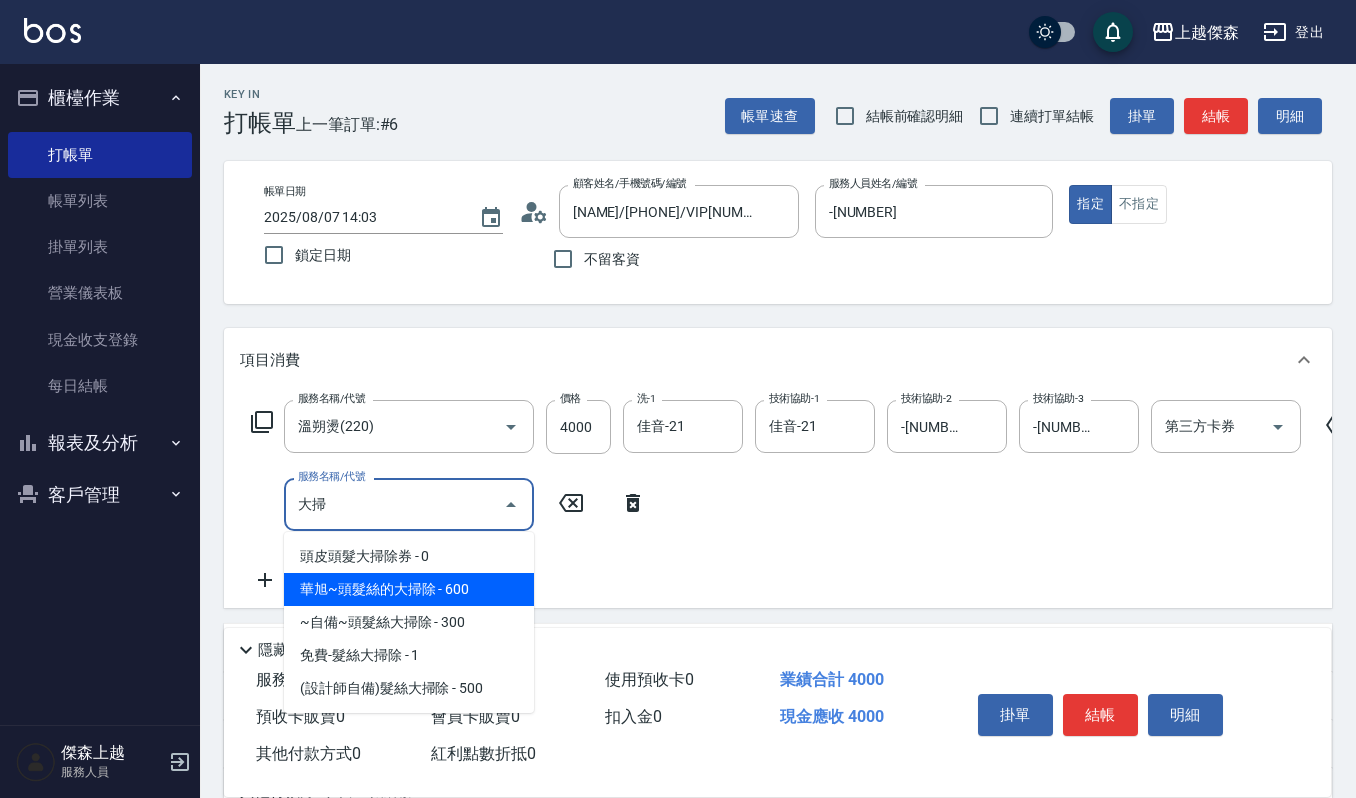 click on "華旭~頭髮絲的大掃除 - 600" at bounding box center [409, 589] 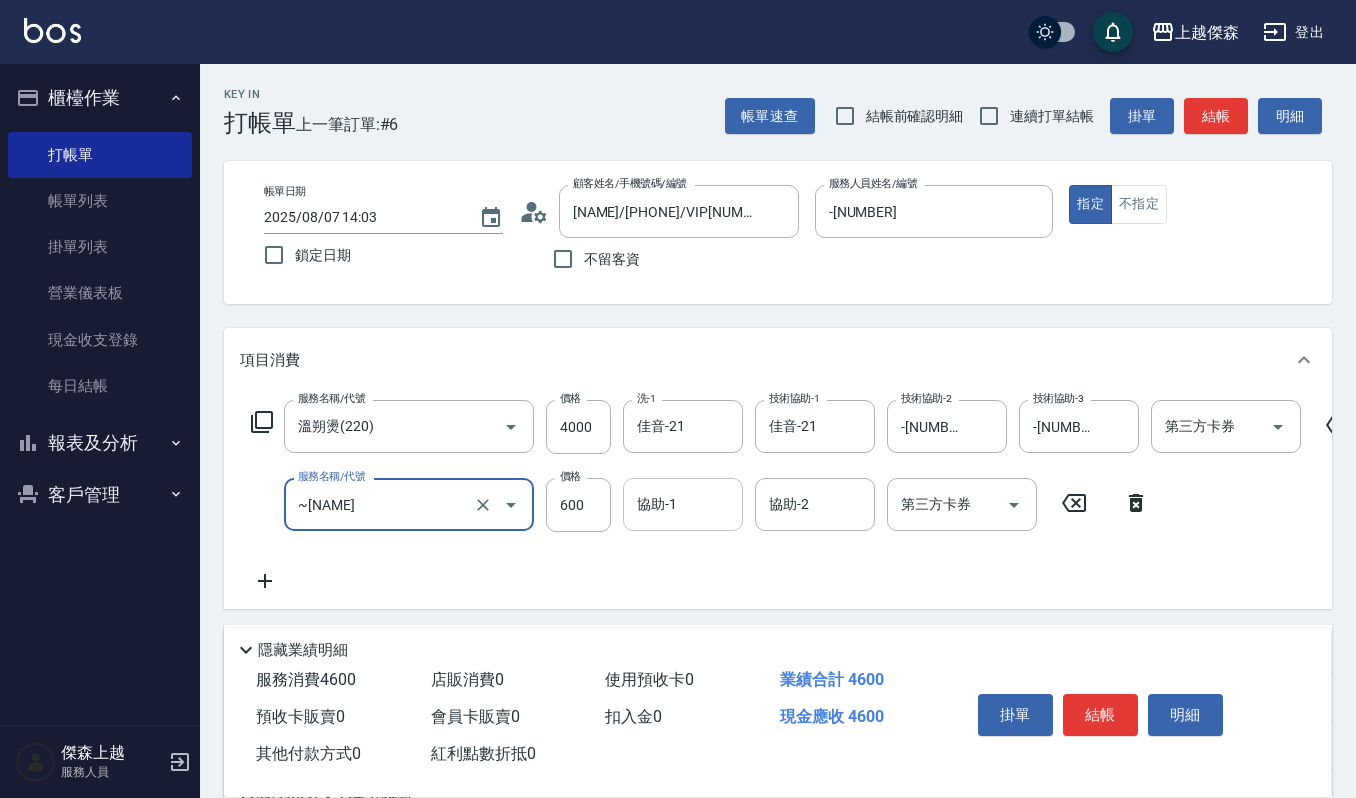 type on "~[NAME]" 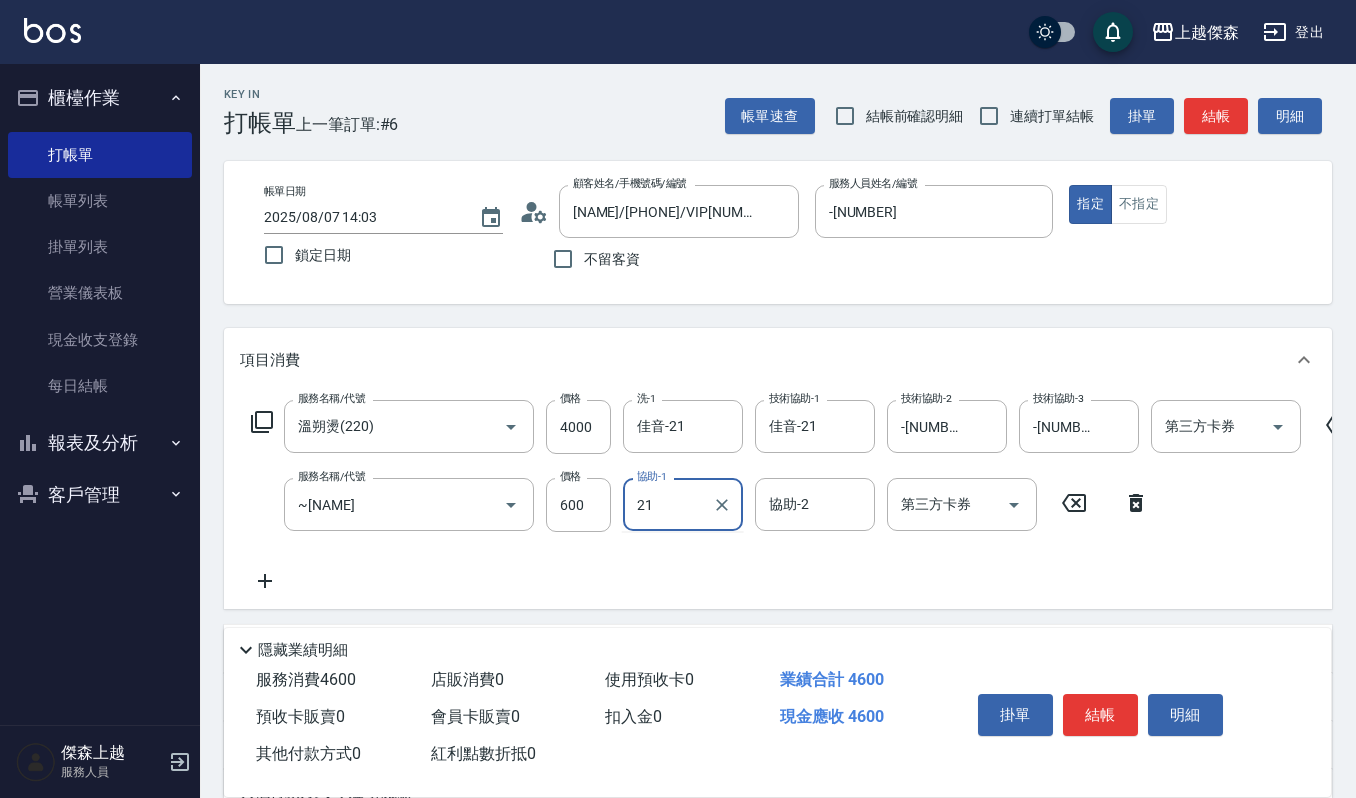 type on "佳音-21" 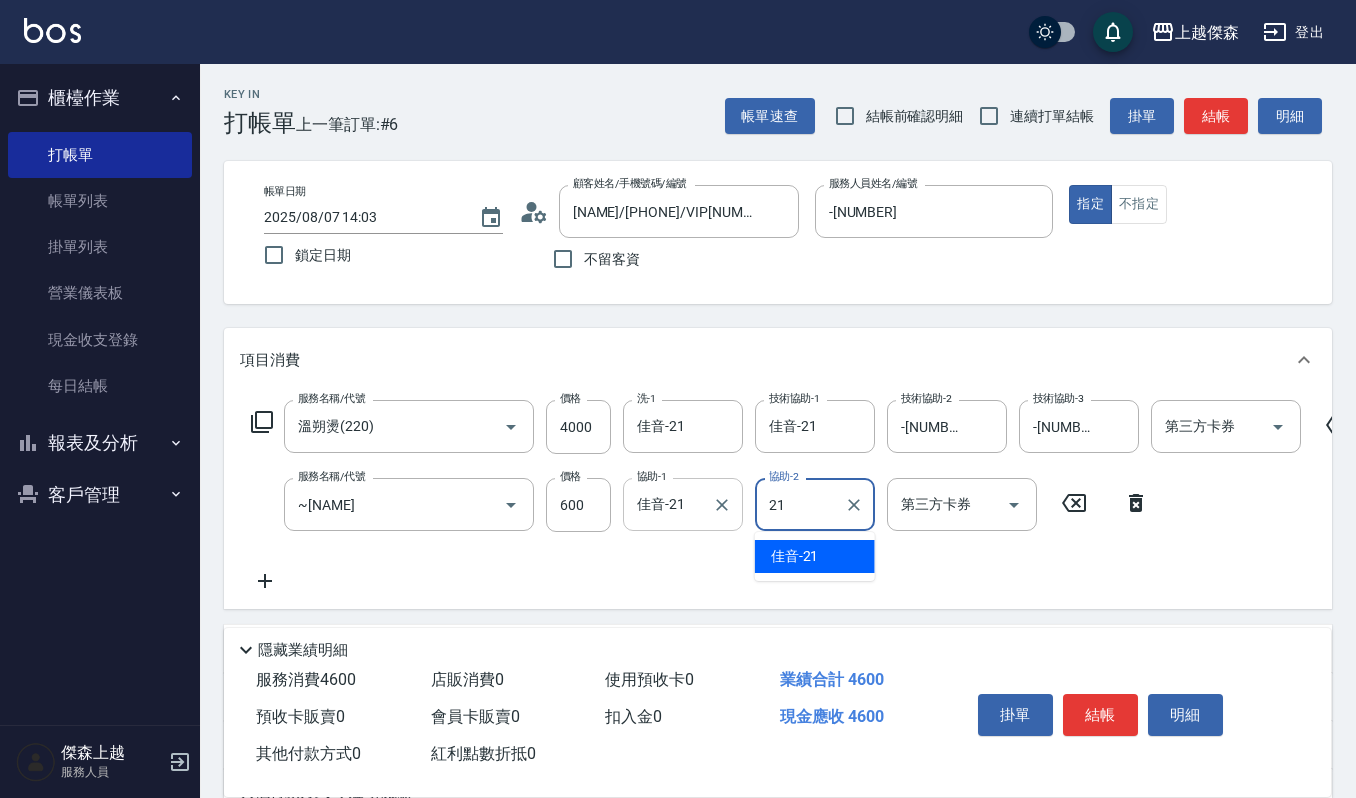 type on "佳音-21" 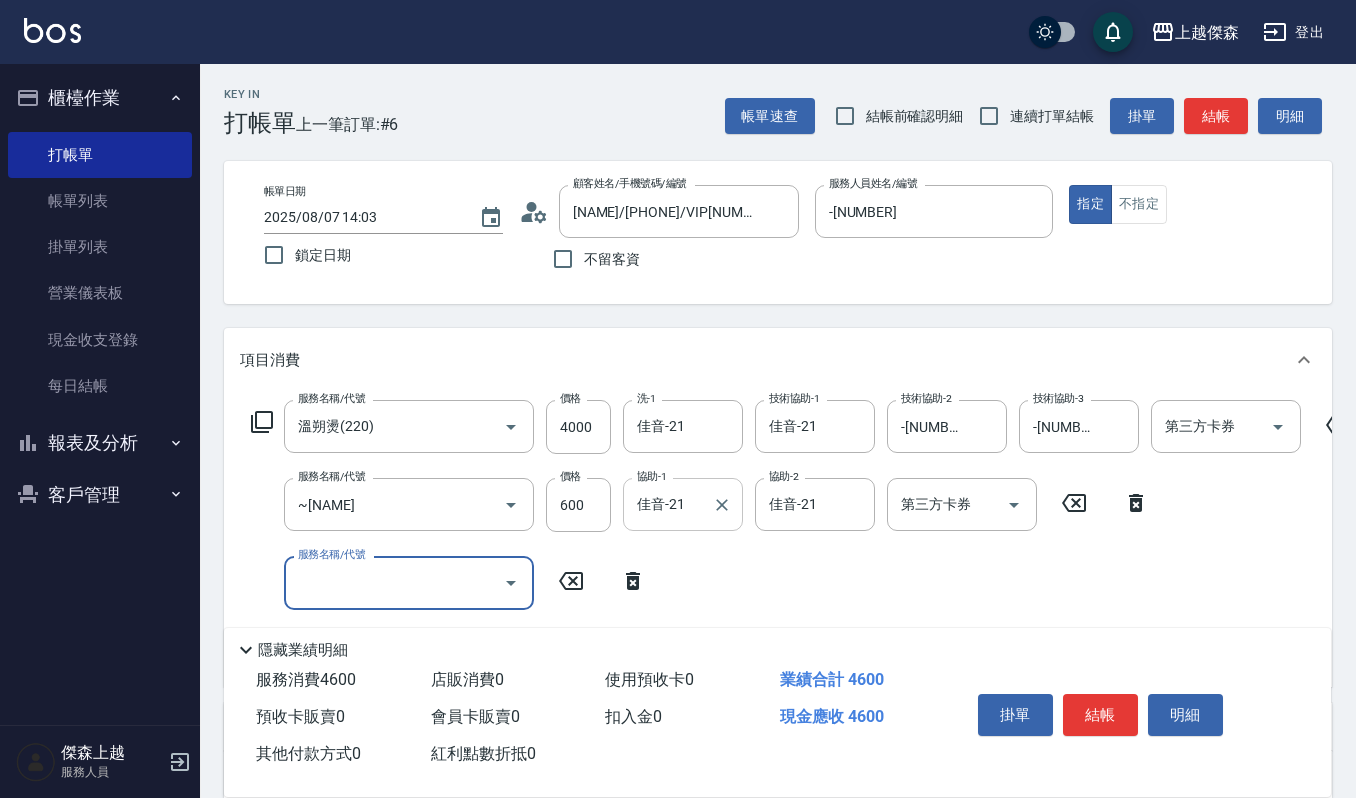 scroll, scrollTop: 0, scrollLeft: 0, axis: both 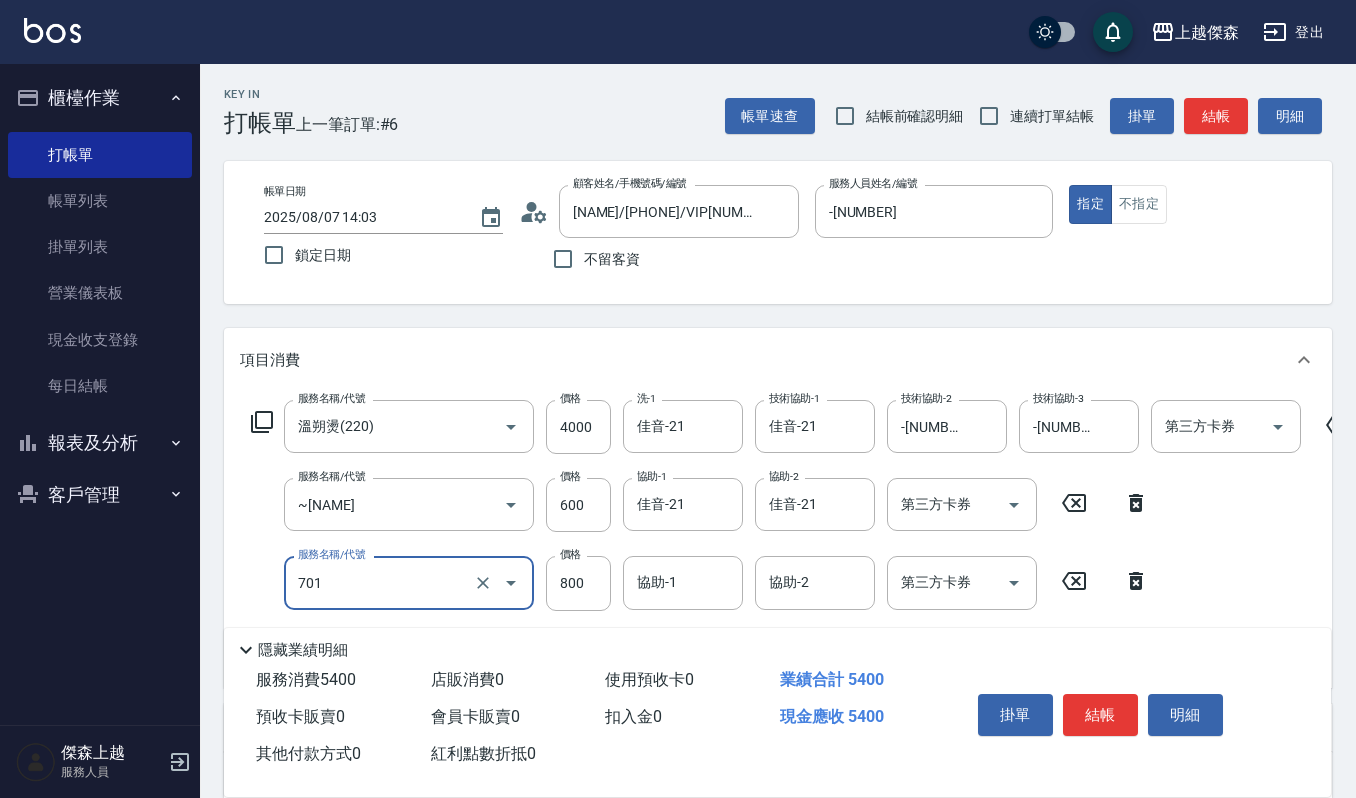 type on "CMC加購護(701)" 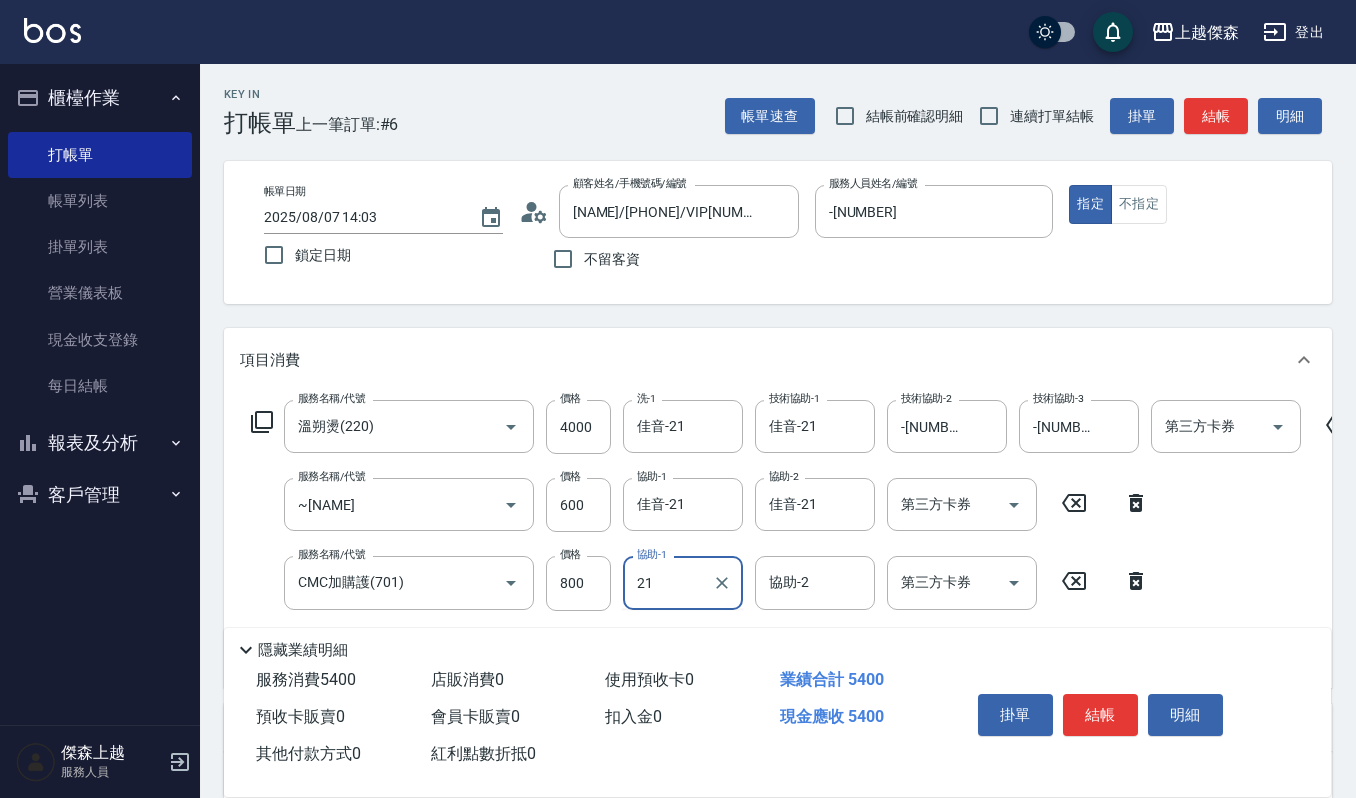 type on "佳音-21" 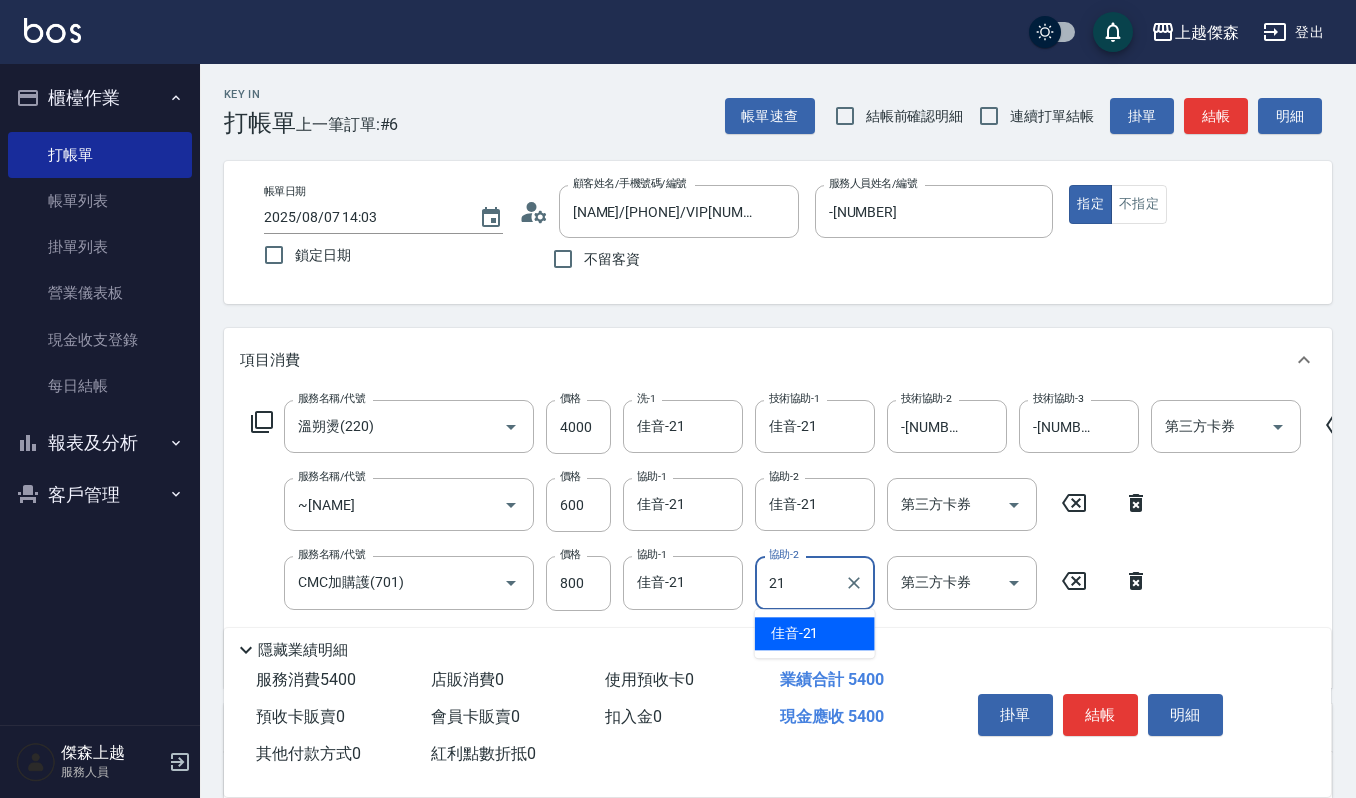 type on "佳音-21" 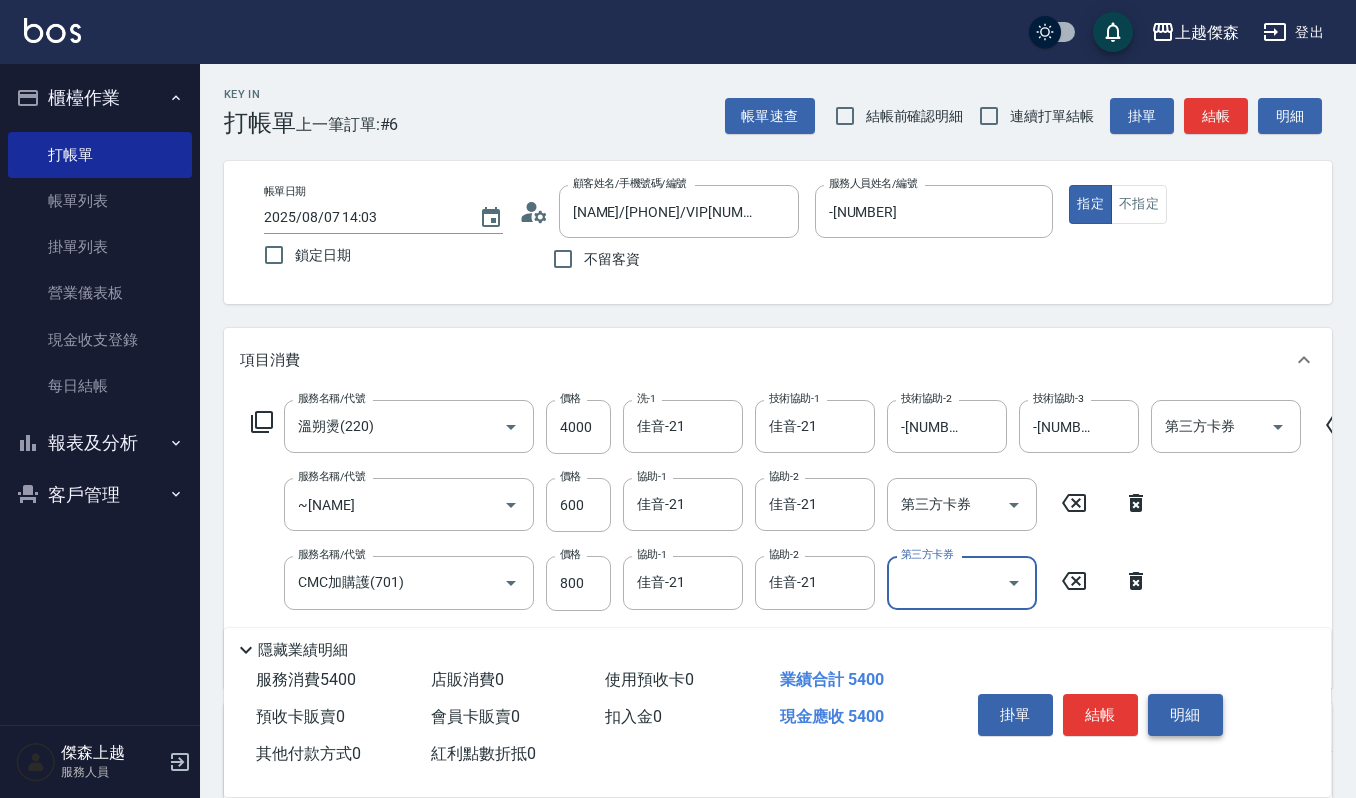 click on "明細" at bounding box center (1185, 715) 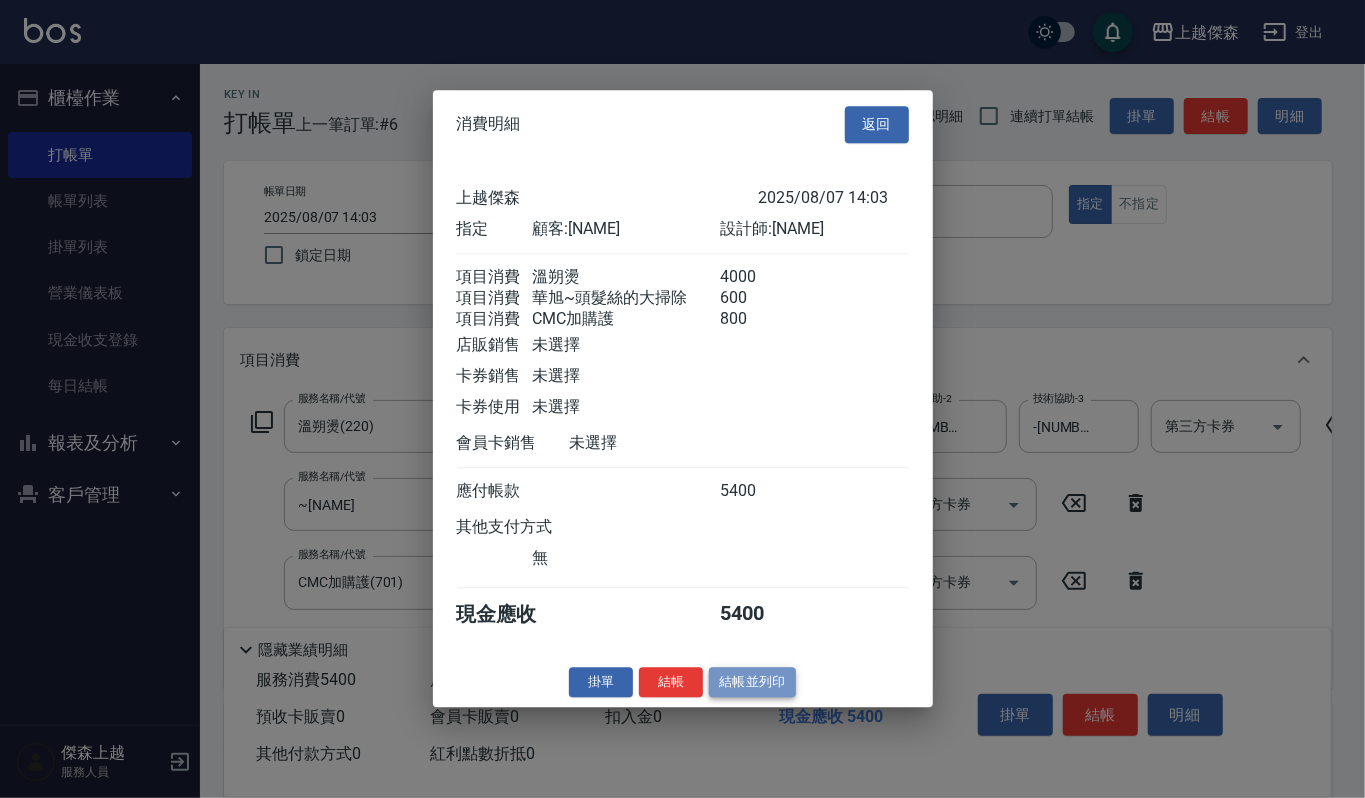 click on "結帳並列印" at bounding box center [752, 682] 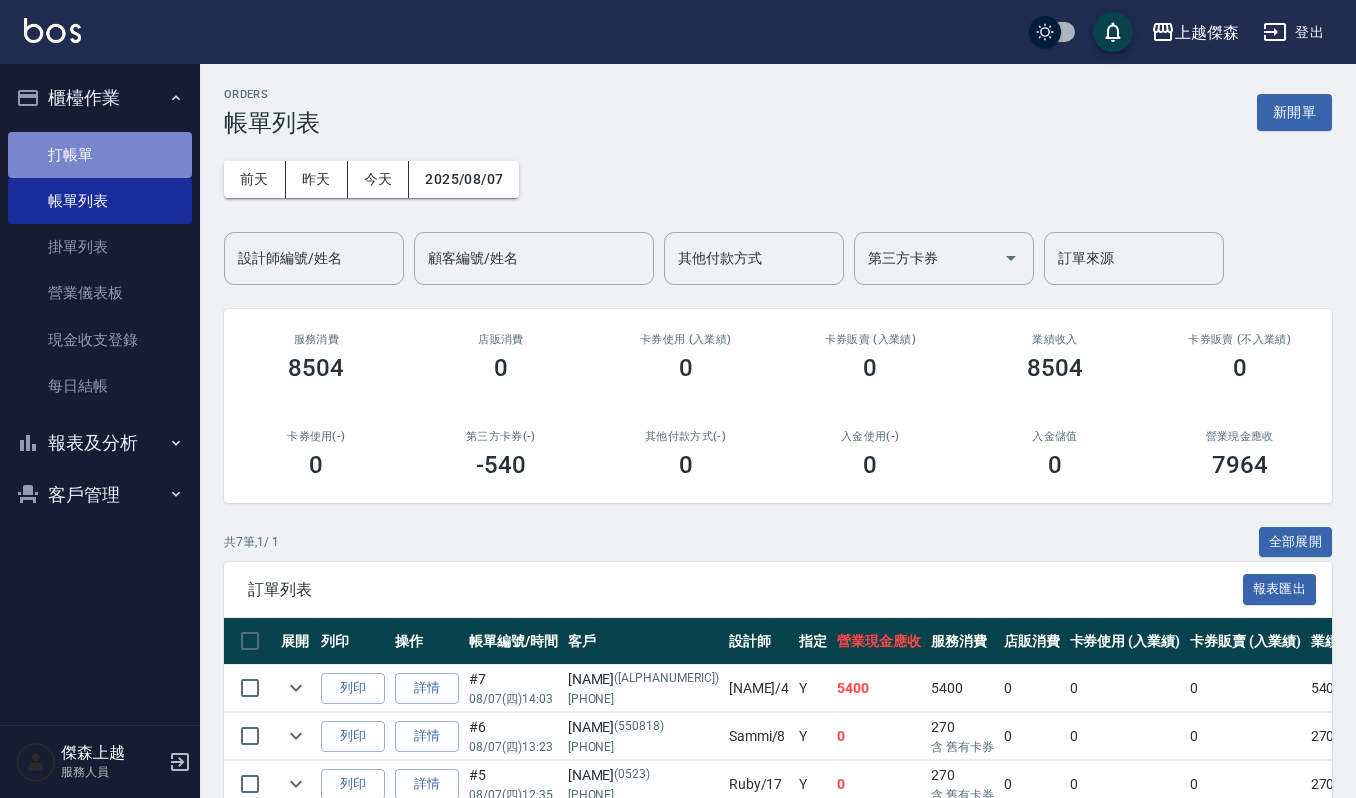 click on "打帳單" at bounding box center [100, 155] 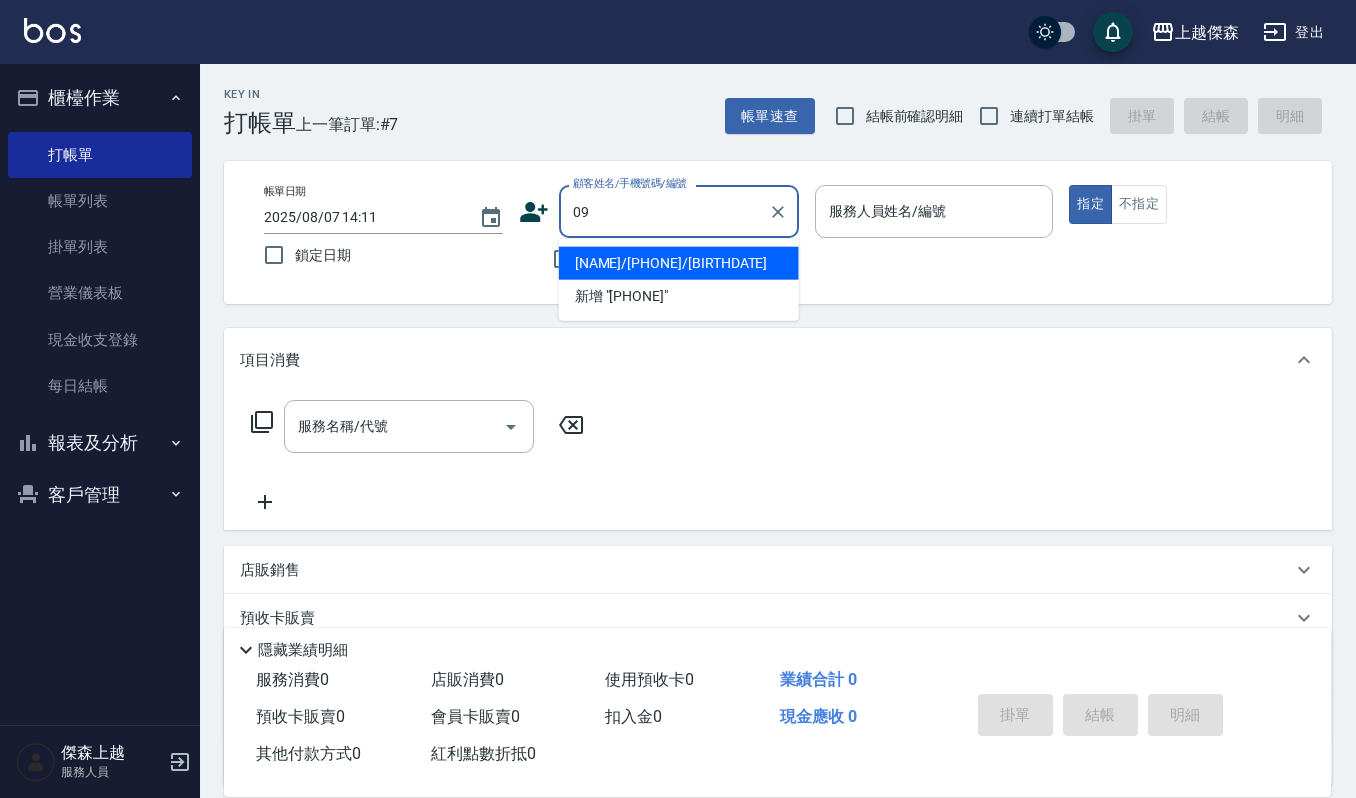 type on "0" 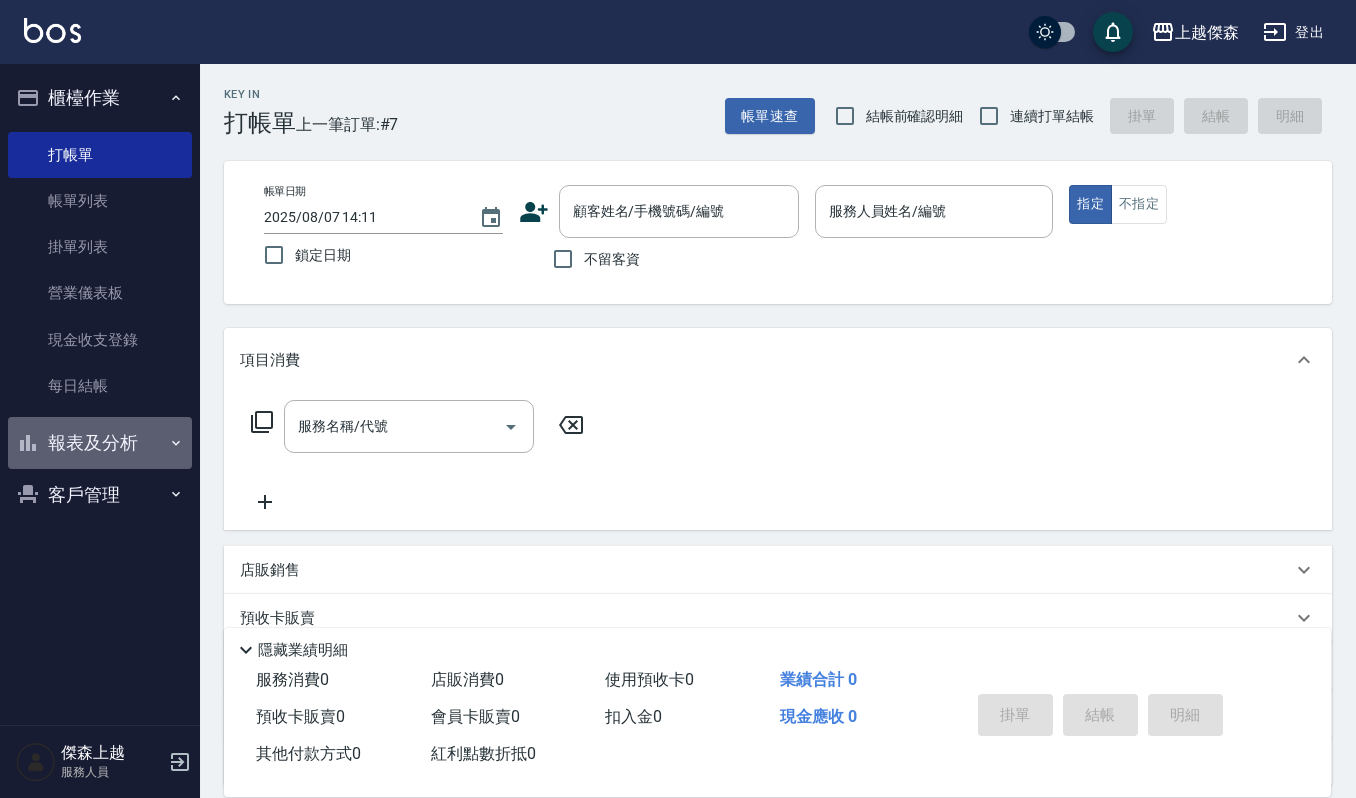 click on "報表及分析" at bounding box center (100, 443) 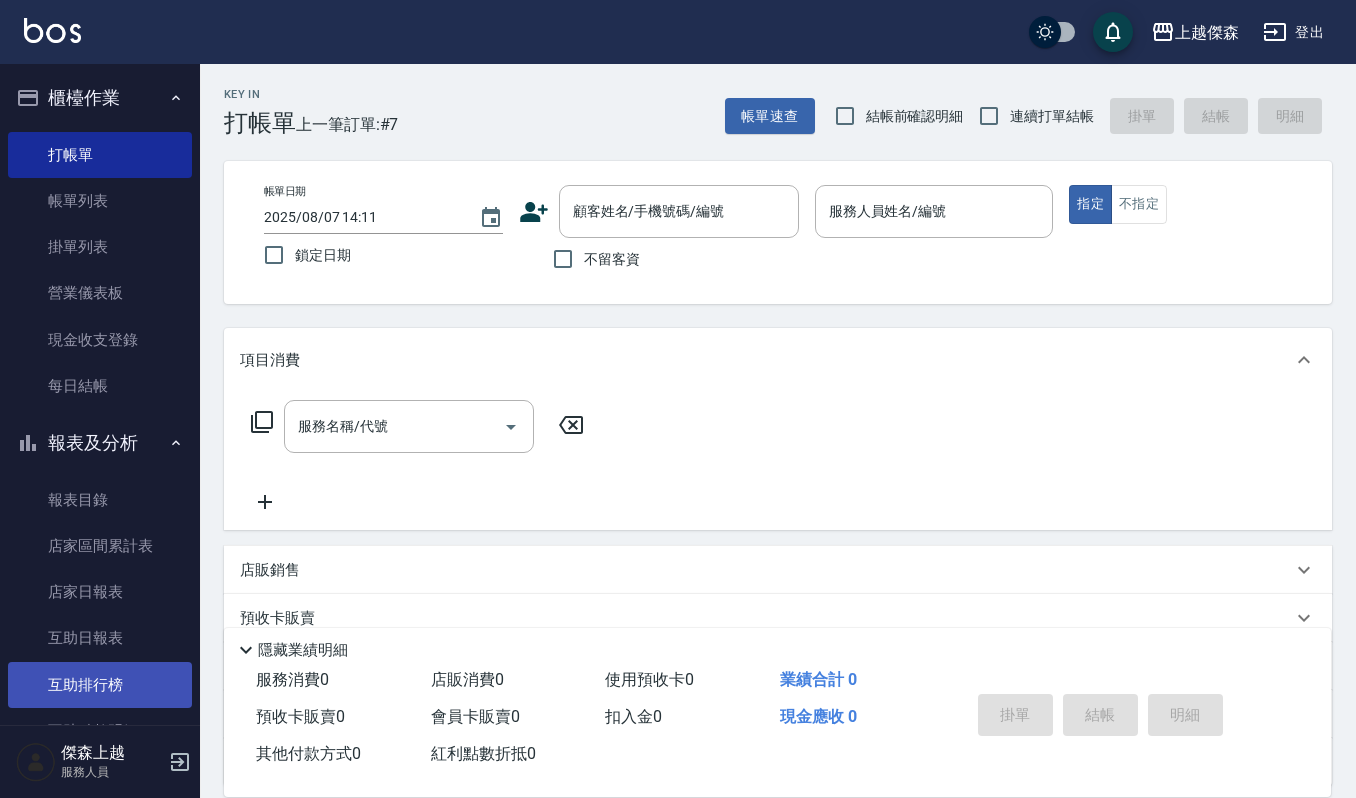 scroll, scrollTop: 482, scrollLeft: 0, axis: vertical 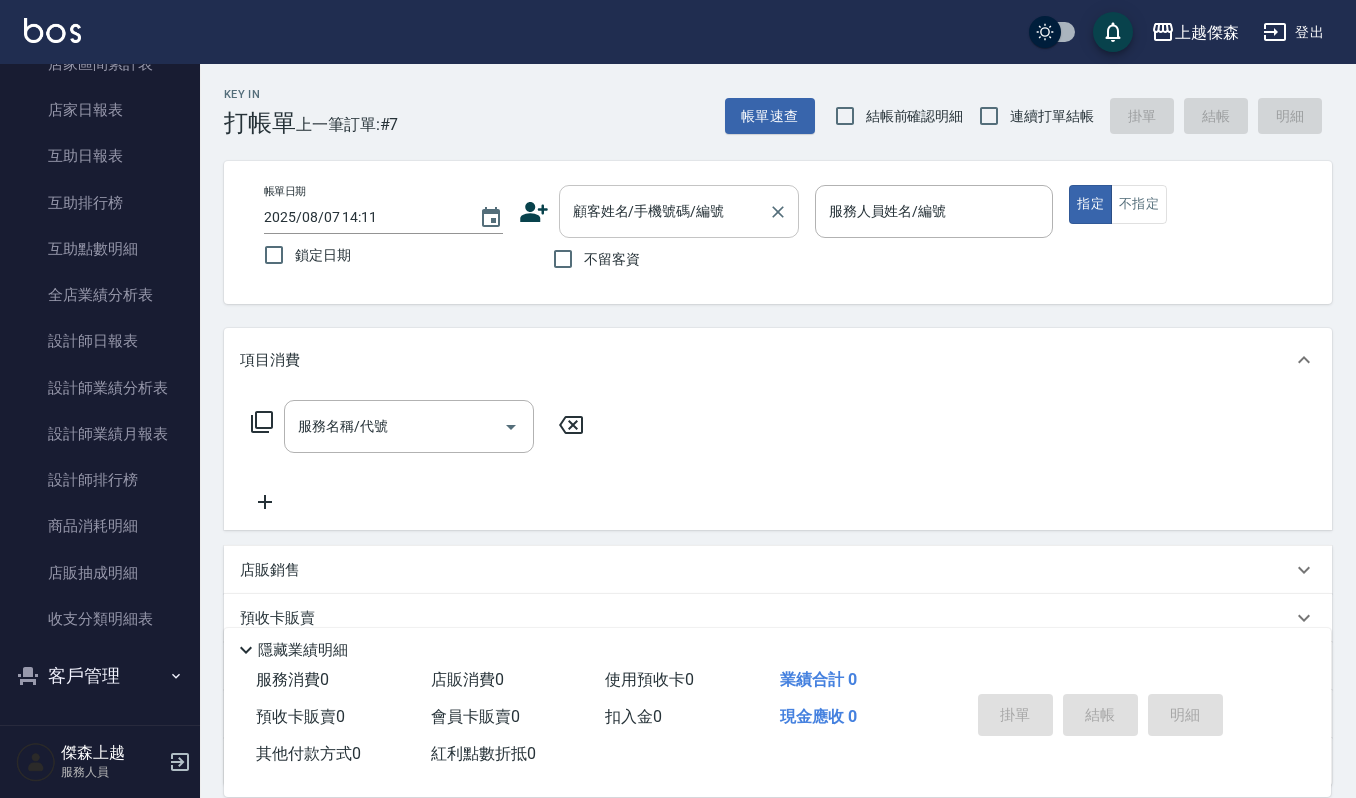 click on "顧客姓名/手機號碼/編號" at bounding box center (664, 211) 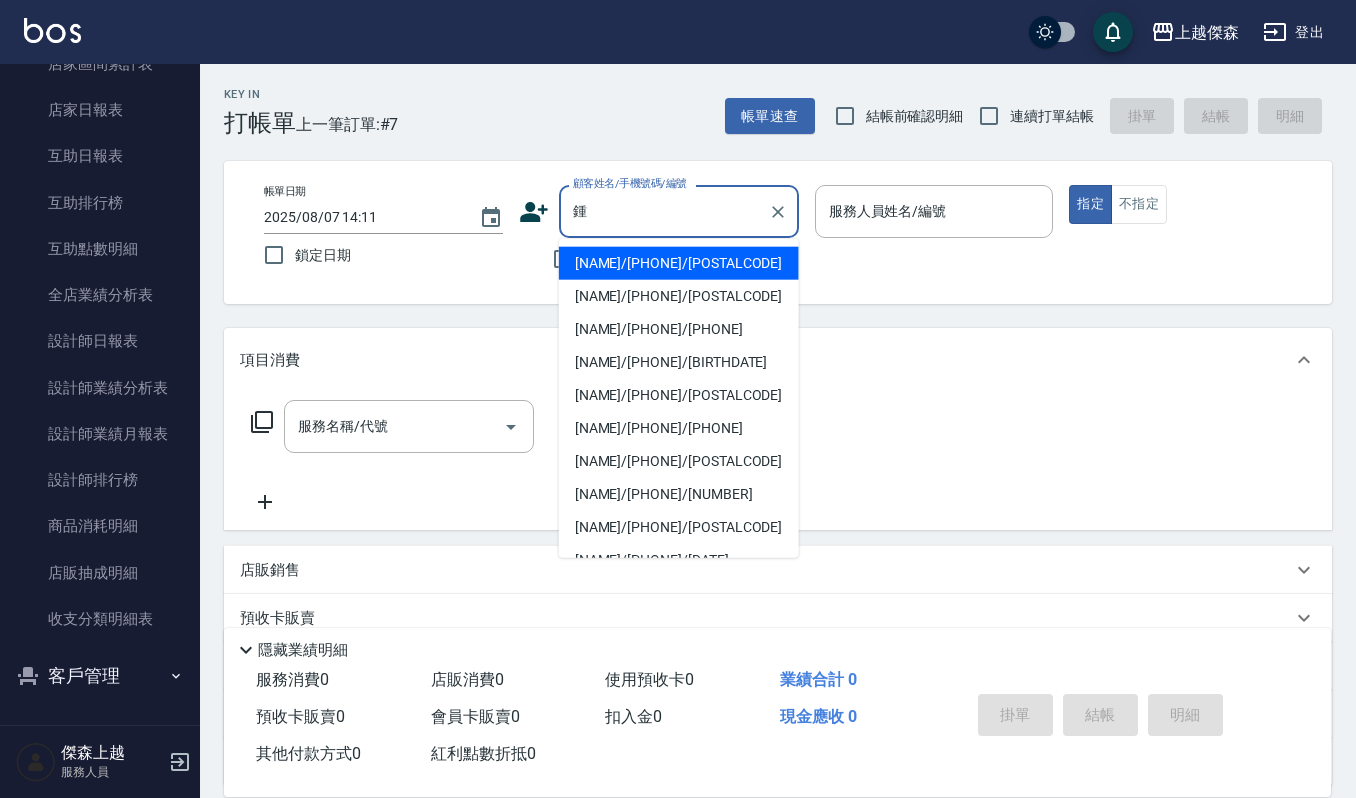 click on "[NAME]/[PHONE]/[POSTALCODE]" at bounding box center (679, 395) 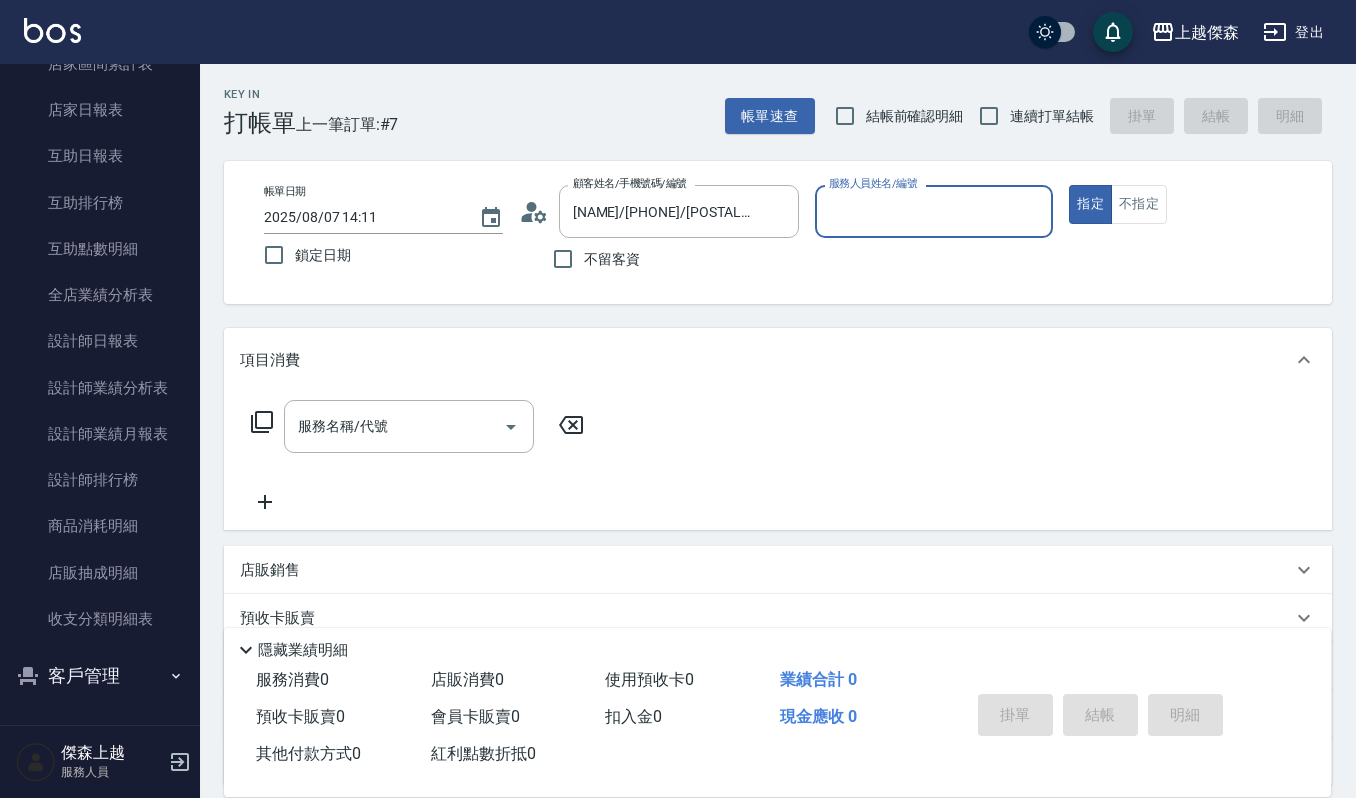 type on "-[NUMBER]" 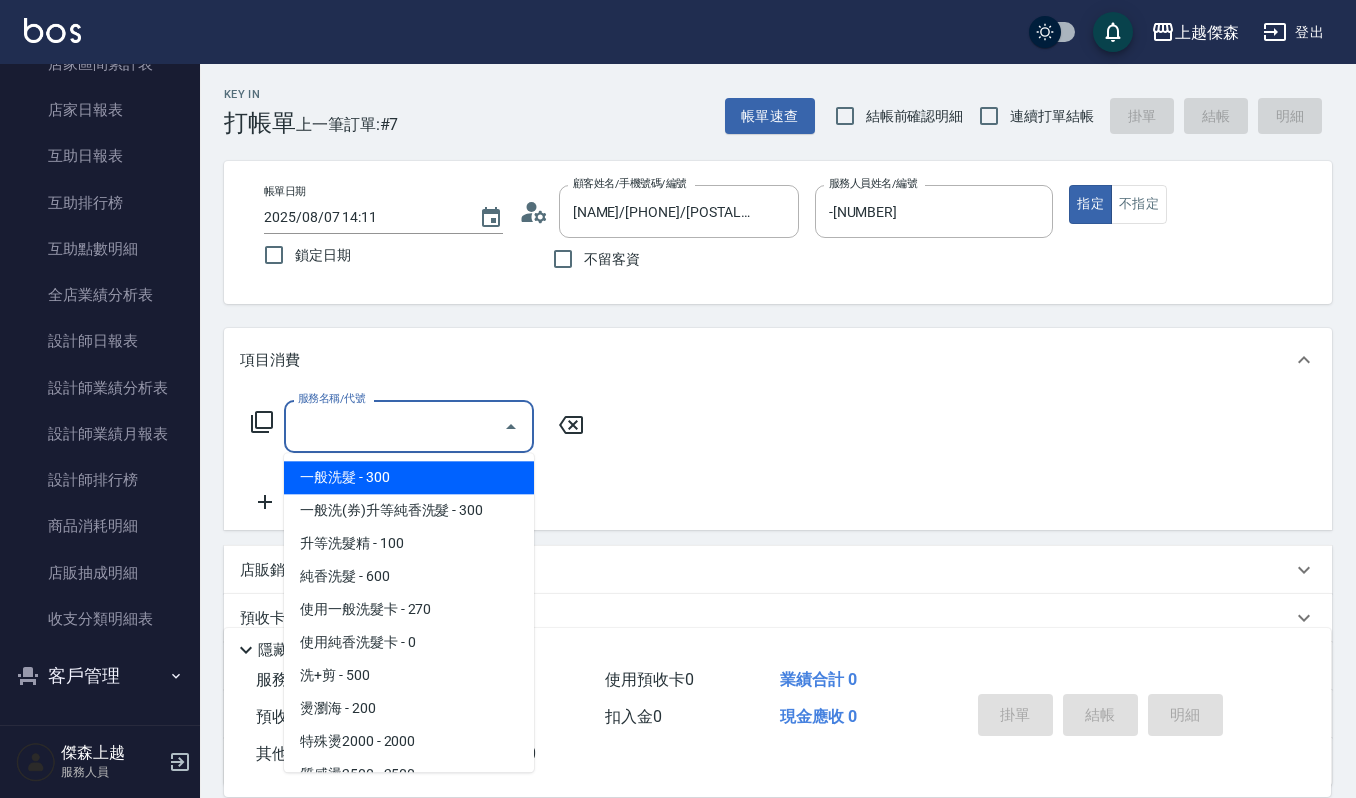 click on "服務名稱/代號" at bounding box center [394, 426] 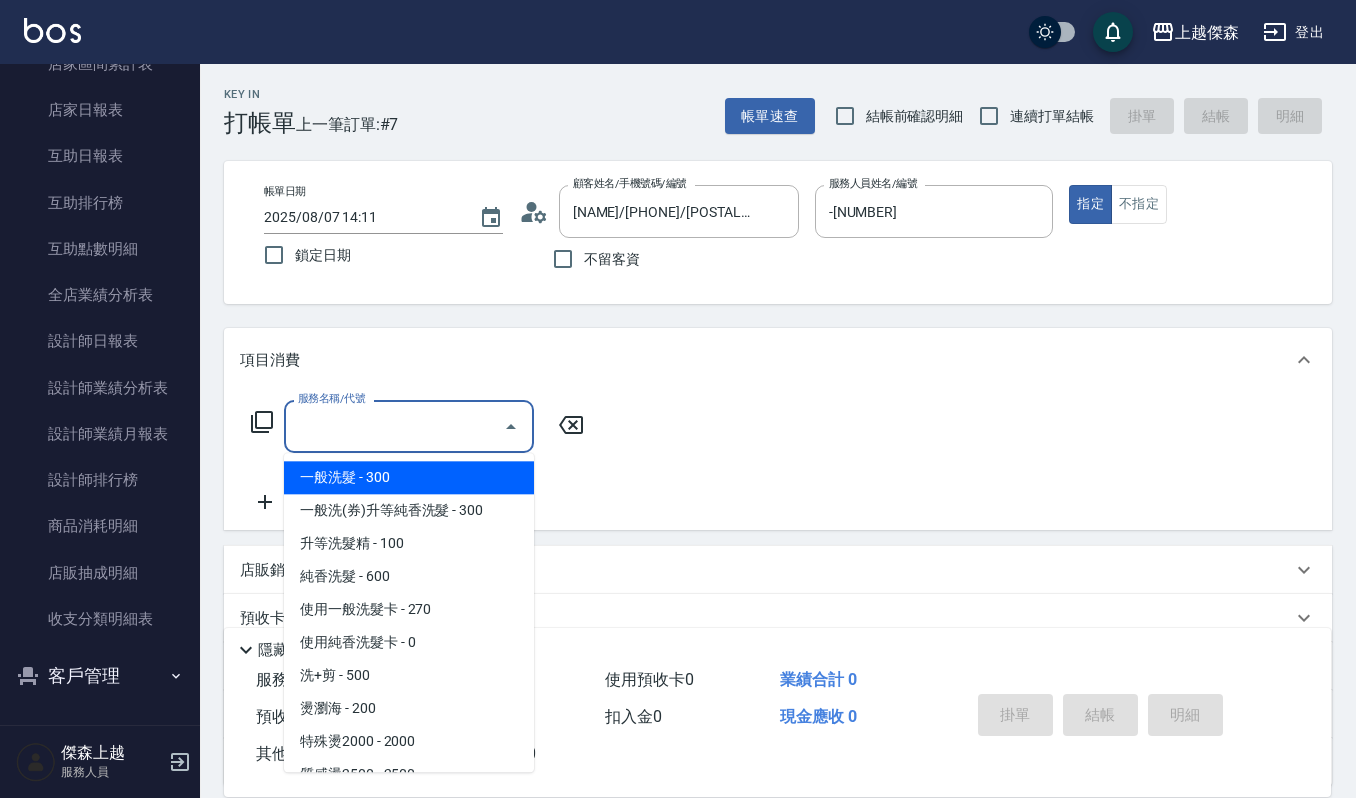 click on "一般洗髮 - 300" at bounding box center (409, 477) 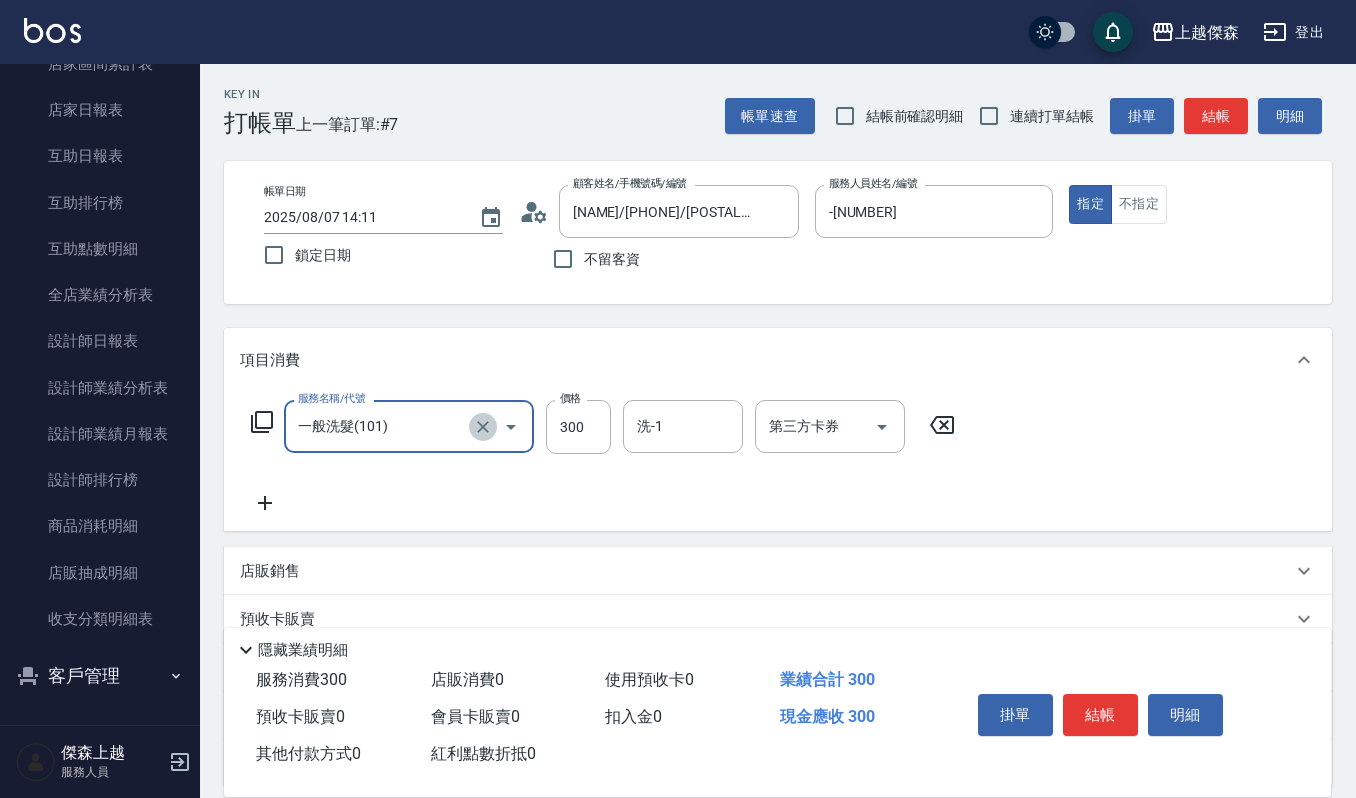 click 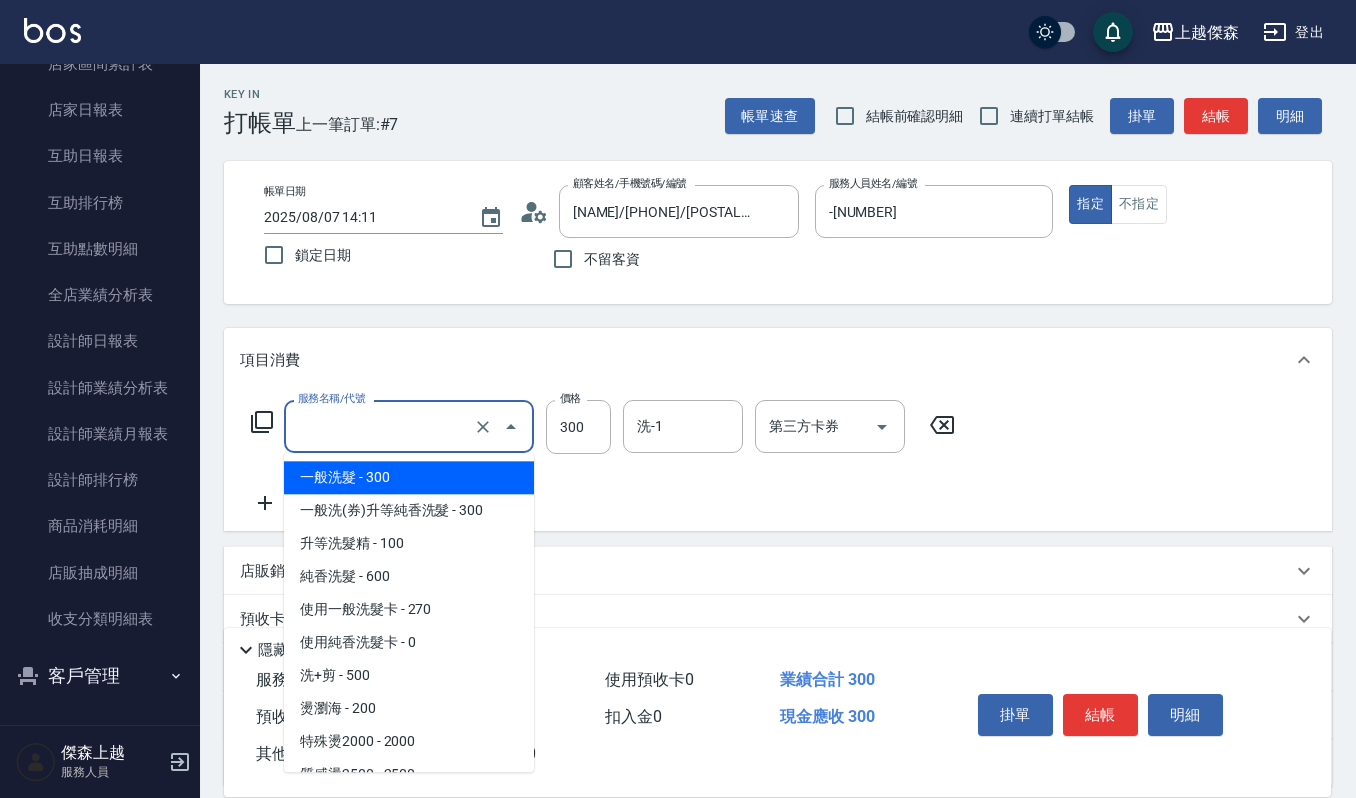 click on "服務名稱/代號" at bounding box center [381, 426] 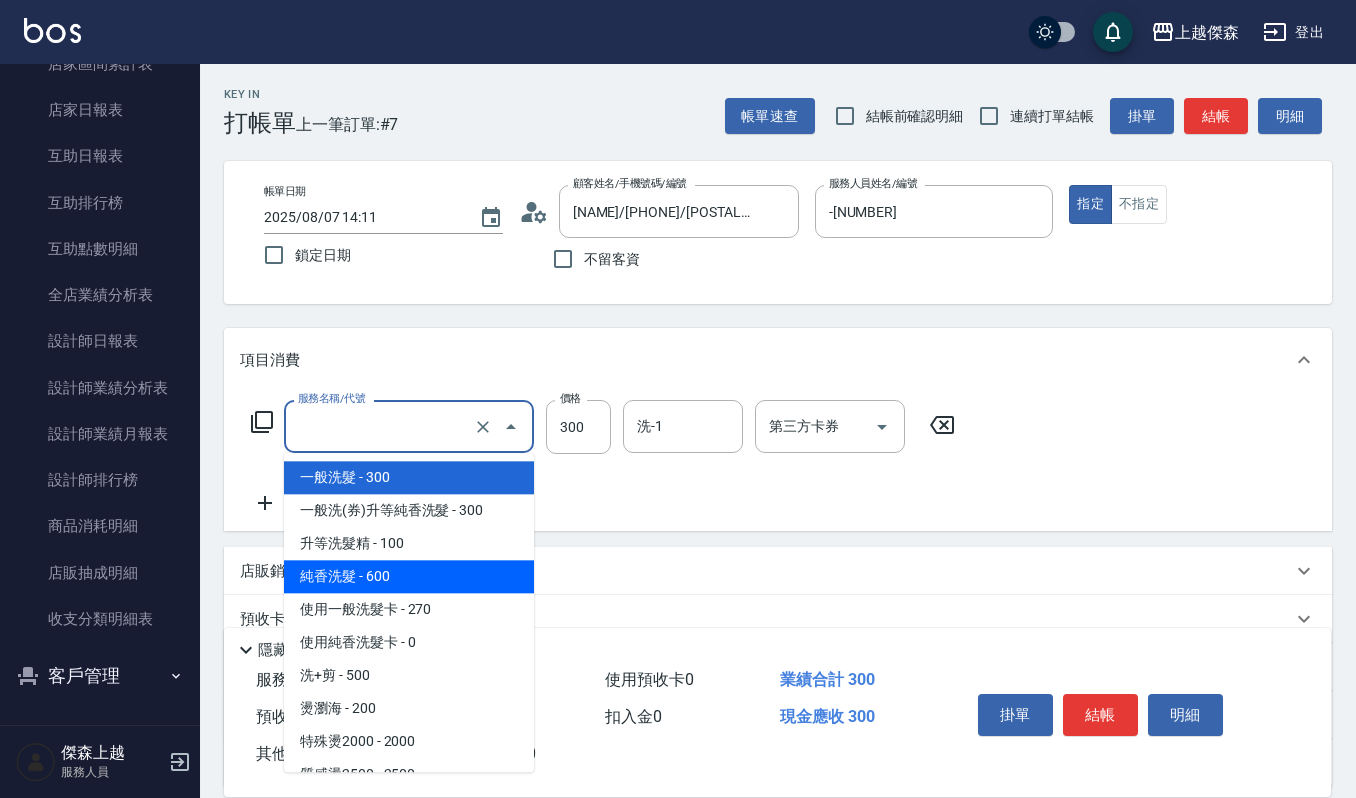 click on "純香洗髮 - 600" at bounding box center [409, 576] 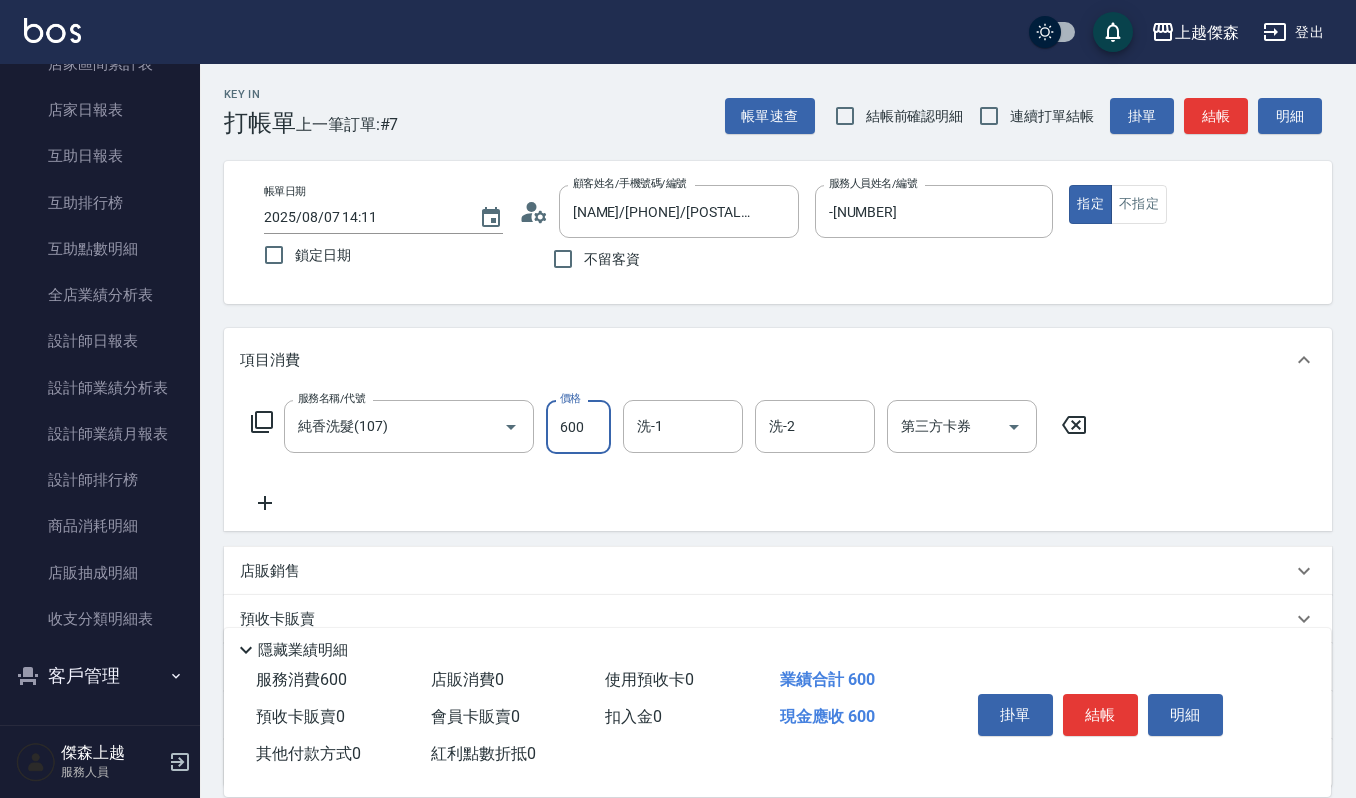 click on "600" at bounding box center (578, 427) 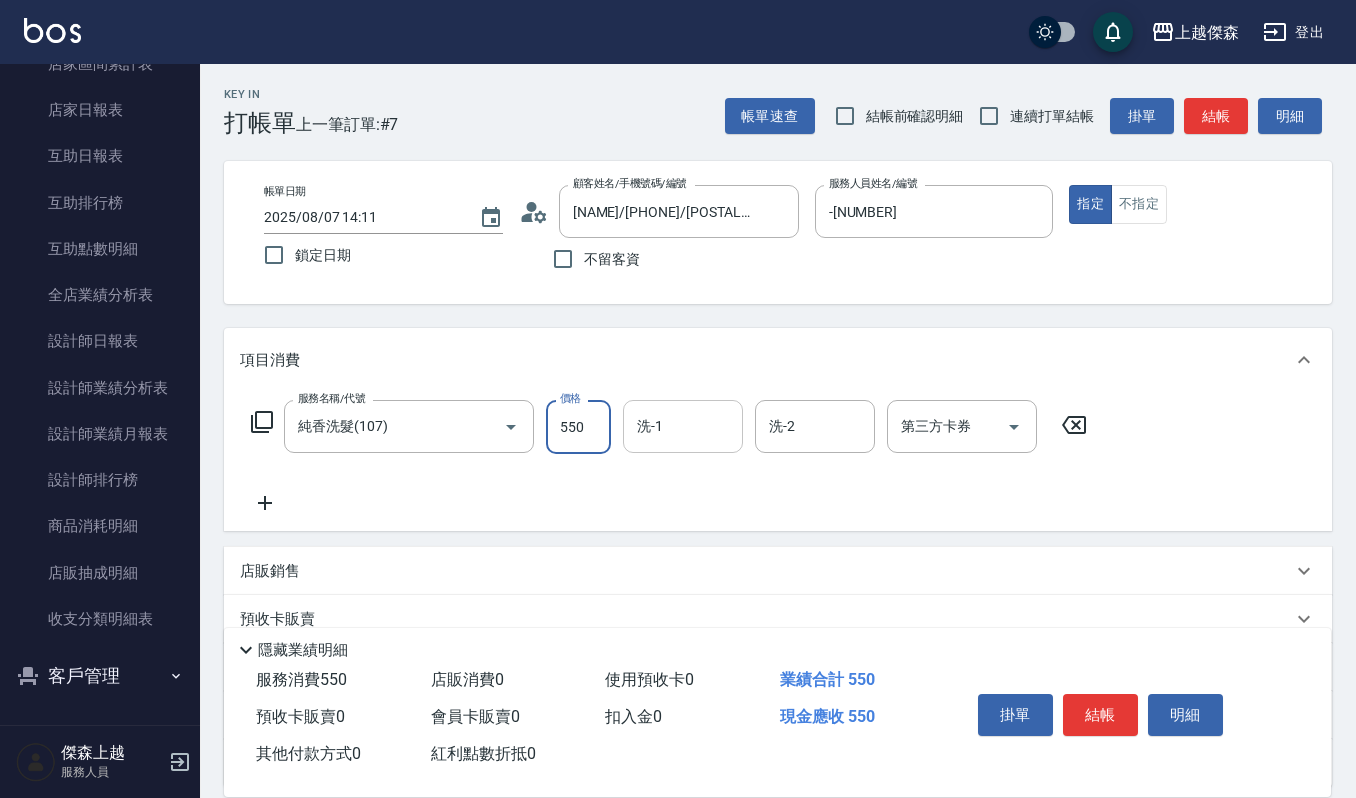 type on "550" 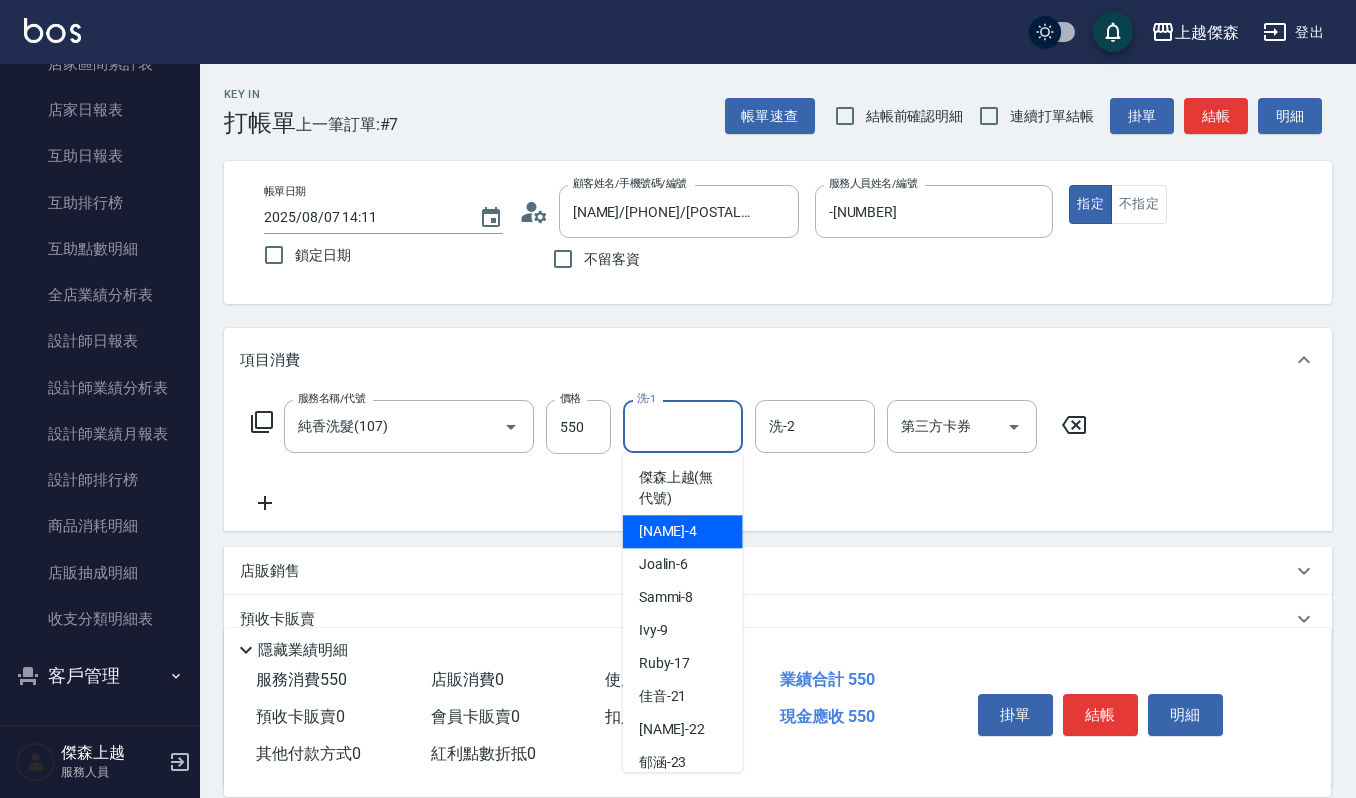 click on "-[NUMBER]" at bounding box center [683, 531] 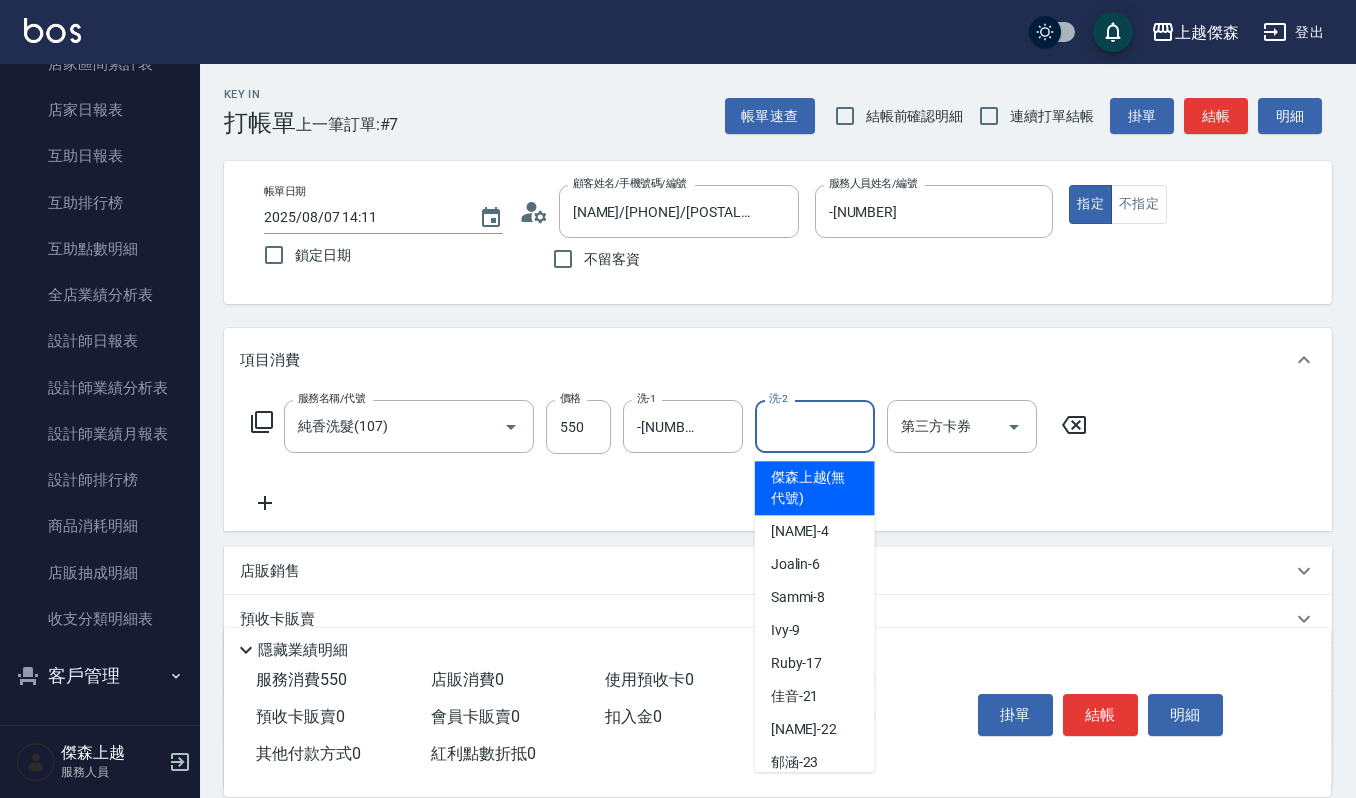 click on "洗-2" at bounding box center (815, 426) 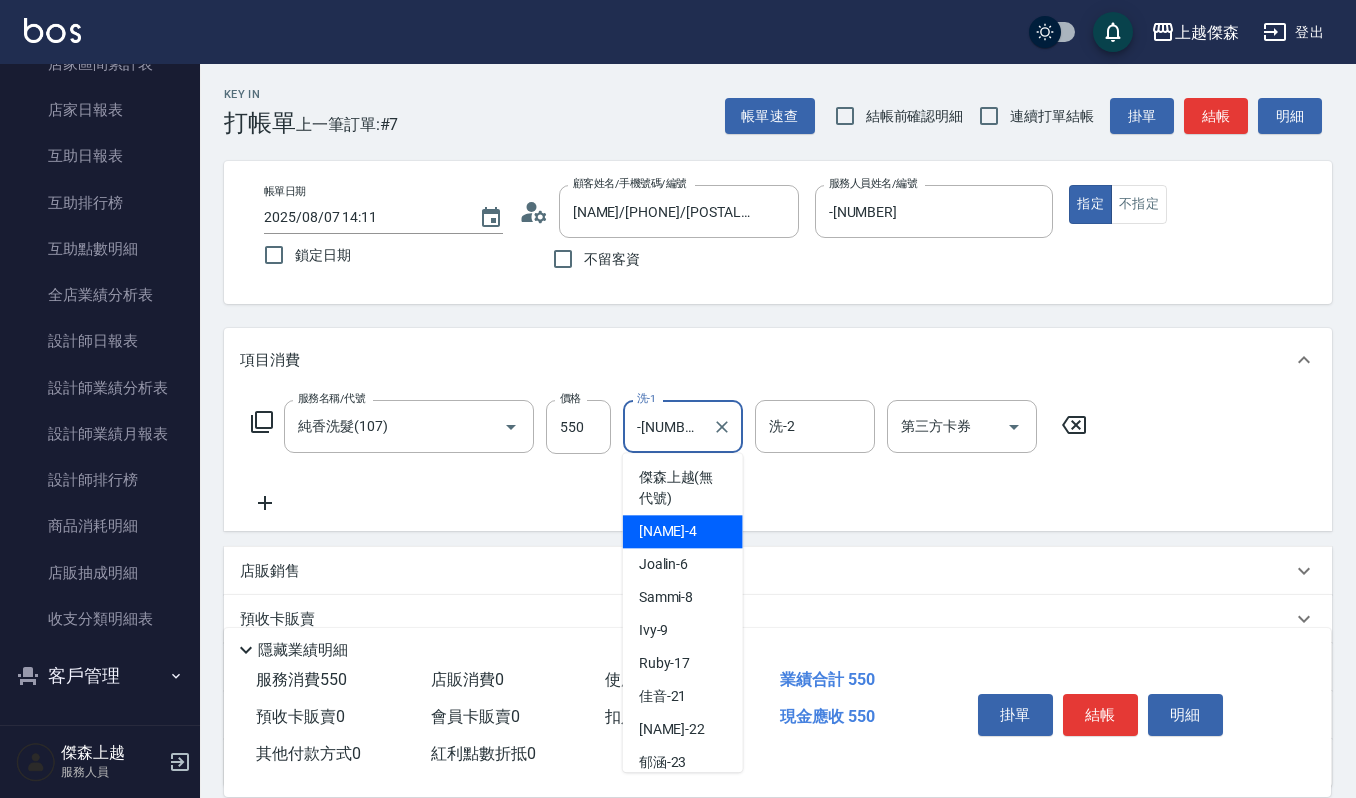 click on "-[NUMBER]" at bounding box center (668, 426) 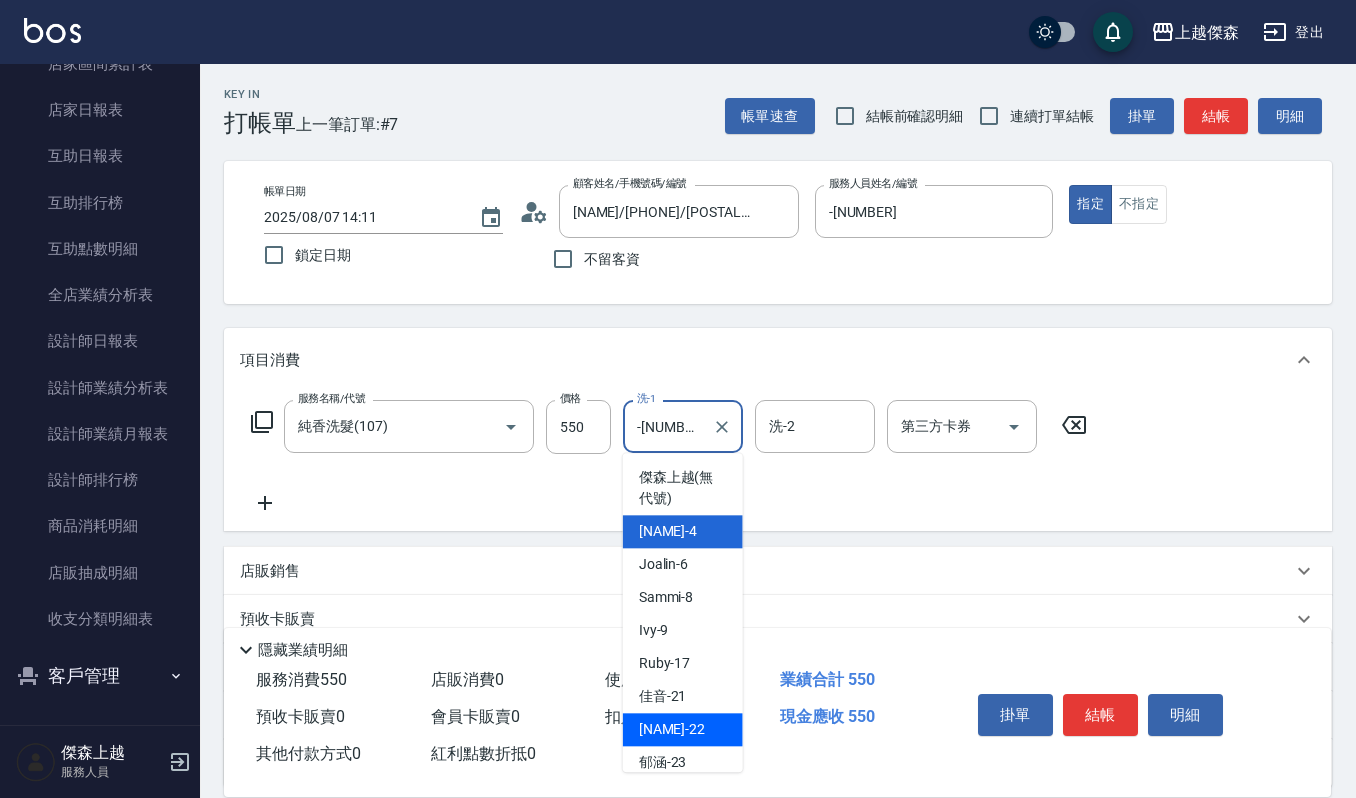 click on "宜芳 -22" at bounding box center (672, 729) 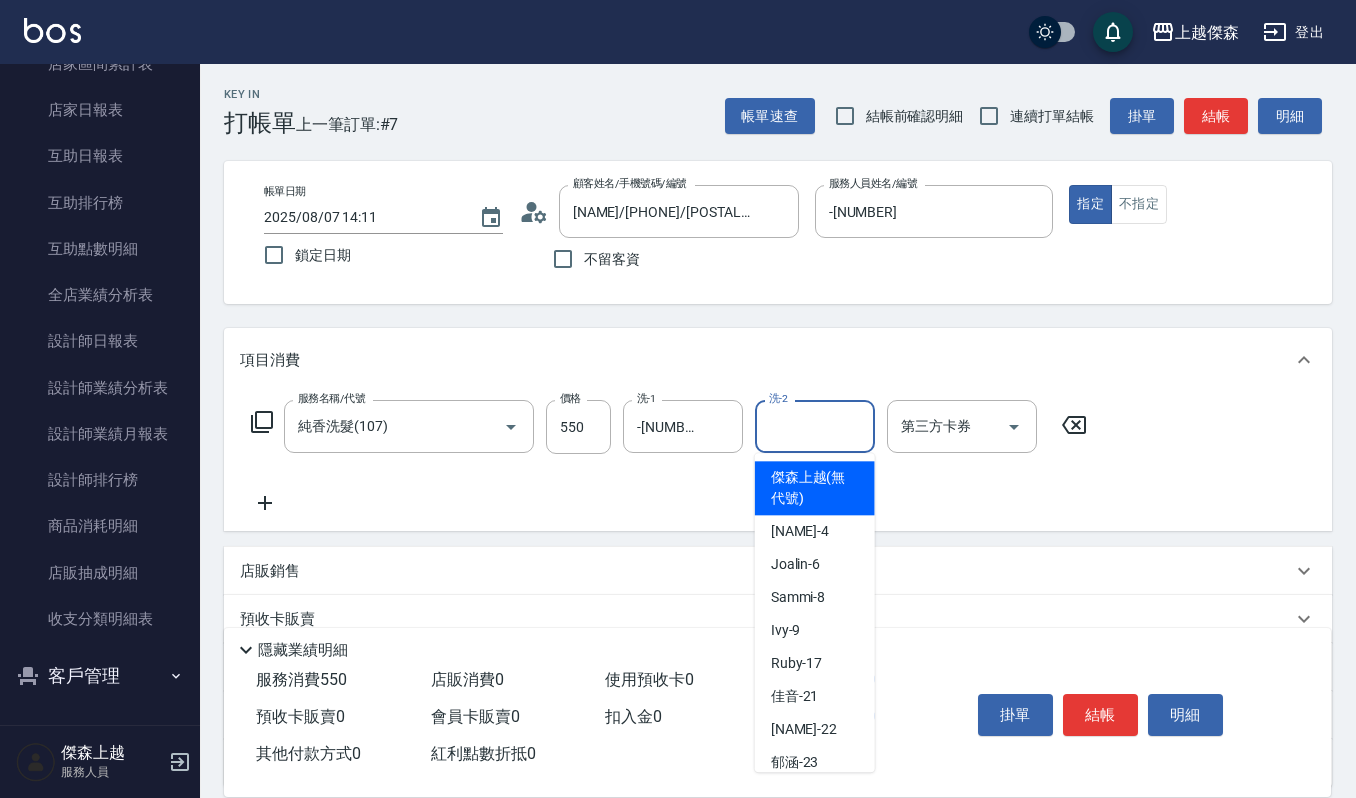 click on "洗-2" at bounding box center [815, 426] 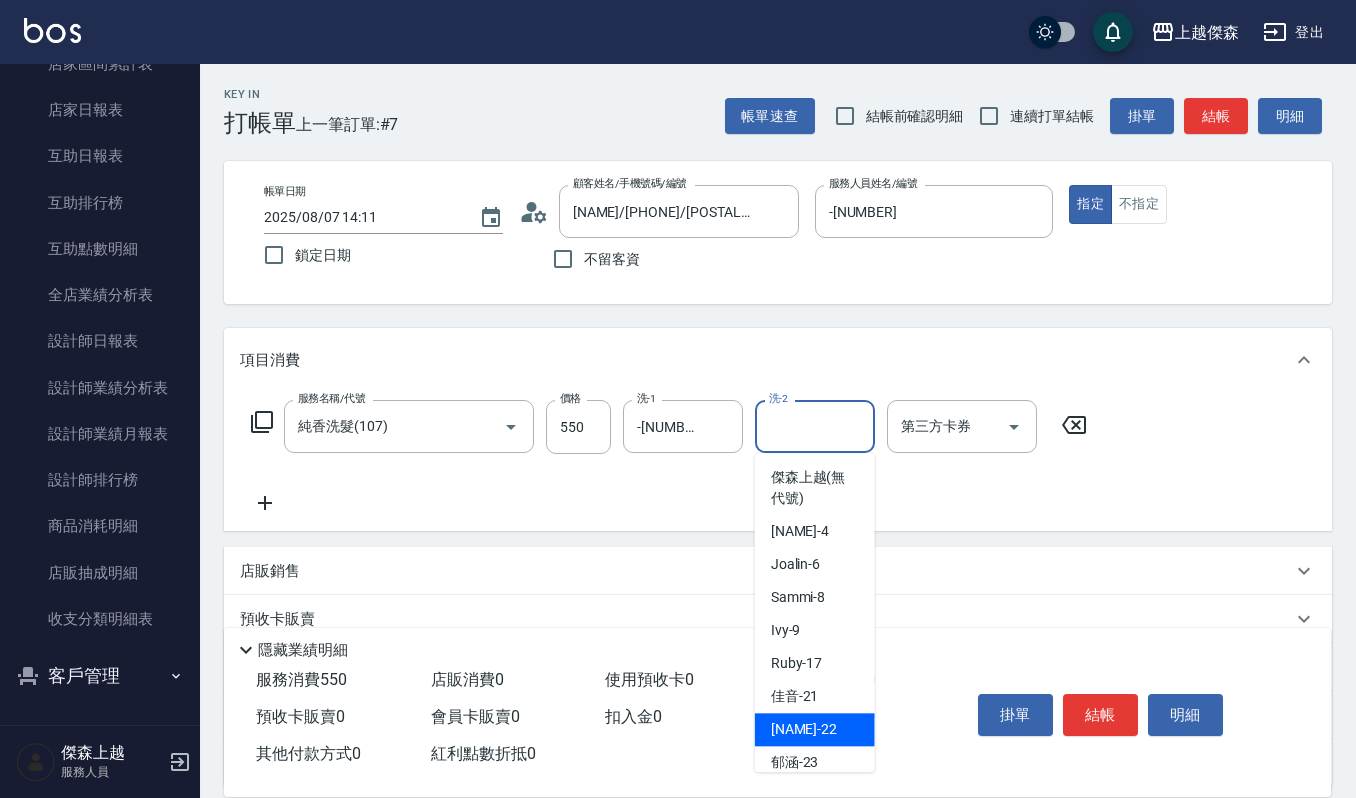 click on "宜芳 -22" at bounding box center [804, 729] 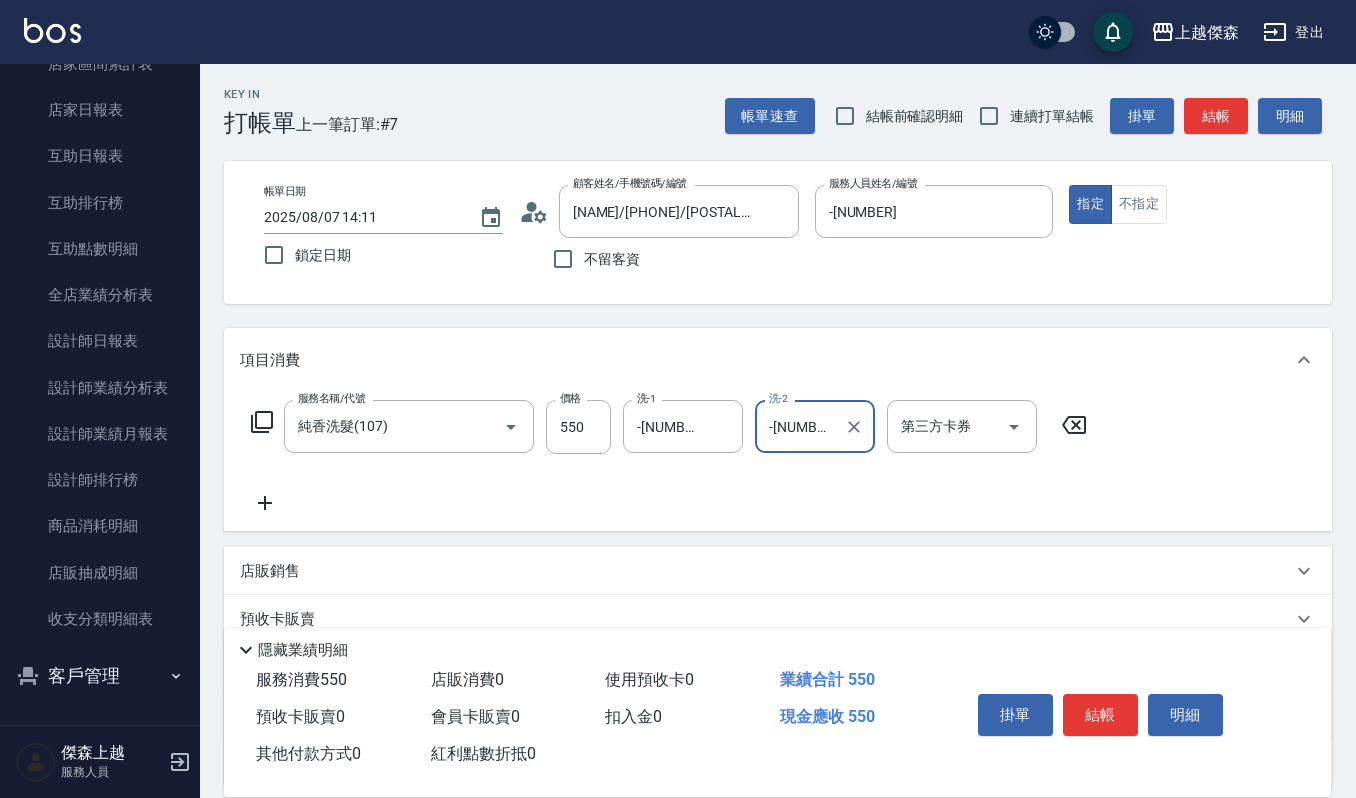 click 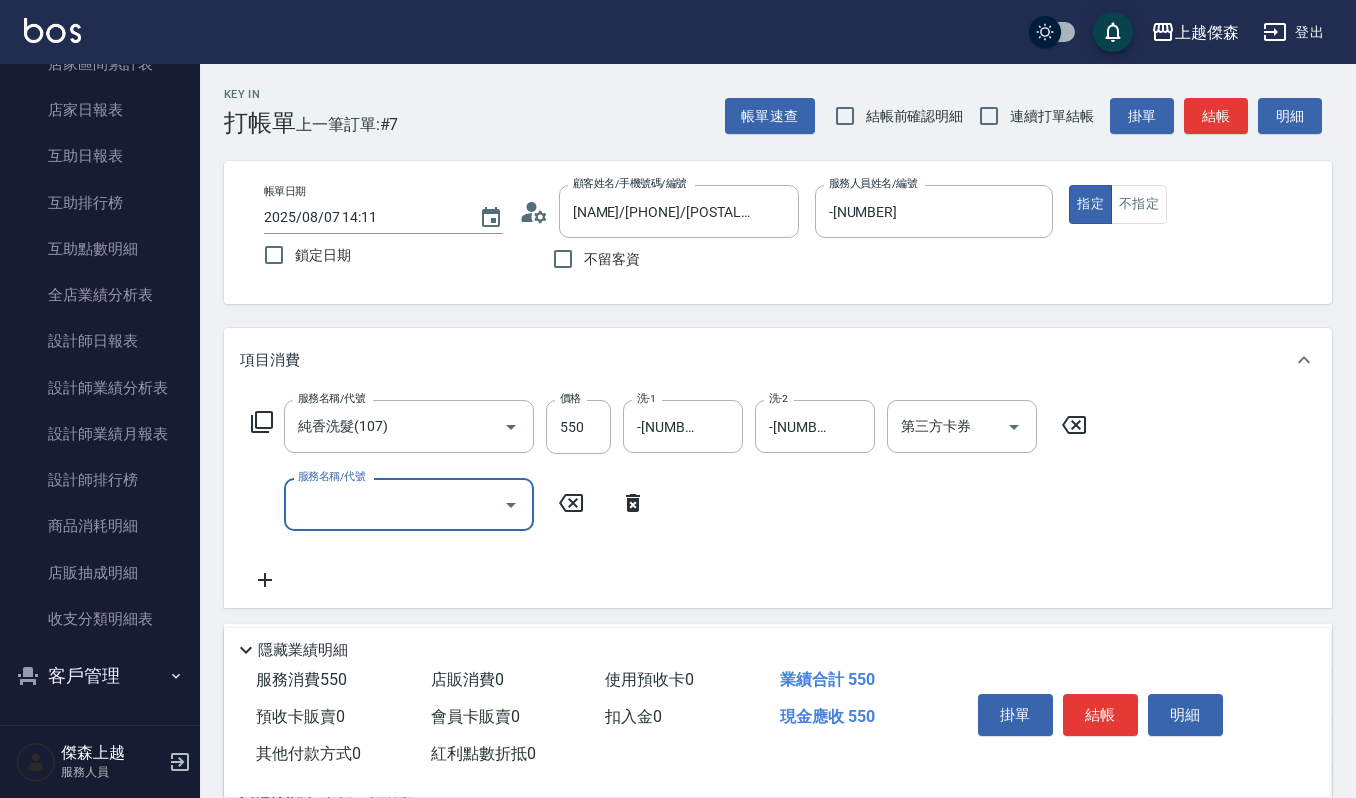 click on "服務名稱/代號" at bounding box center (394, 504) 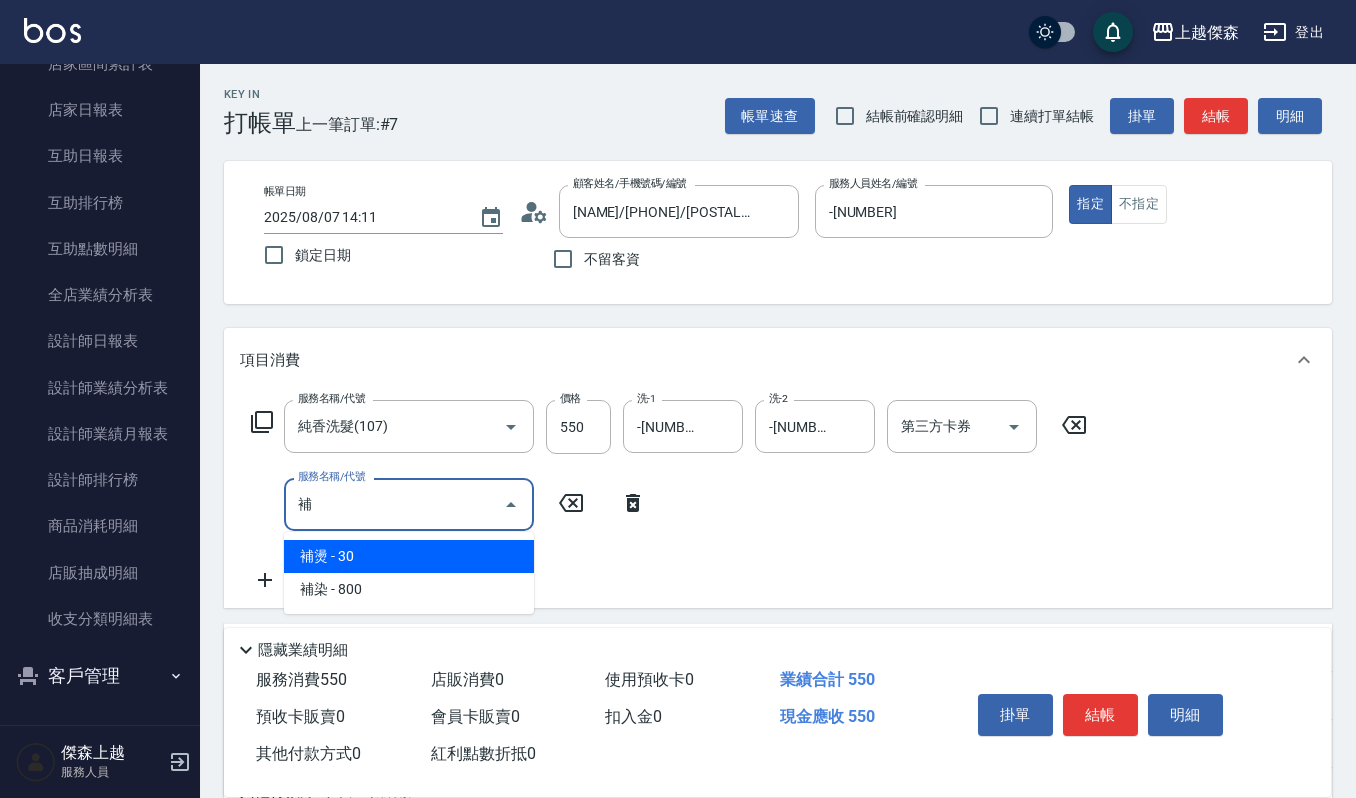 click on "補染 - 800" at bounding box center [409, 589] 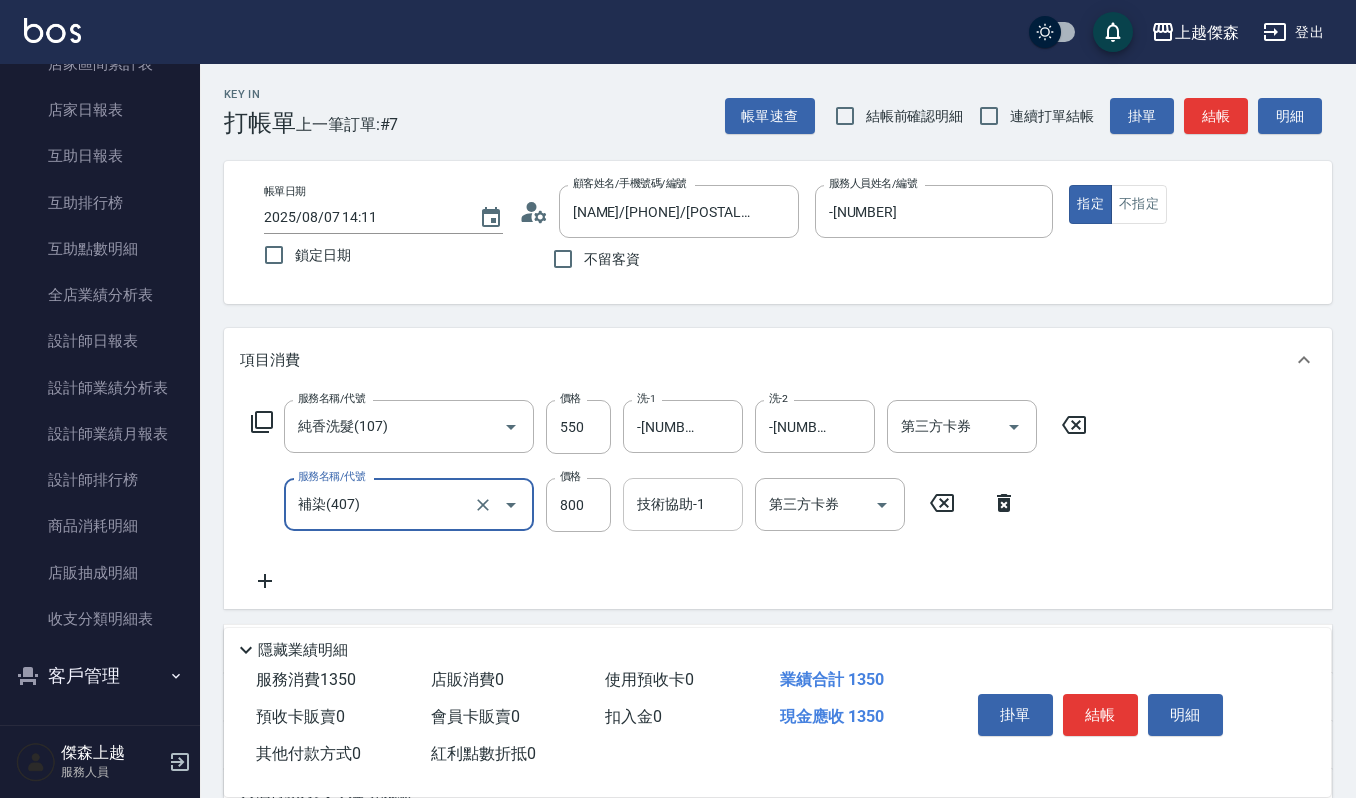 type on "補染(407)" 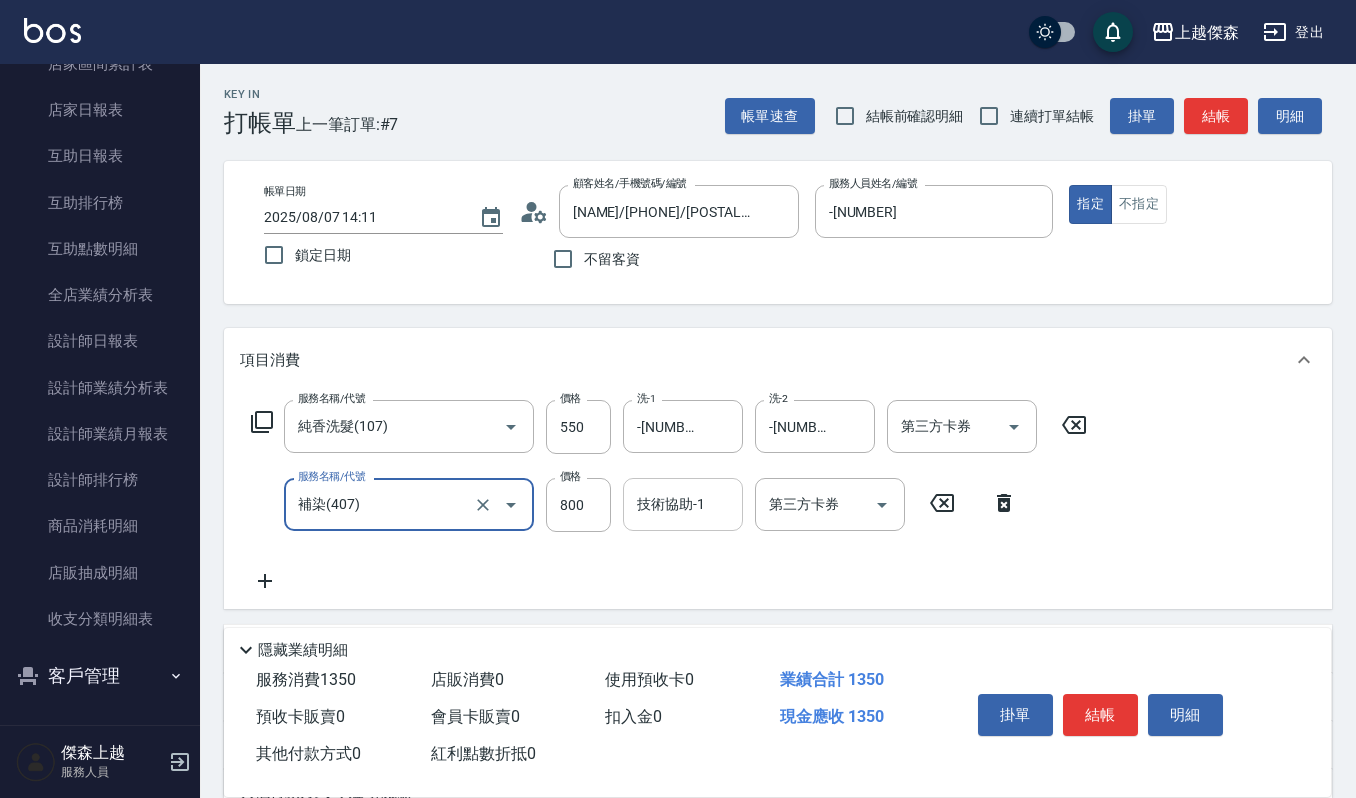 click on "技術協助-1" at bounding box center [683, 504] 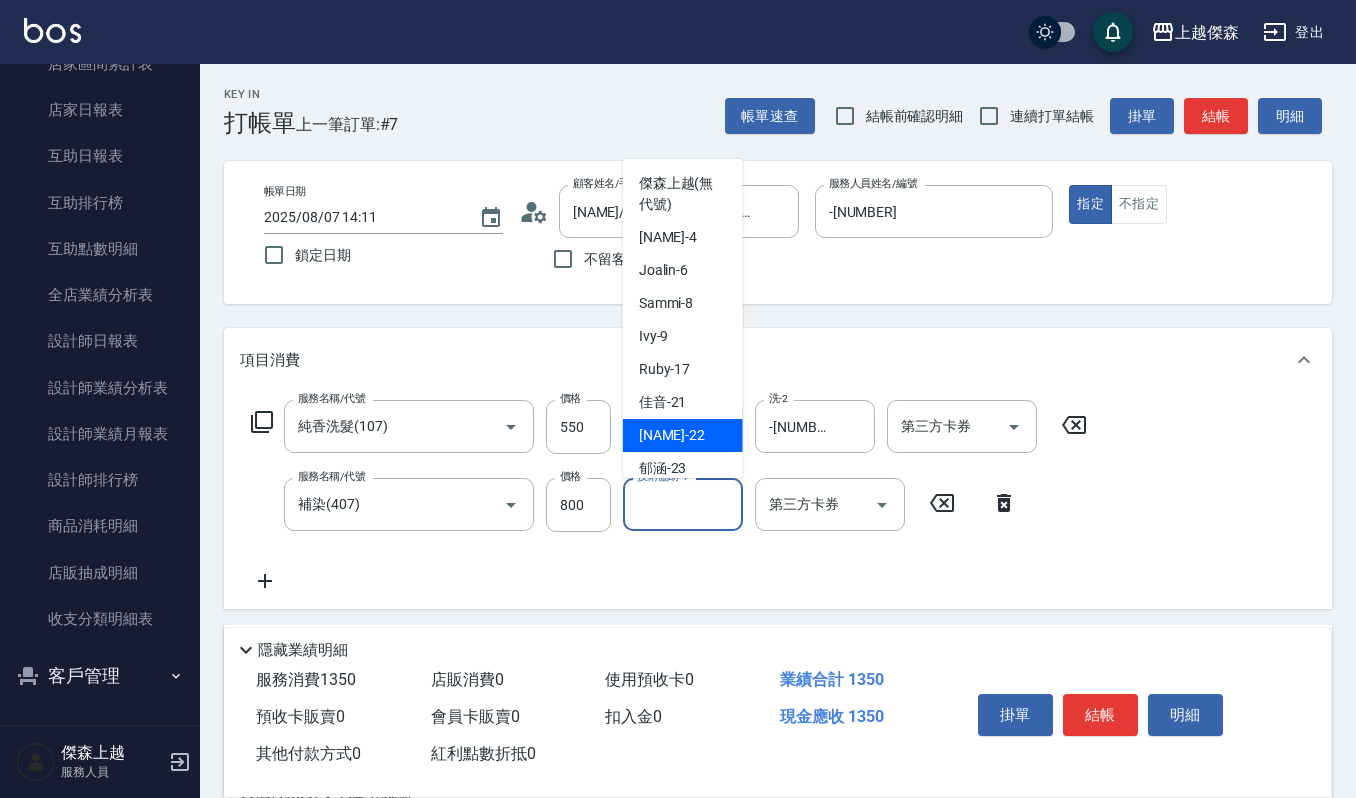 click on "宜芳 -22" at bounding box center [672, 435] 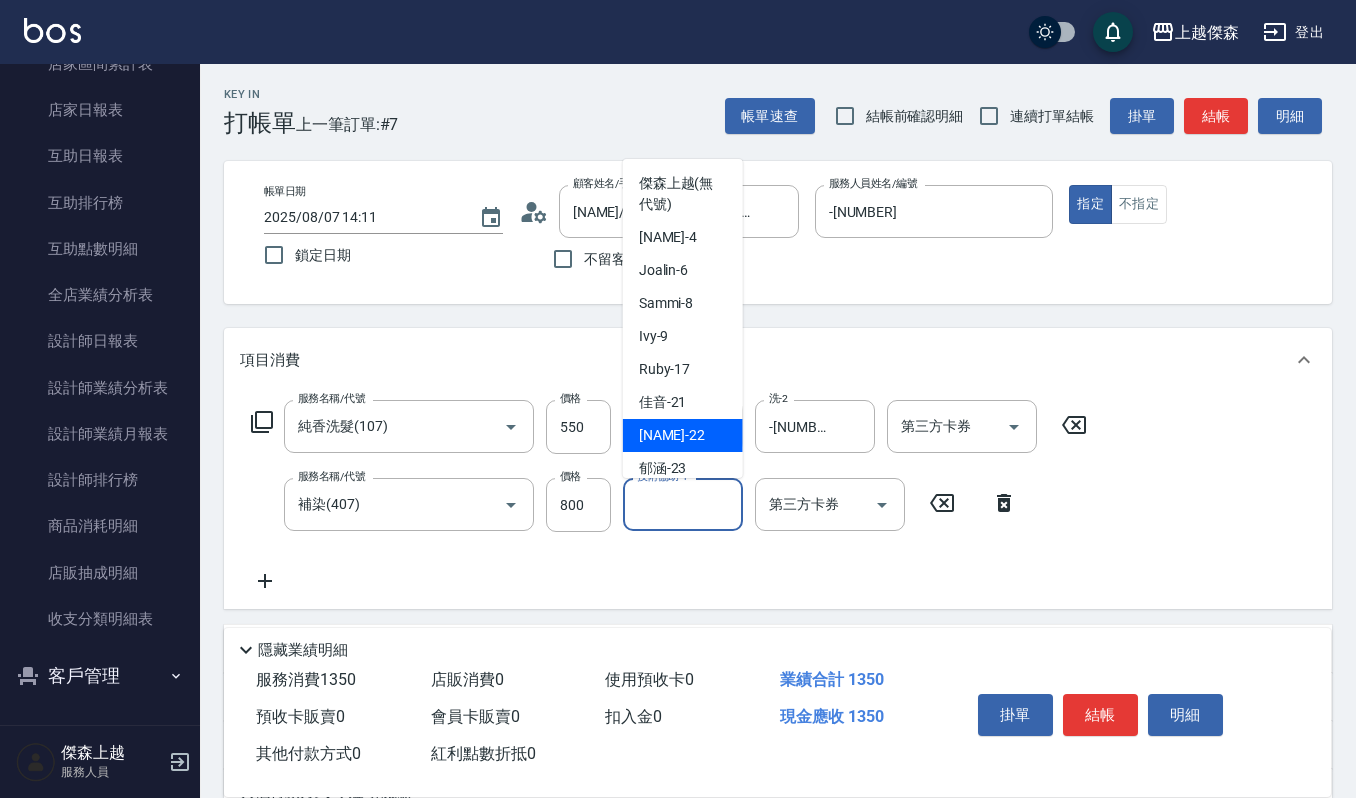 type on "-[NUMBER]" 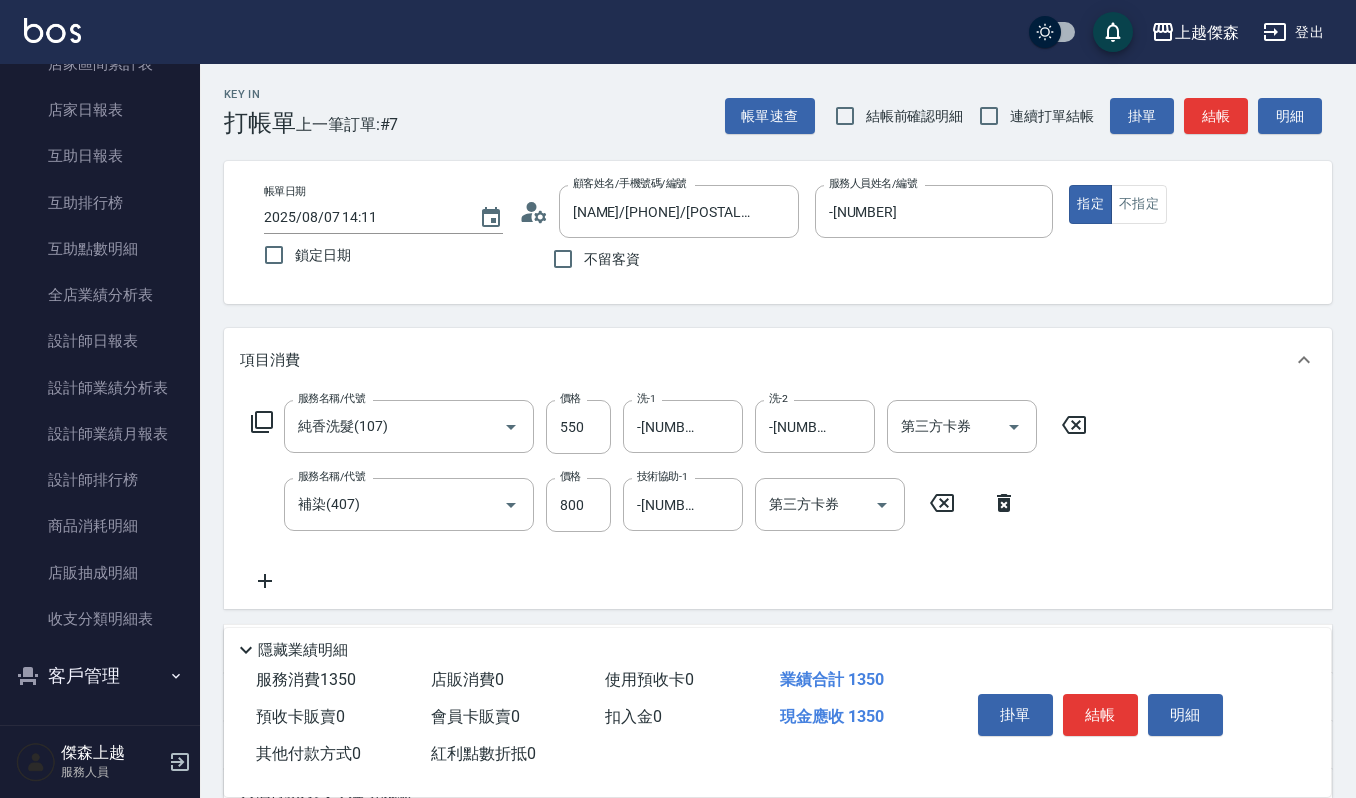 click 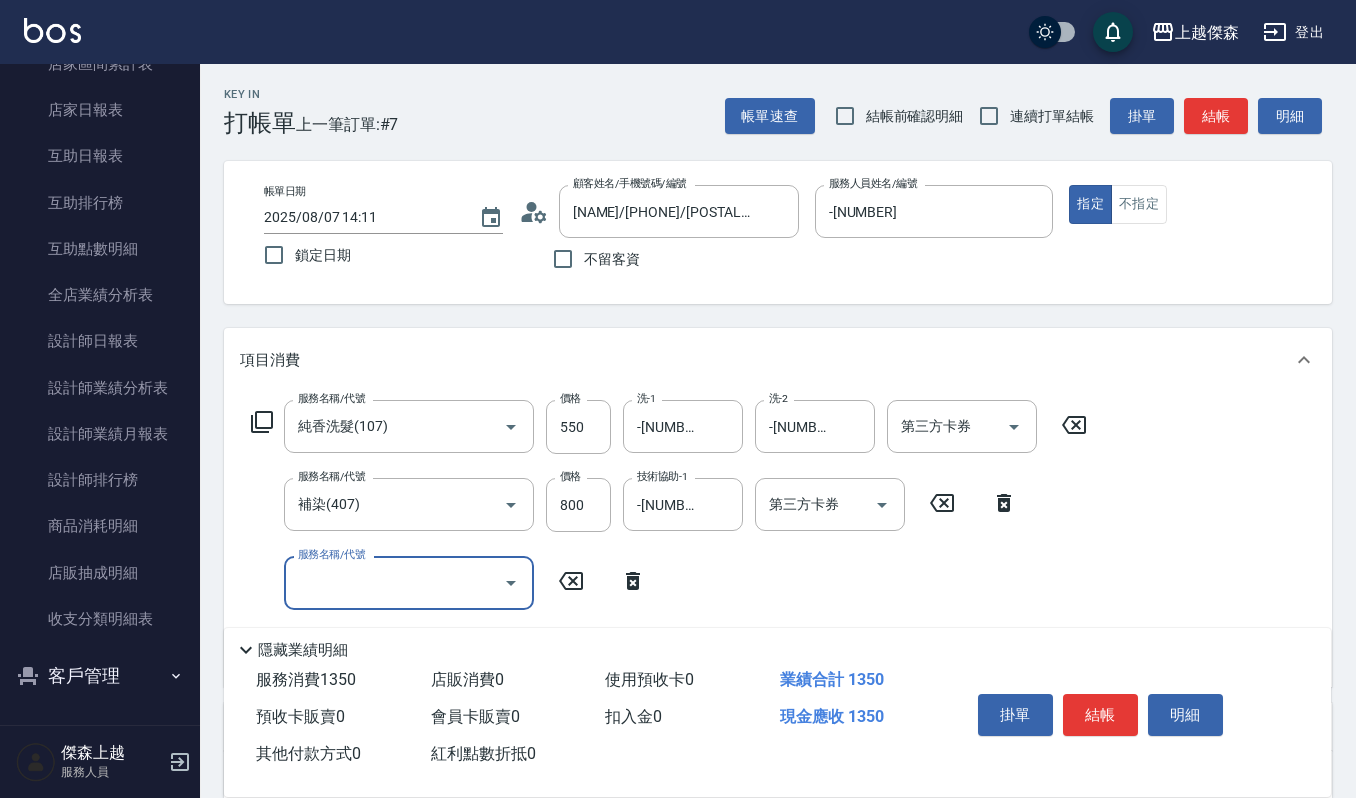 click on "服務名稱/代號" at bounding box center (394, 582) 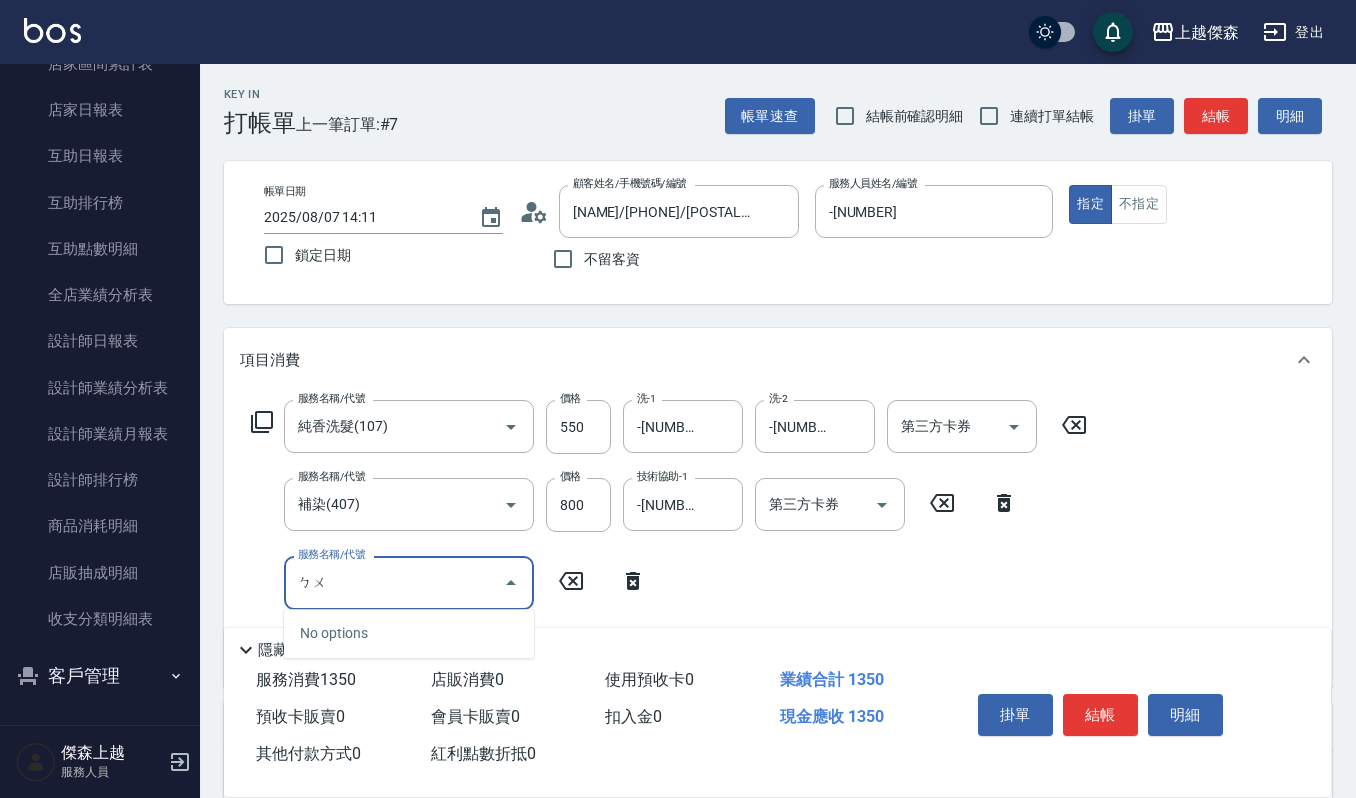 type on "不" 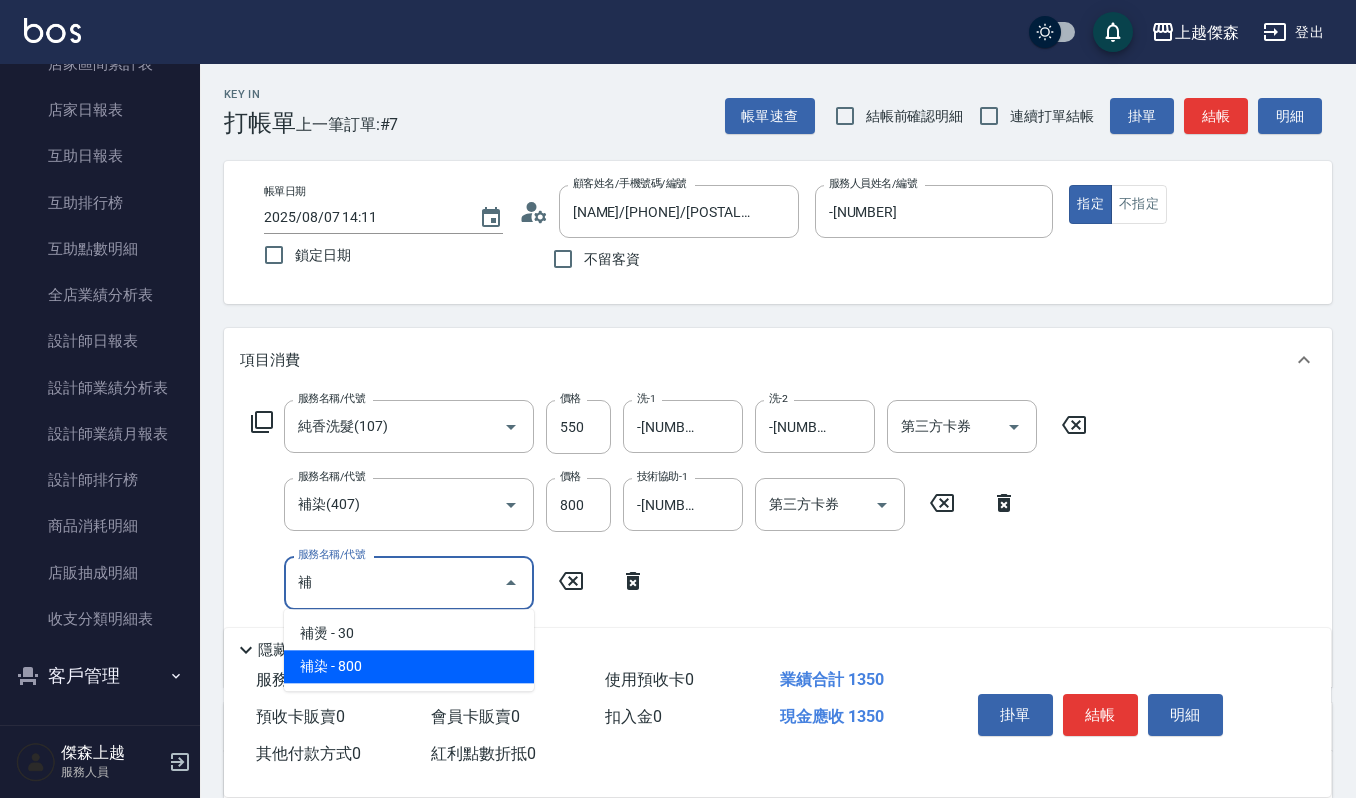 click on "補染 - 800" at bounding box center [409, 666] 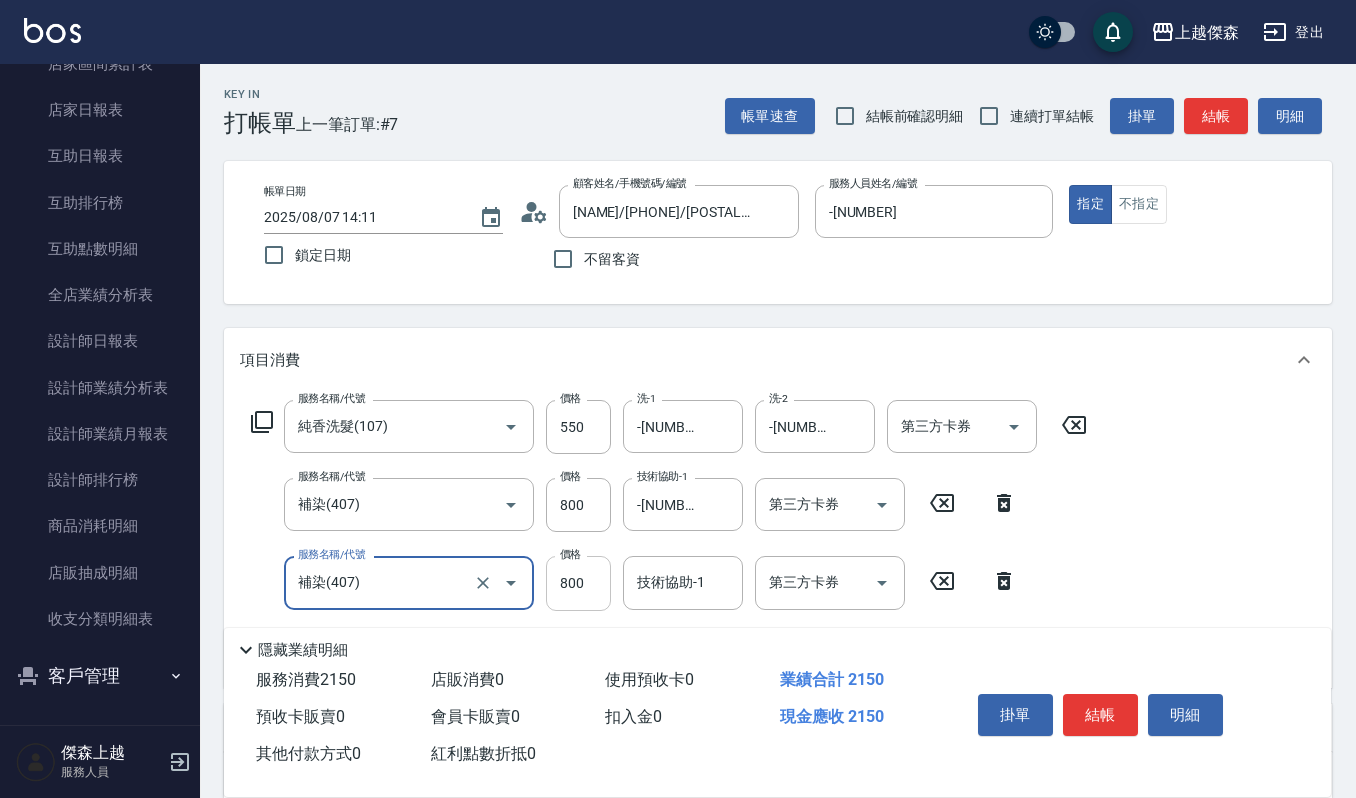 type on "補染(407)" 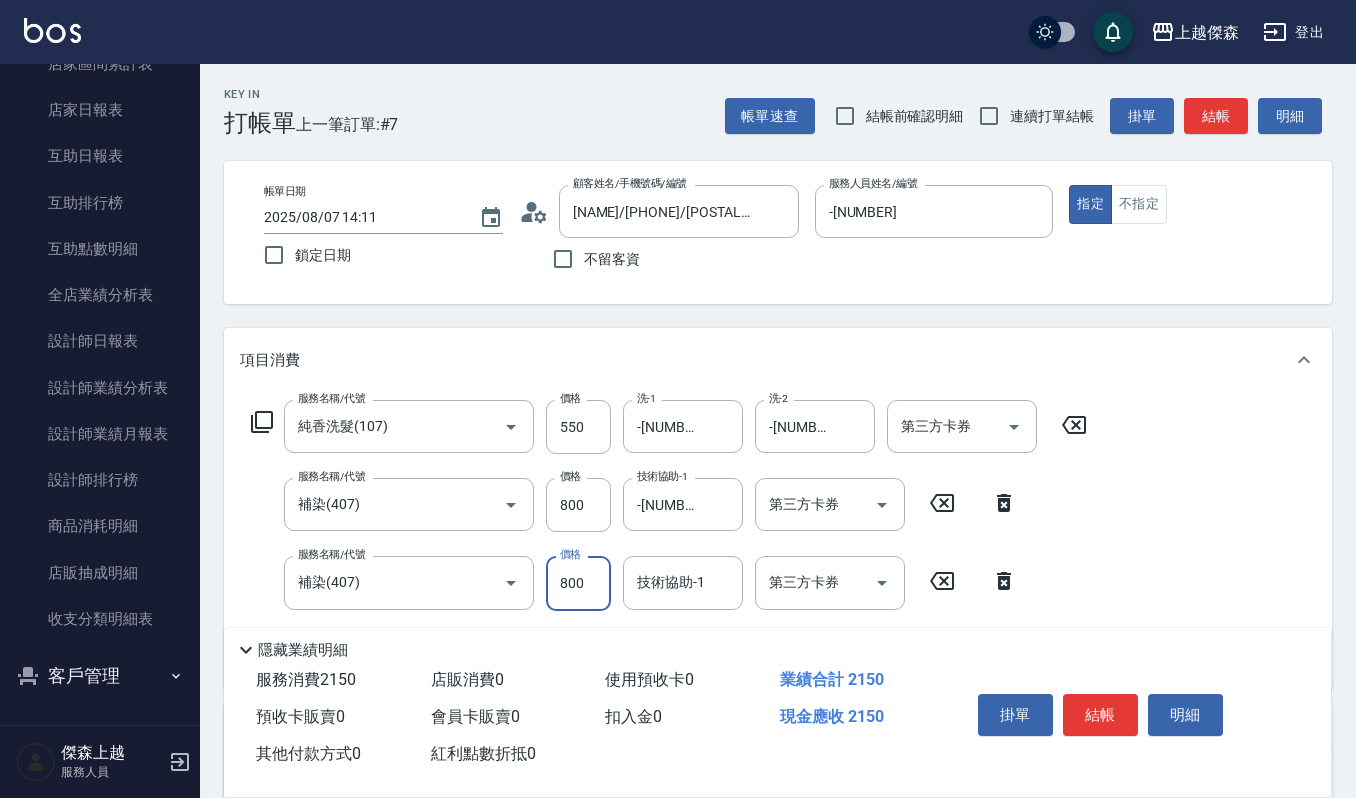 click on "800" at bounding box center [578, 583] 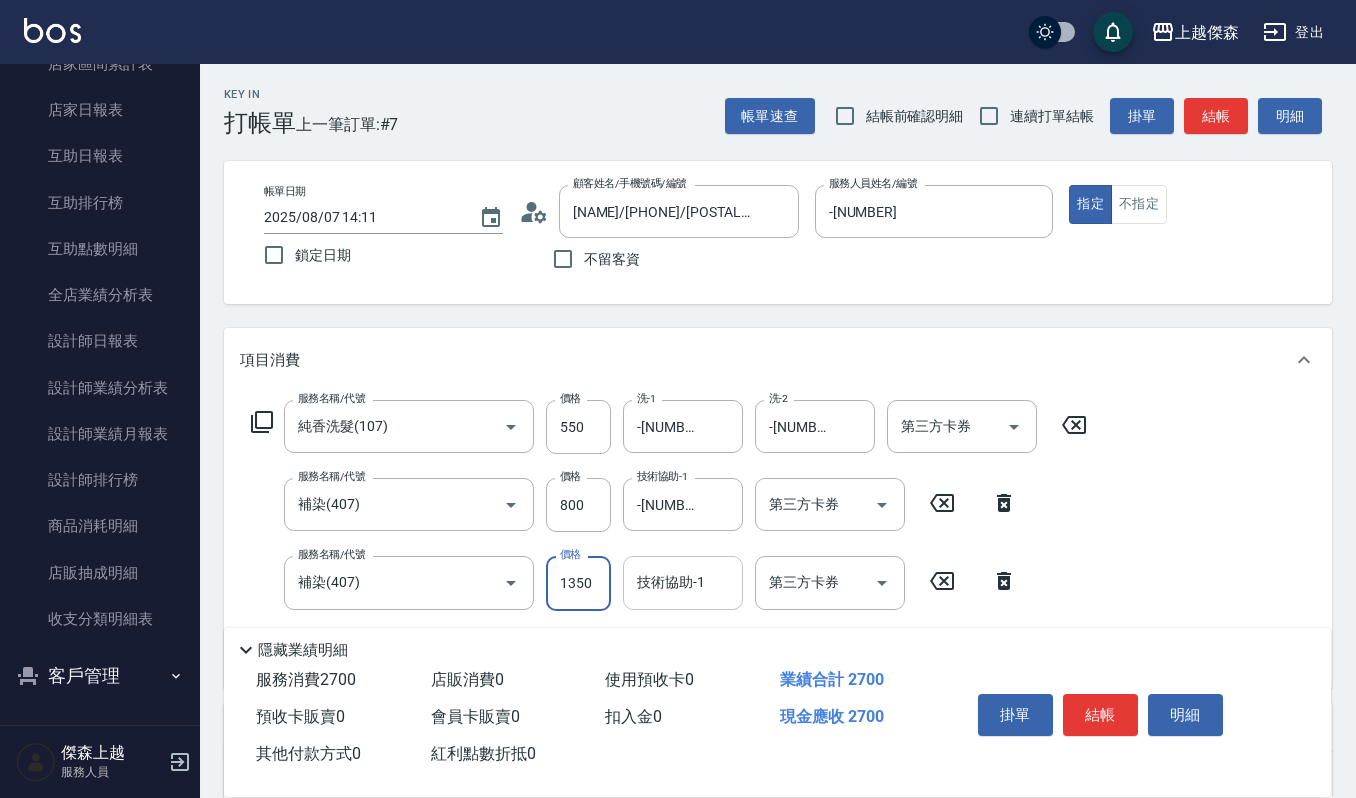 type on "1350" 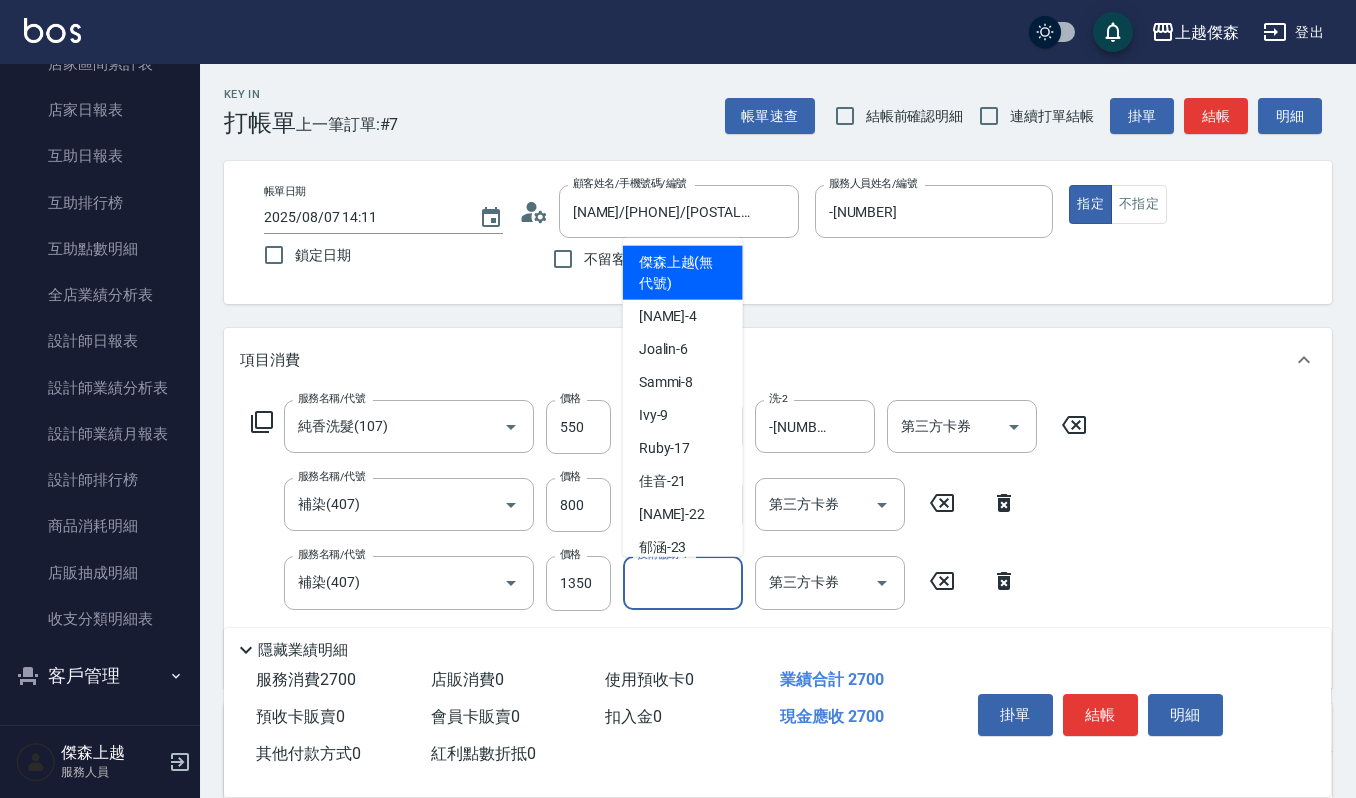 click on "技術協助-1" at bounding box center (683, 582) 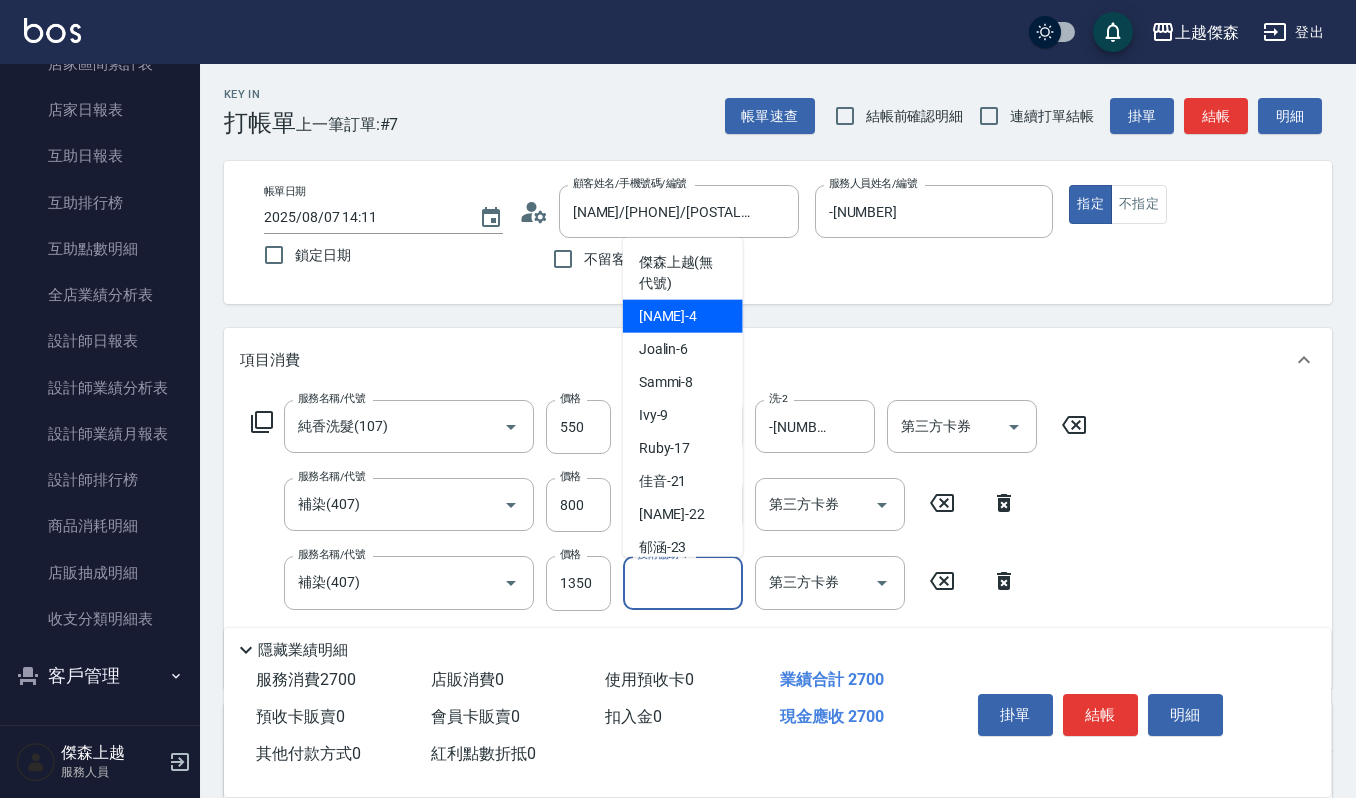 click on "-[NUMBER]" at bounding box center (683, 315) 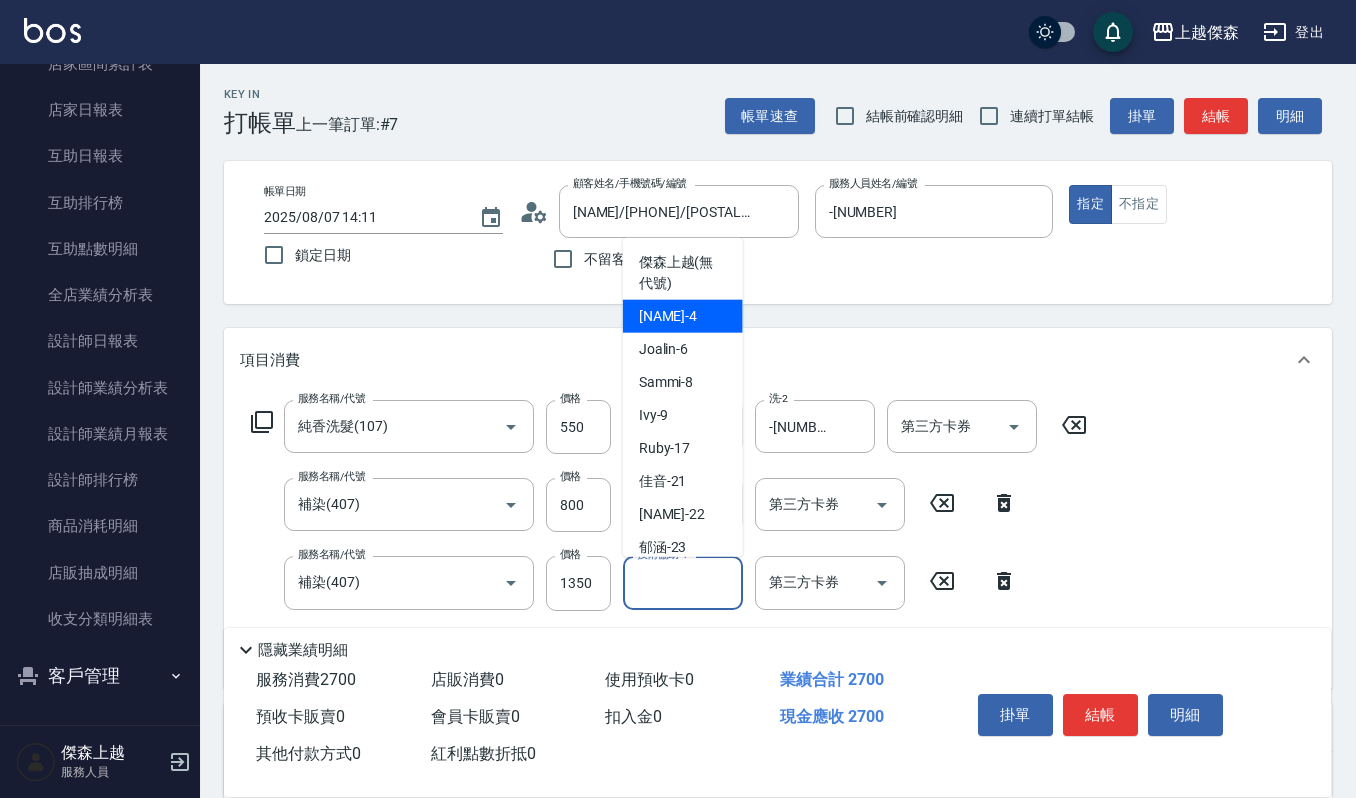type on "-[NUMBER]" 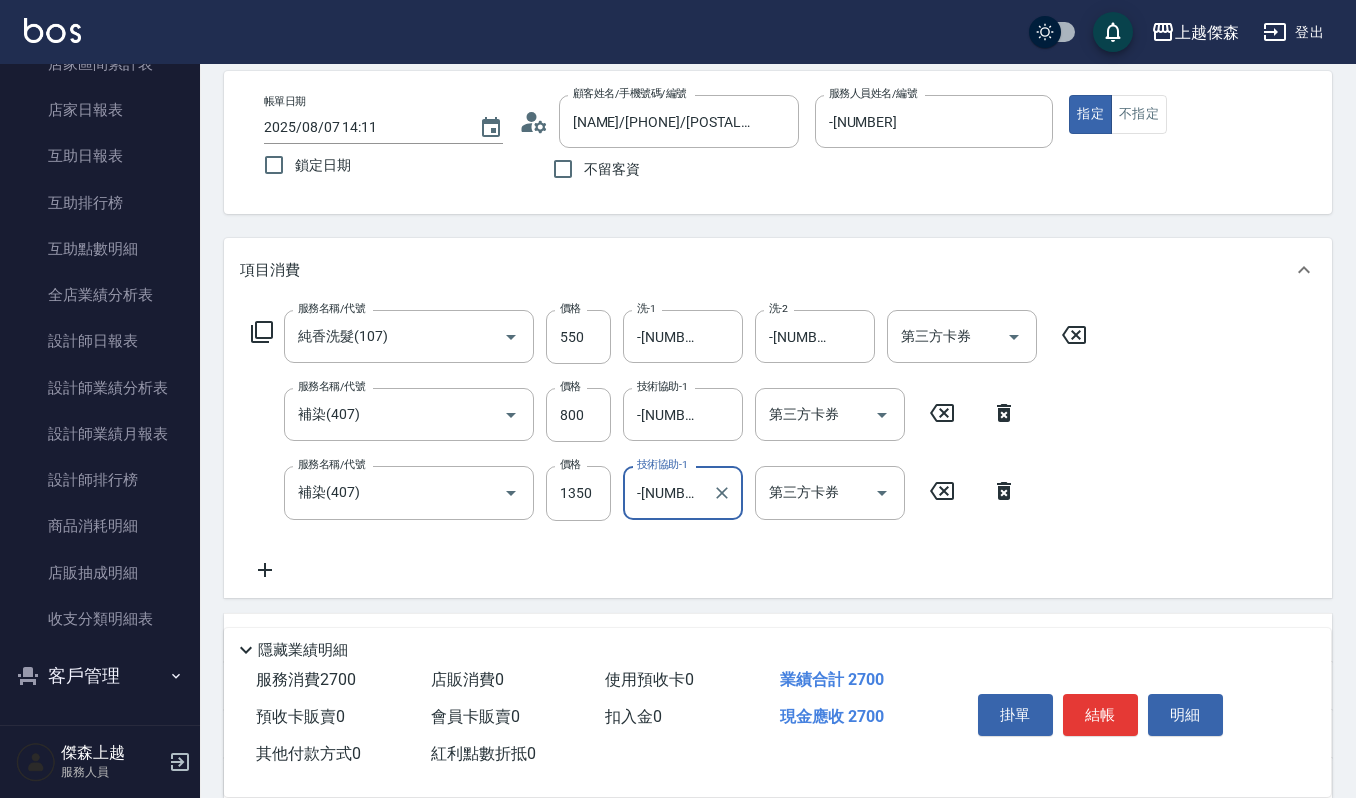 scroll, scrollTop: 133, scrollLeft: 0, axis: vertical 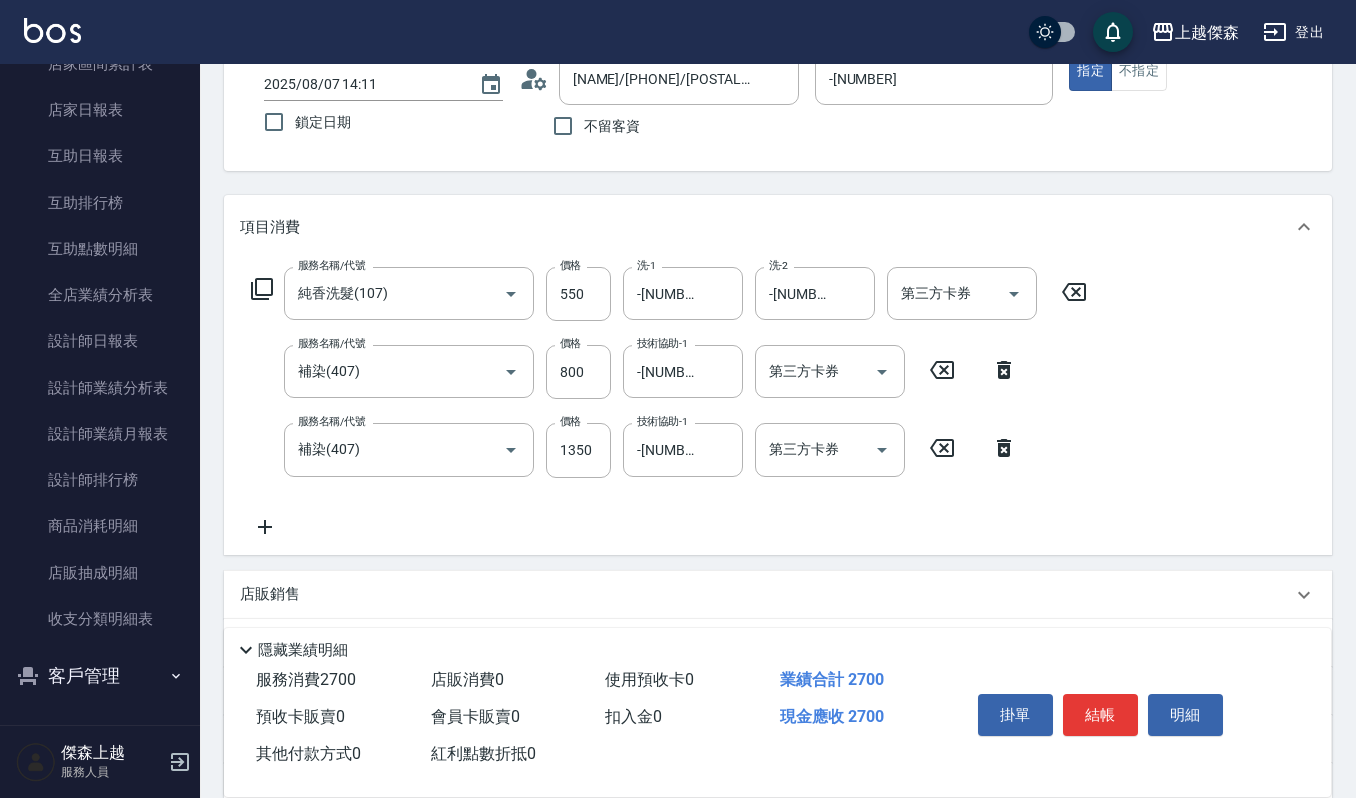click 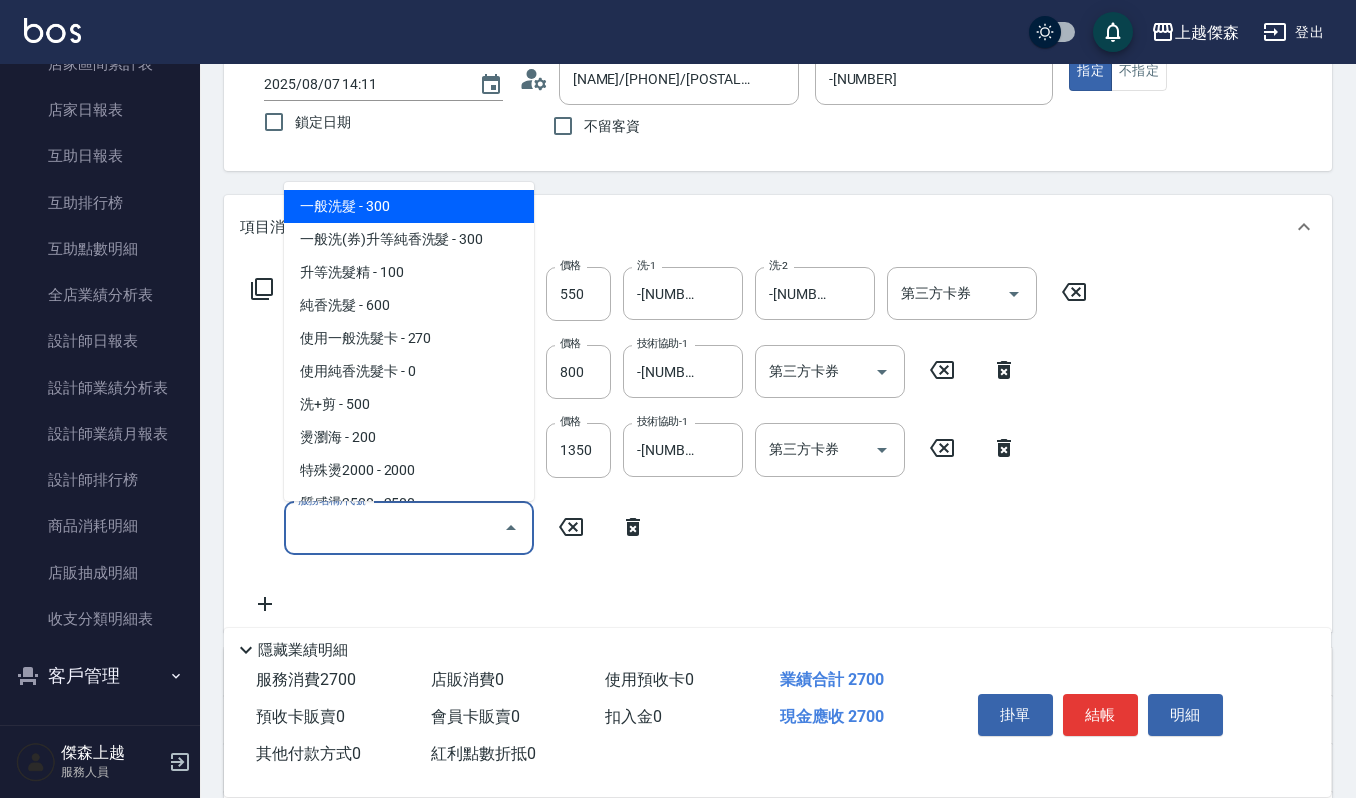 click on "服務名稱/代號" at bounding box center (394, 528) 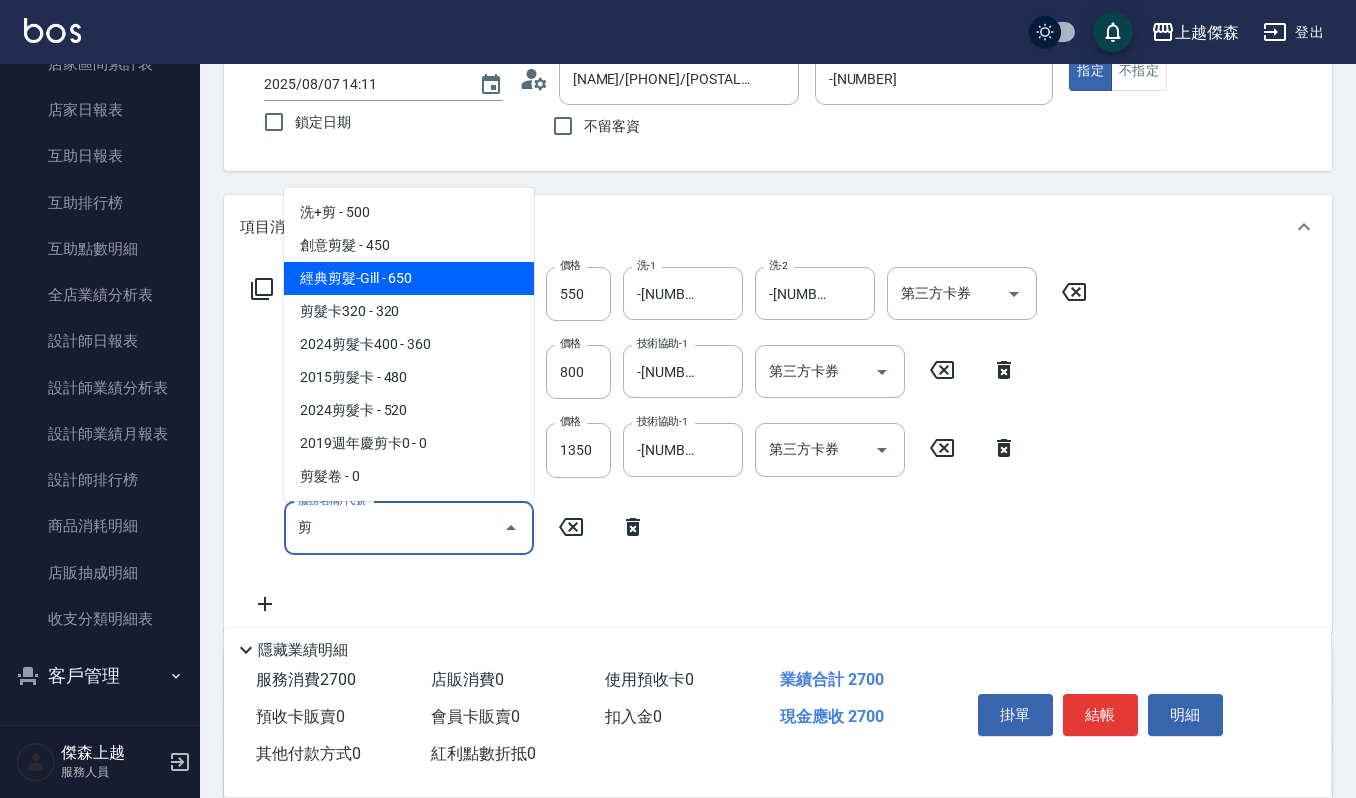 click on "經典剪髮-Gill - 650" at bounding box center (409, 278) 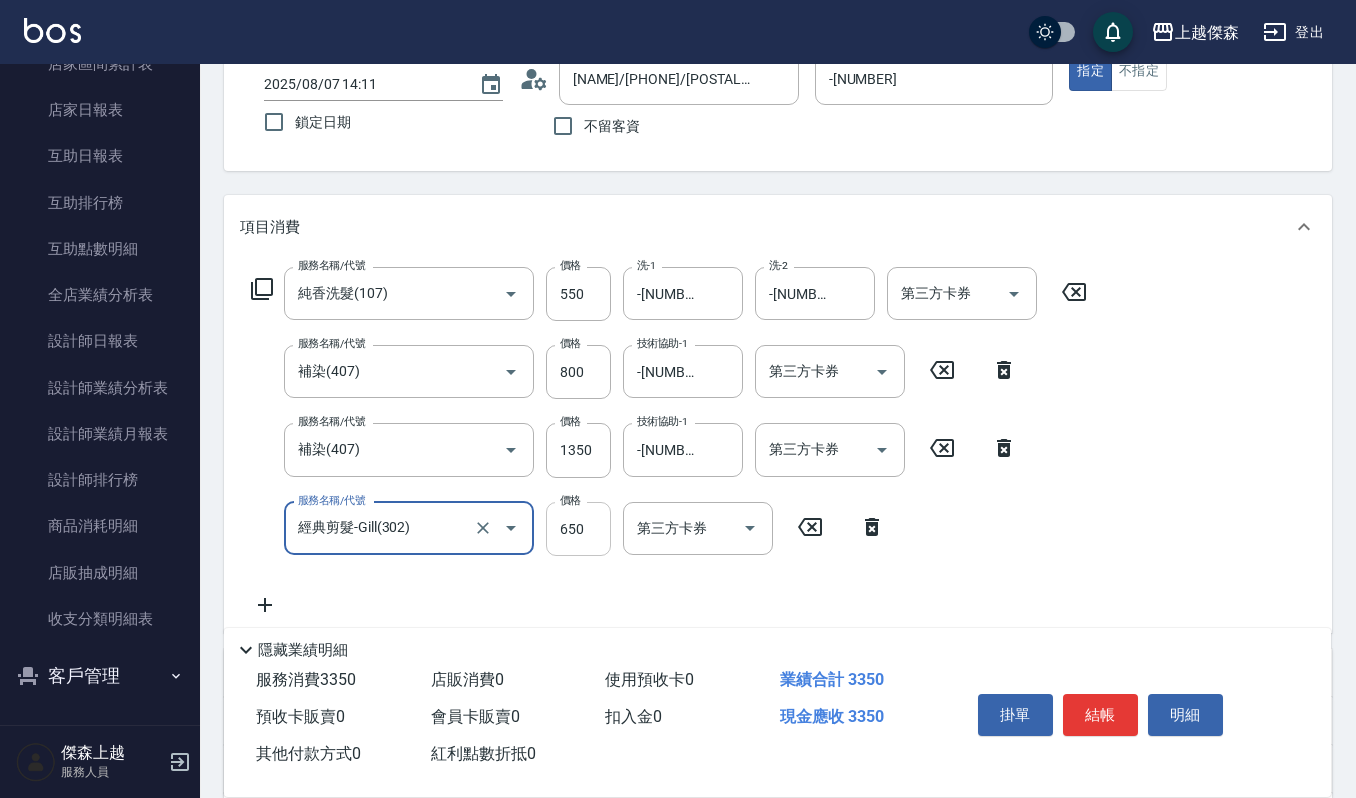 type on "經典剪髮-Gill(302)" 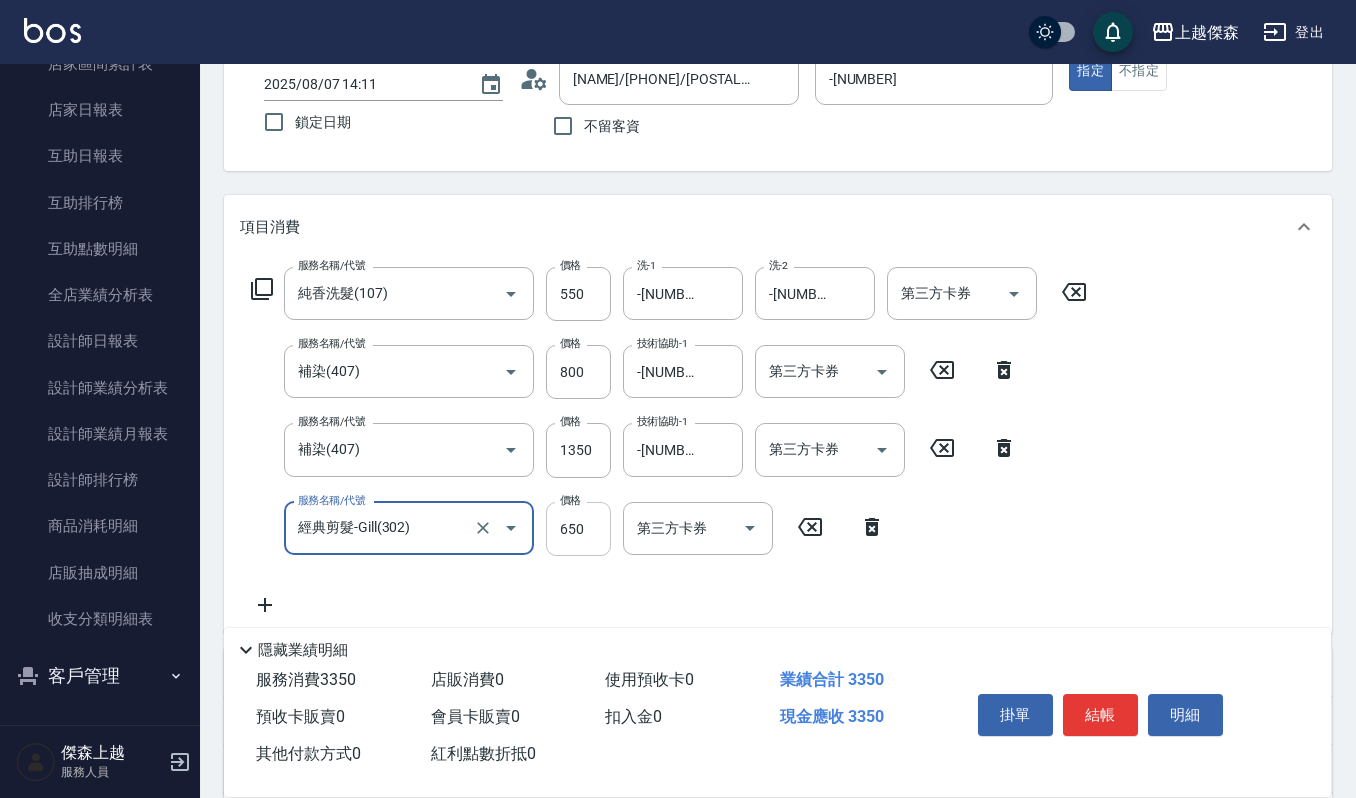 click on "650" at bounding box center (578, 529) 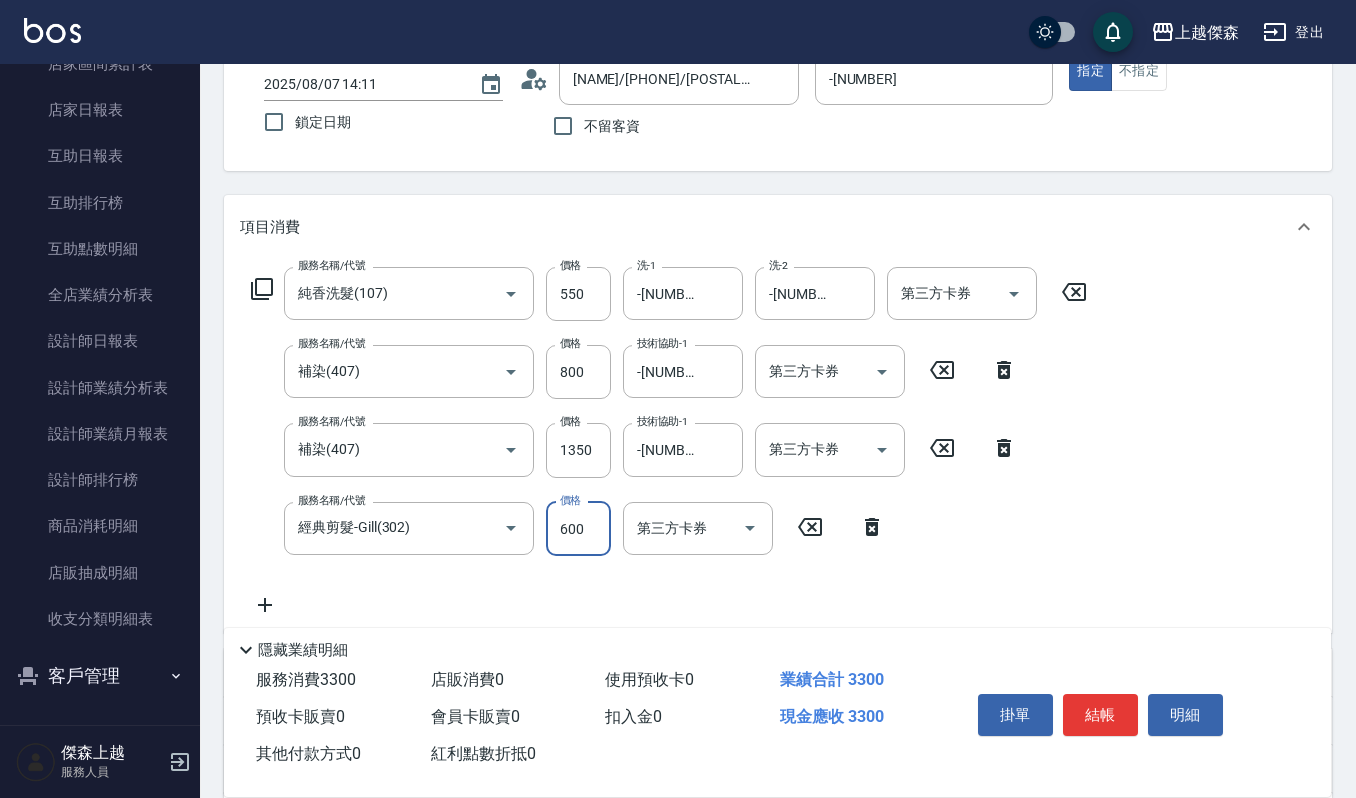 type on "600" 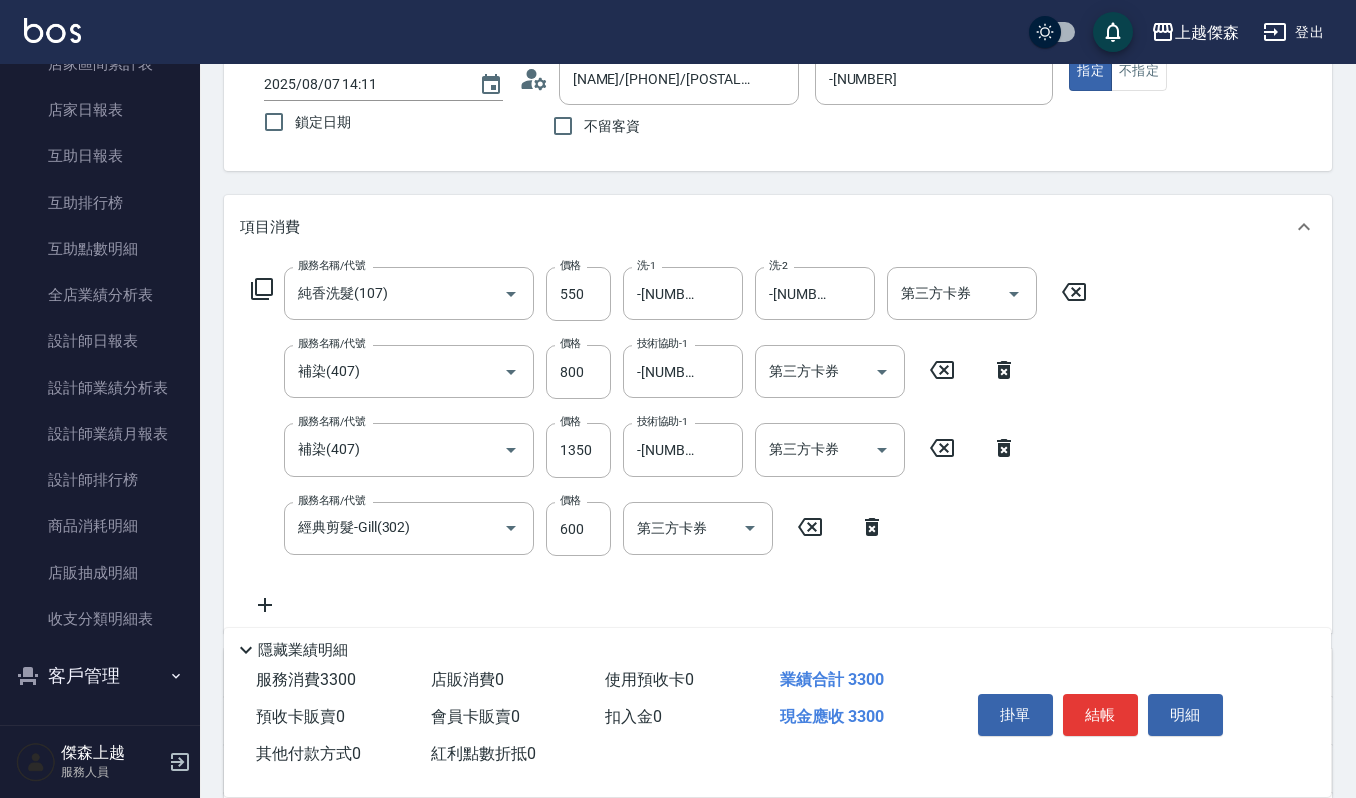click 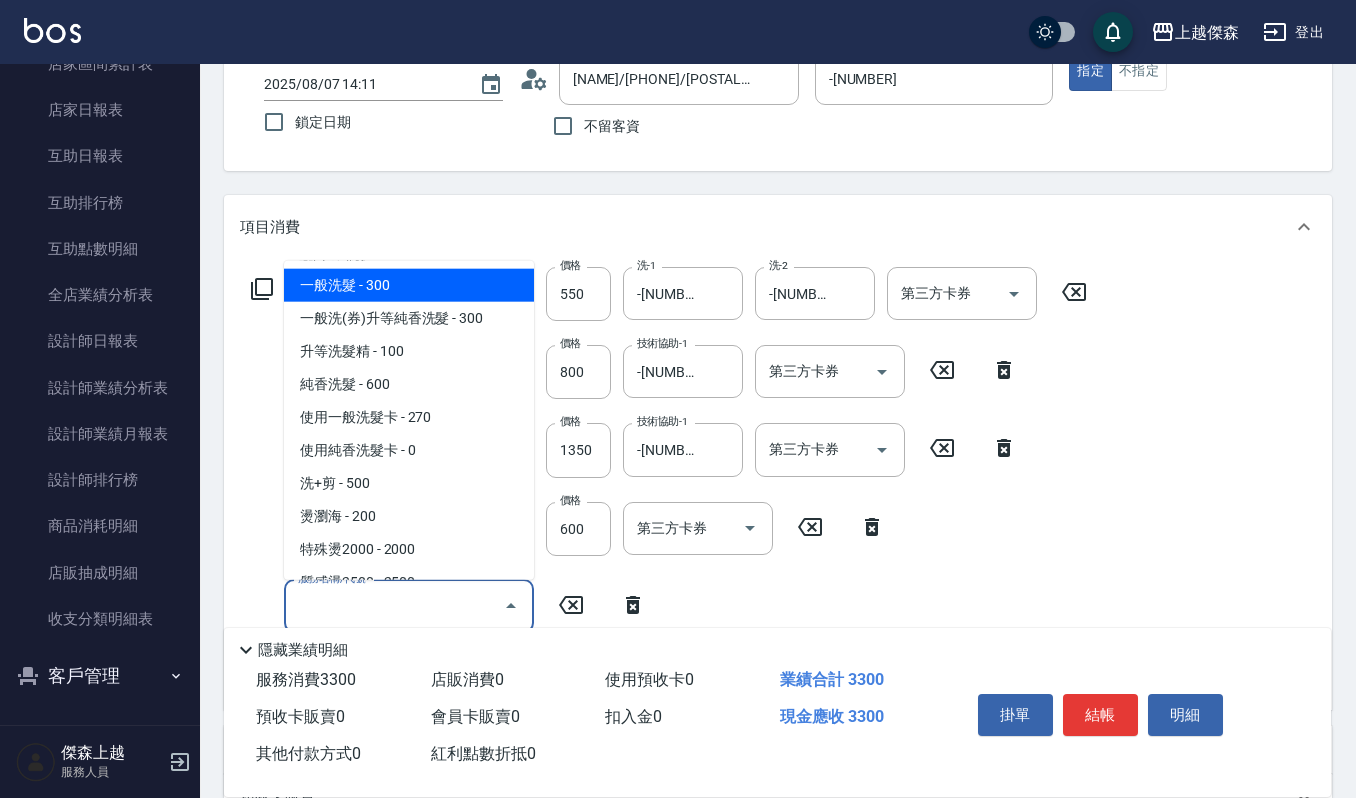 click on "服務名稱/代號" at bounding box center [394, 606] 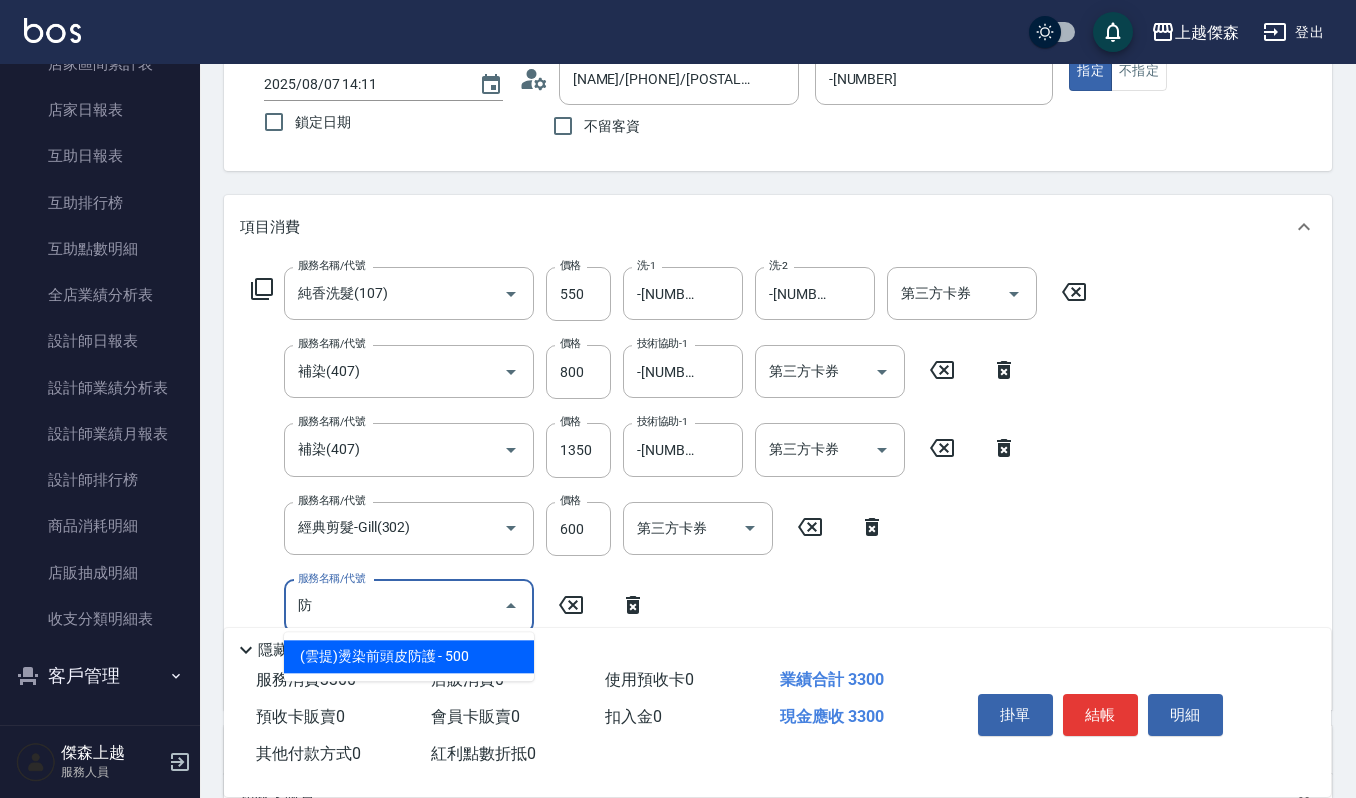 click on "(雲提)燙染前頭皮防護 - 500" at bounding box center [409, 656] 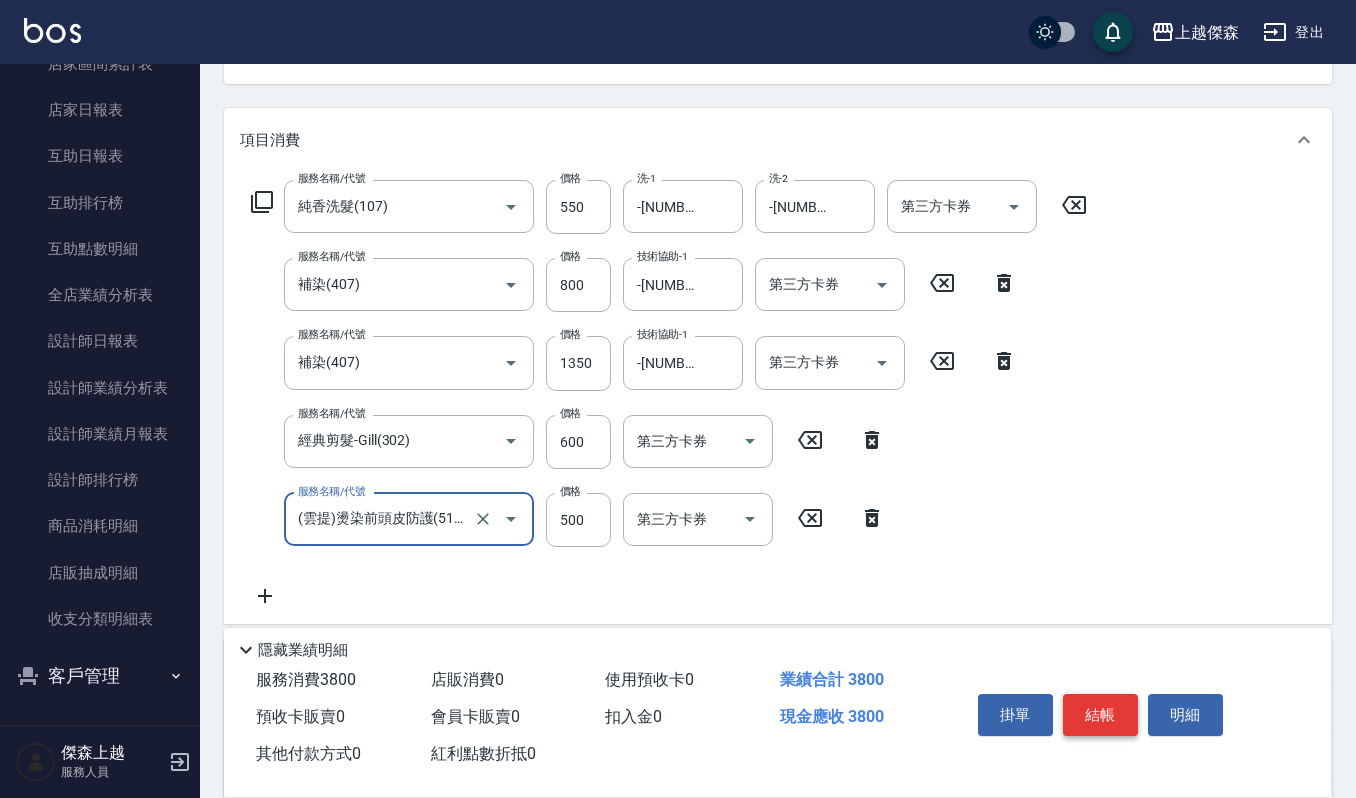 scroll, scrollTop: 266, scrollLeft: 0, axis: vertical 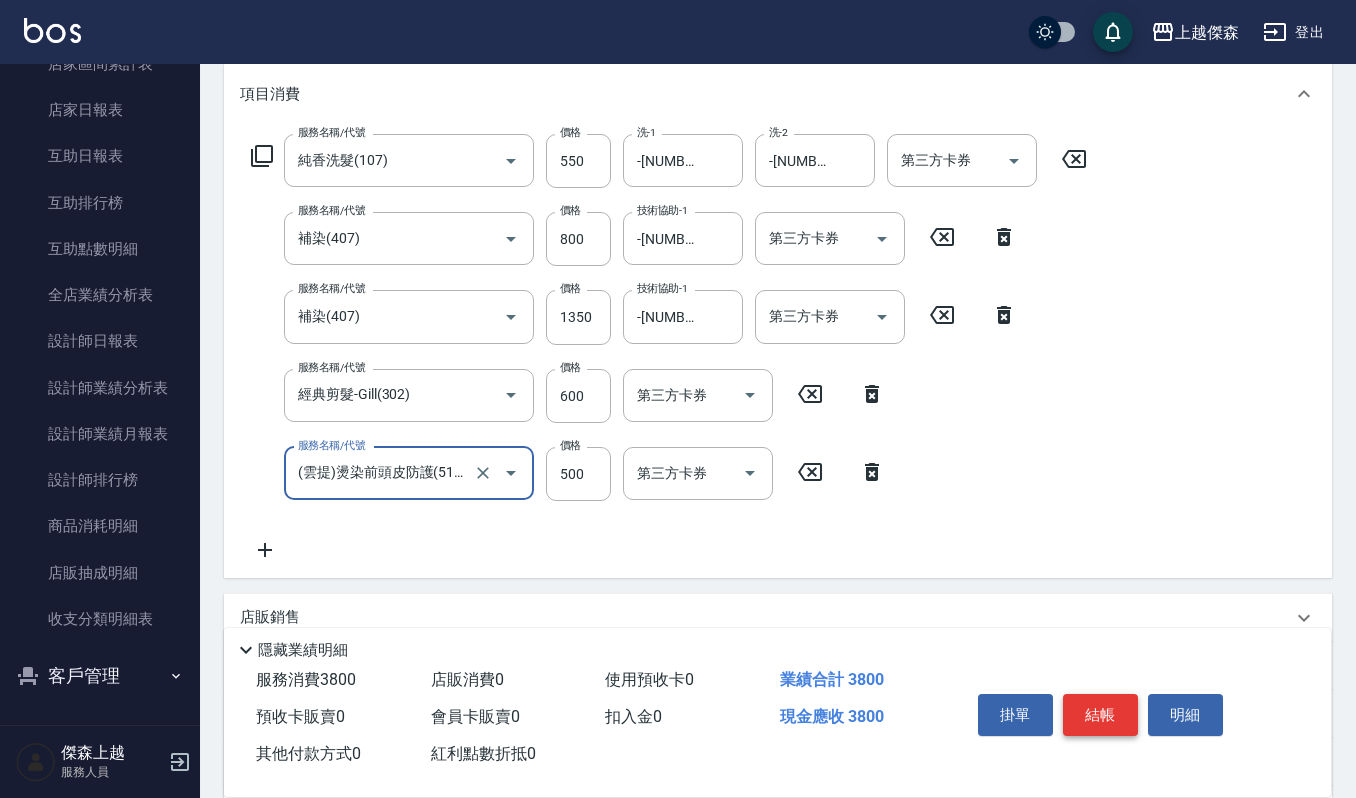 type on "(雲提)燙染前頭皮防護(518)" 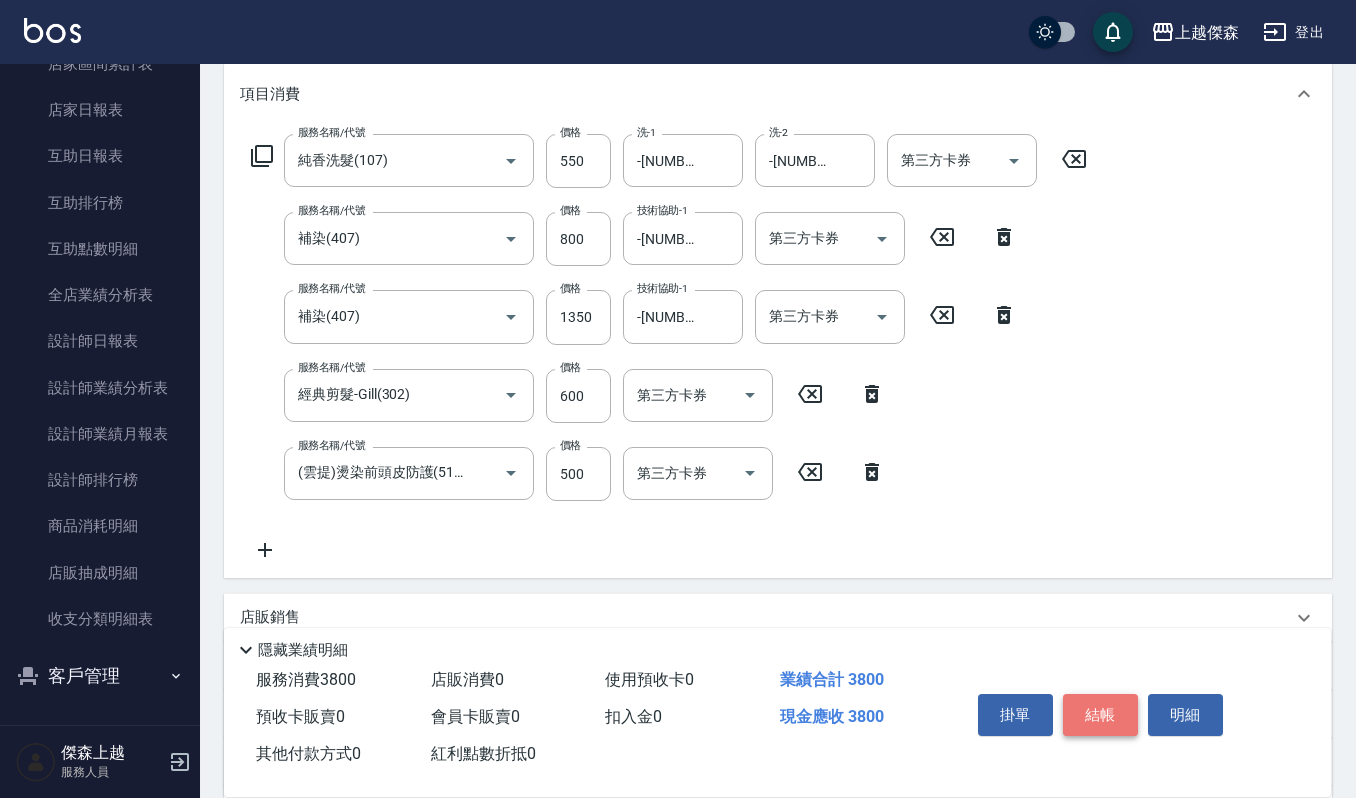 click on "結帳" at bounding box center [1100, 715] 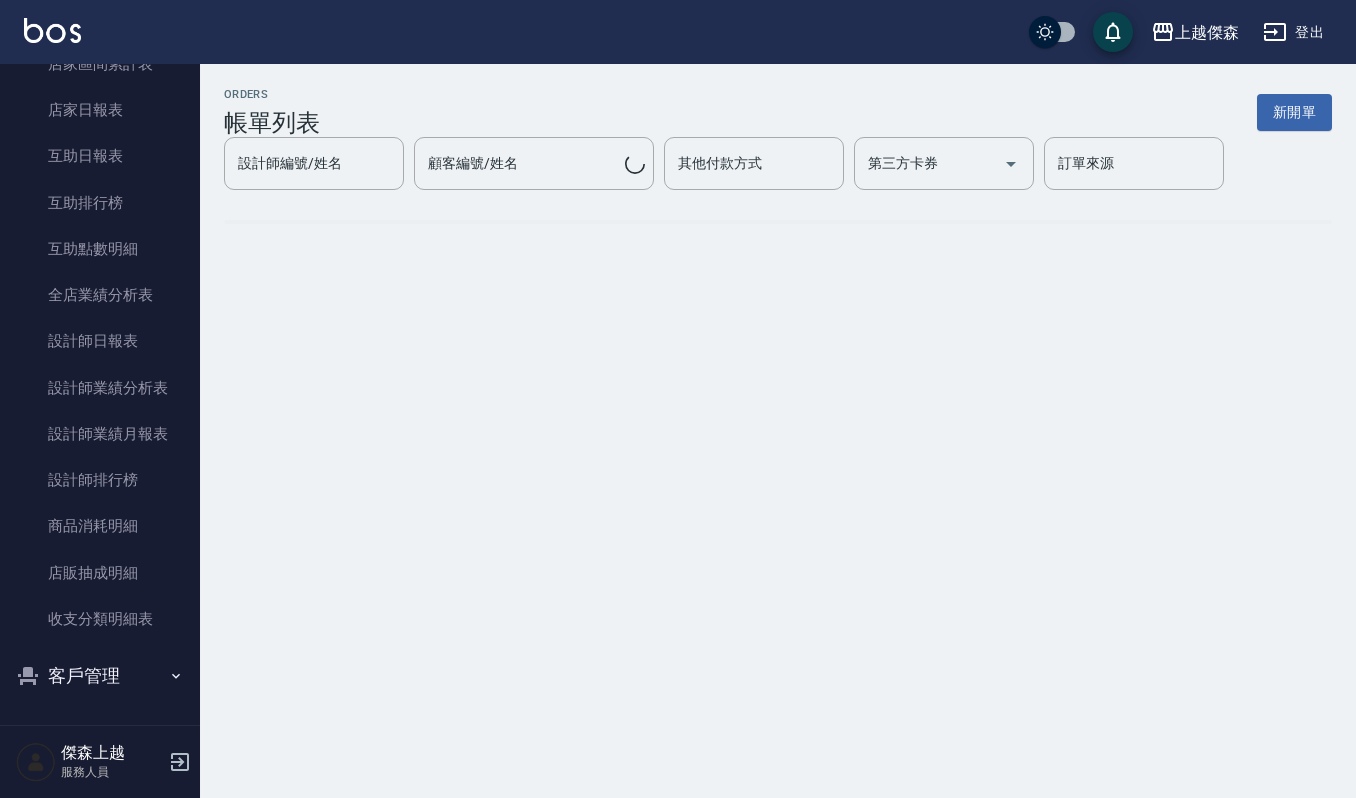 scroll, scrollTop: 0, scrollLeft: 0, axis: both 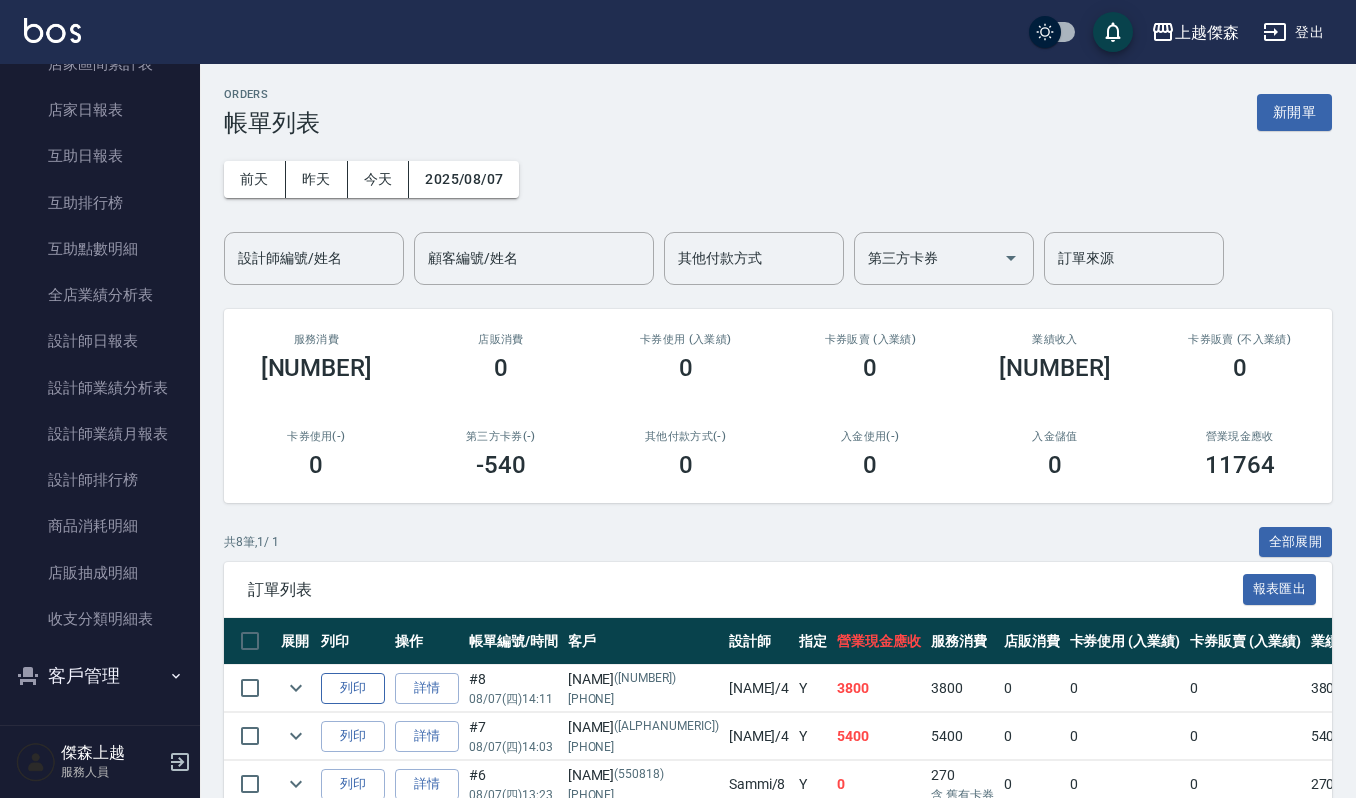 click on "列印" at bounding box center [353, 688] 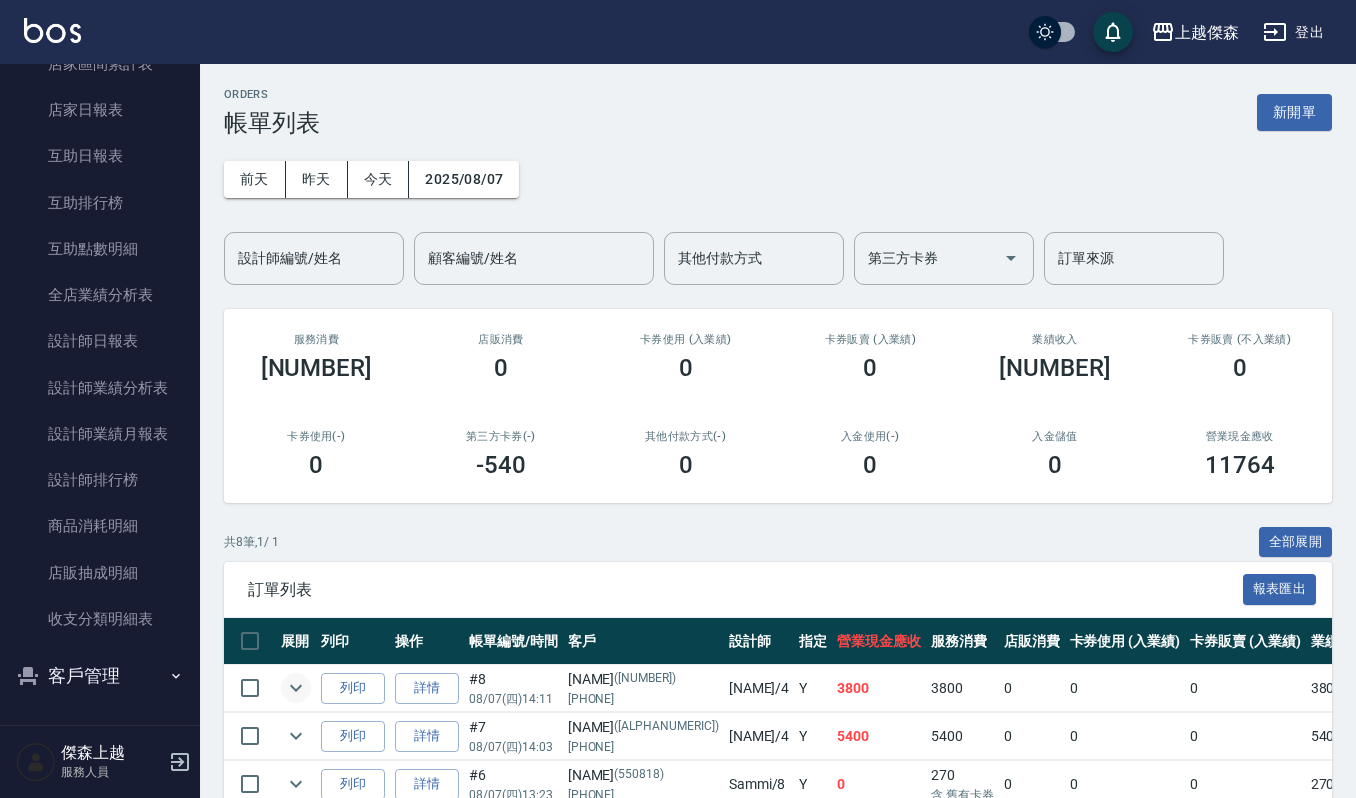 click 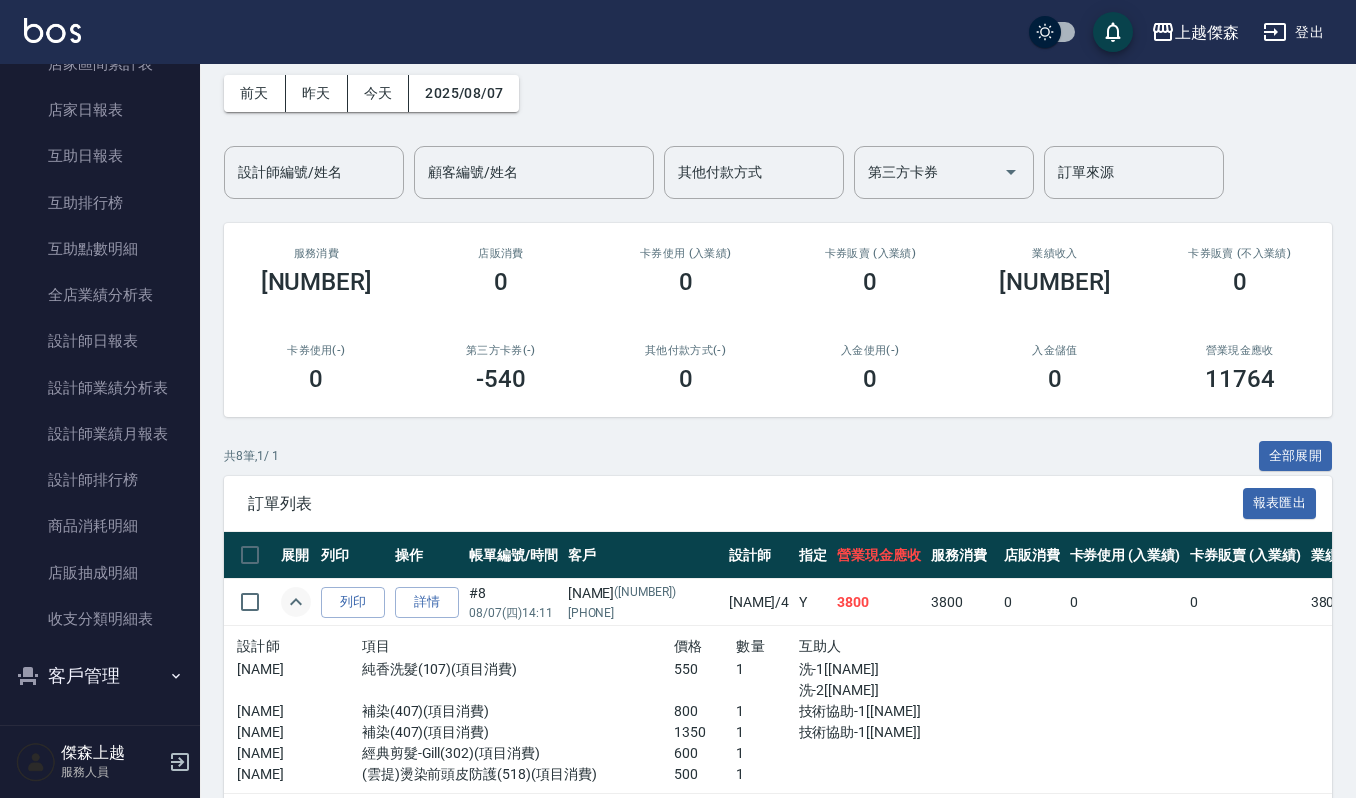 scroll, scrollTop: 133, scrollLeft: 0, axis: vertical 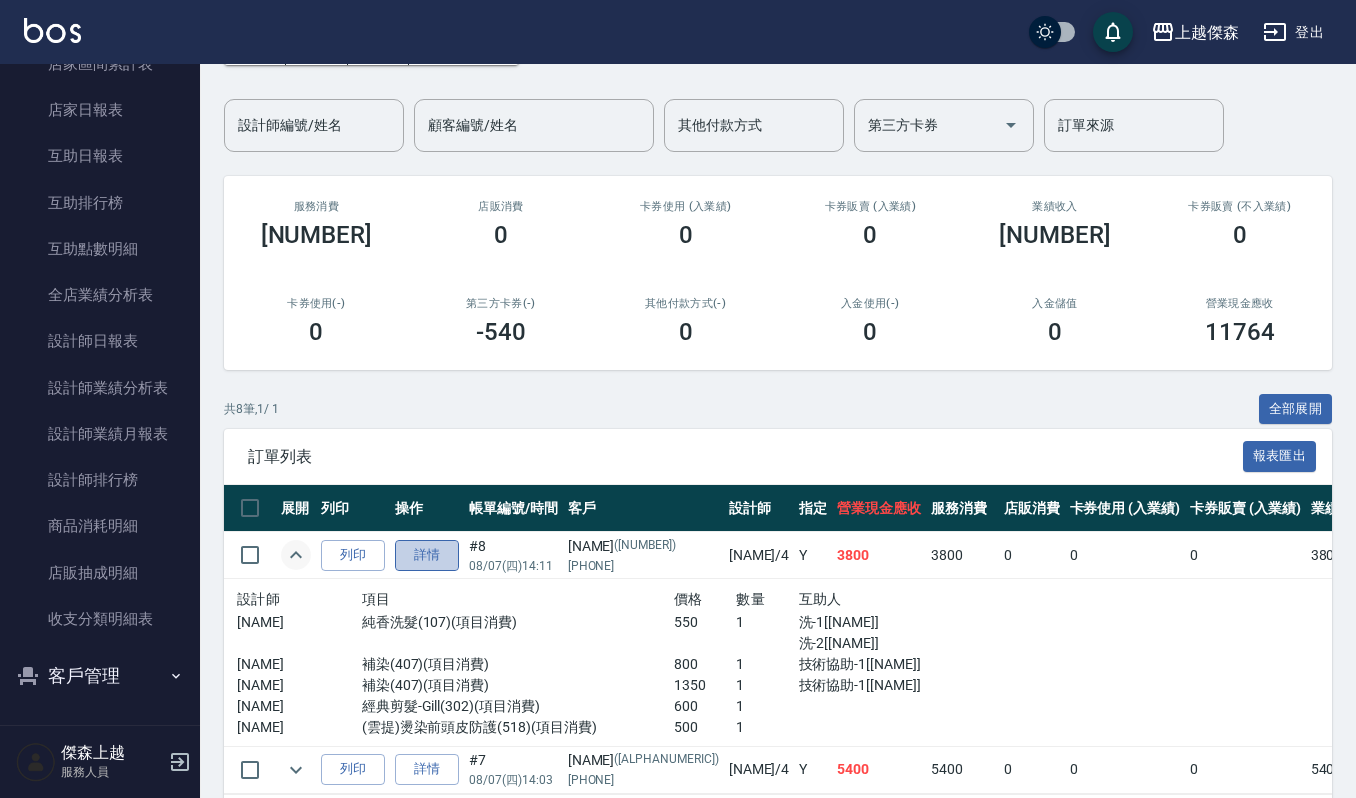 click on "詳情" at bounding box center [427, 555] 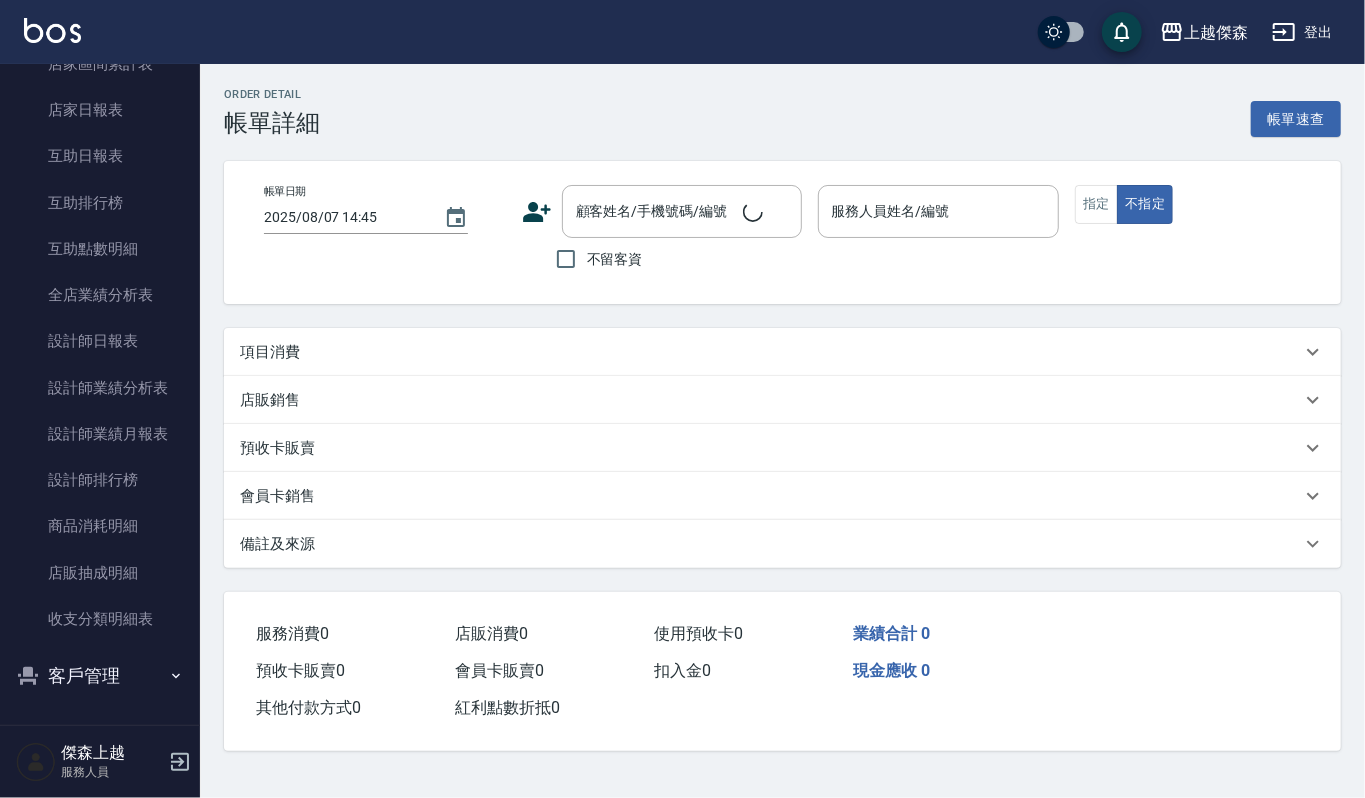 type on "2025/08/07 14:11" 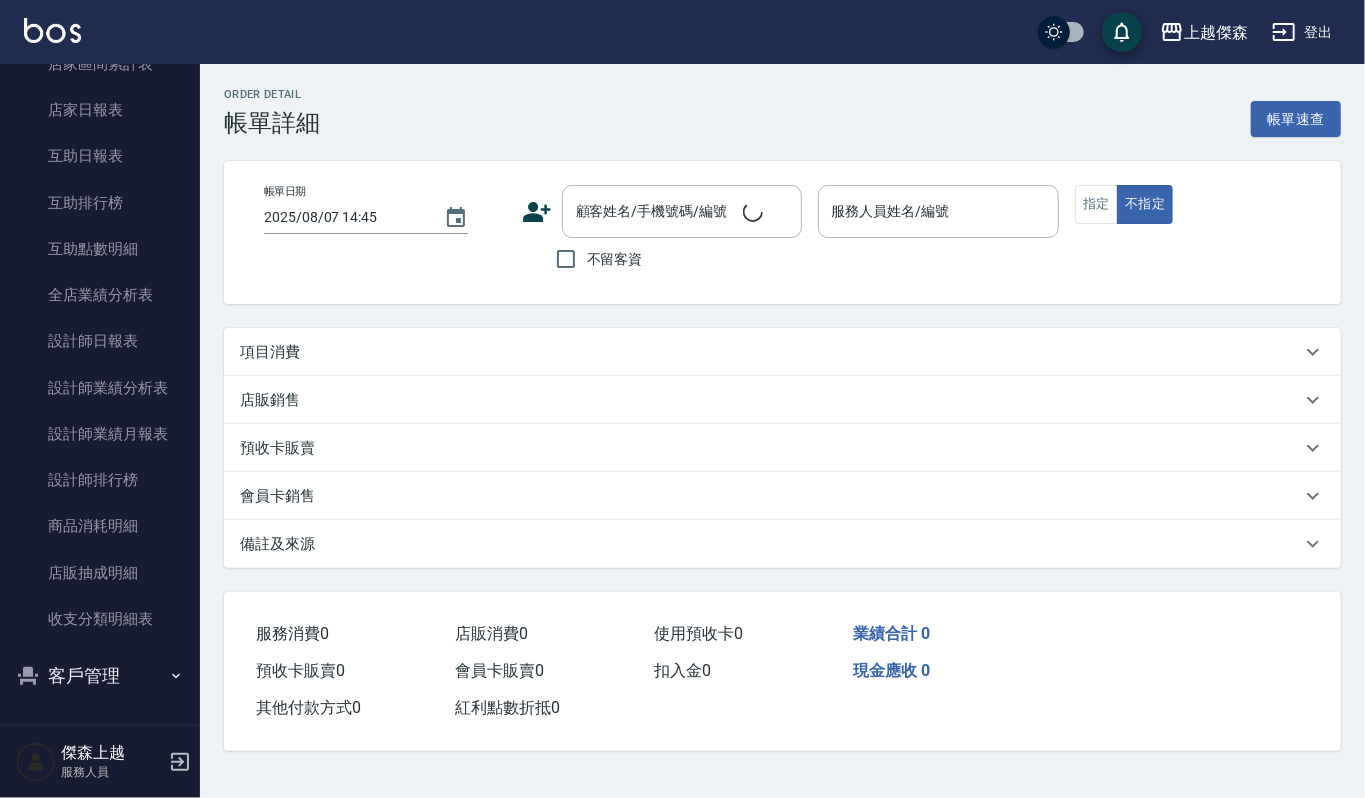 type on "-[NUMBER]" 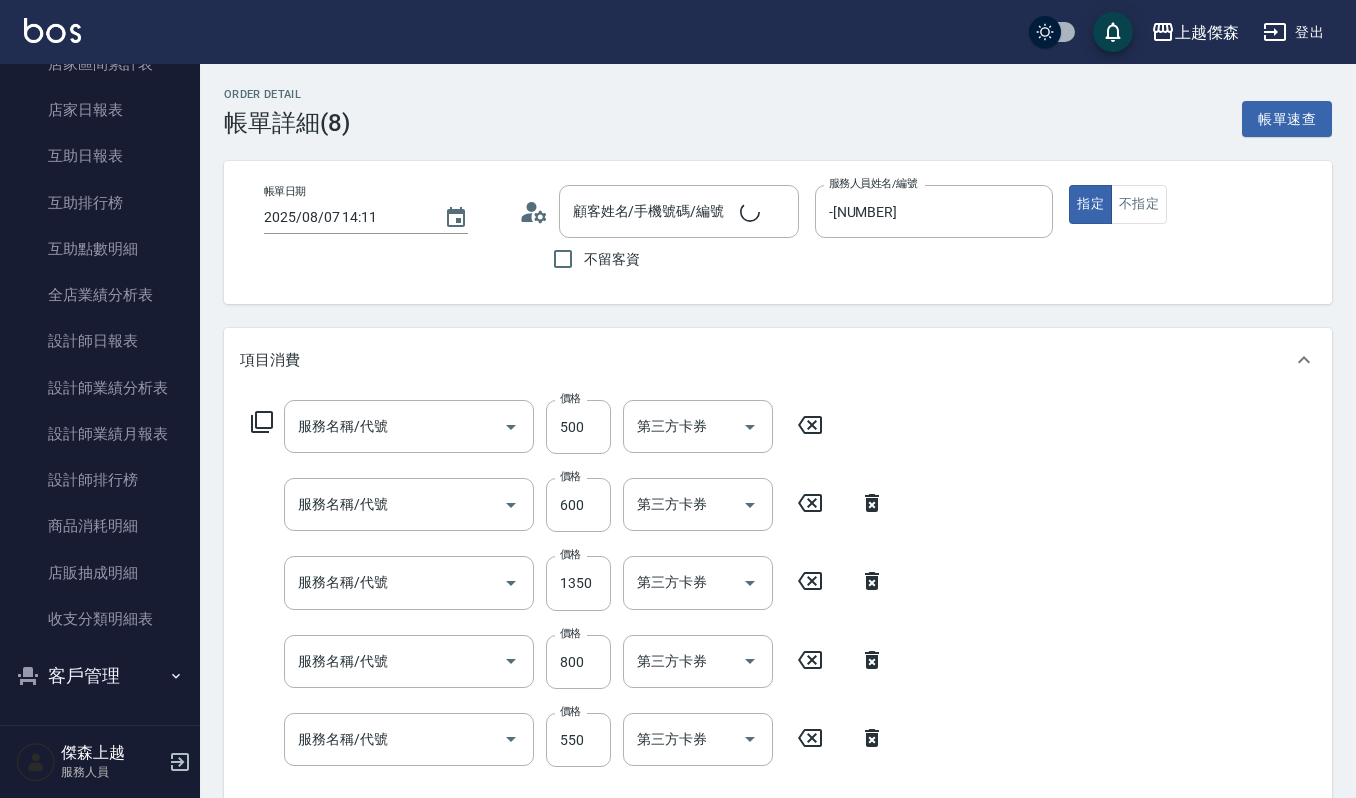 type on "[NAME]/[PHONE]/[POSTALCODE]" 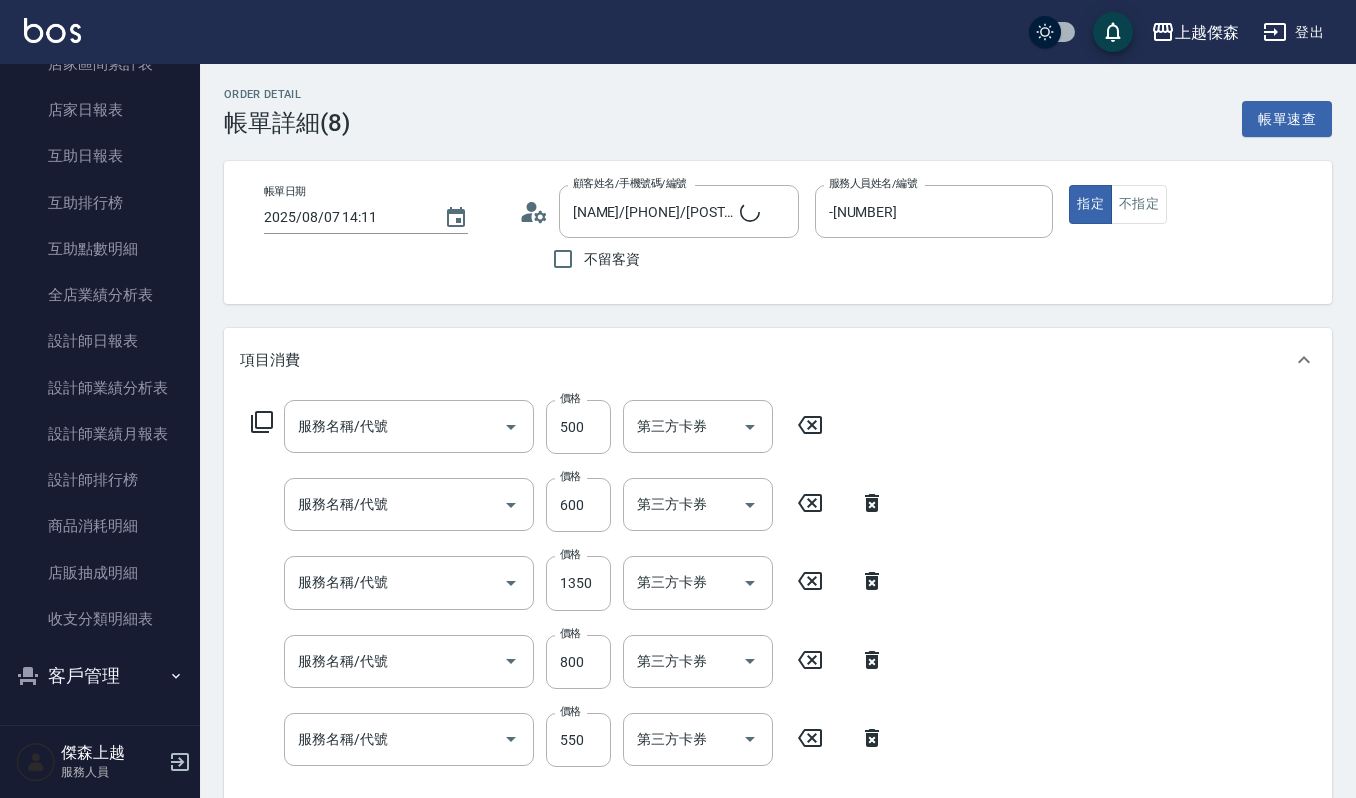 type on "(雲提)燙染前頭皮防護(518)" 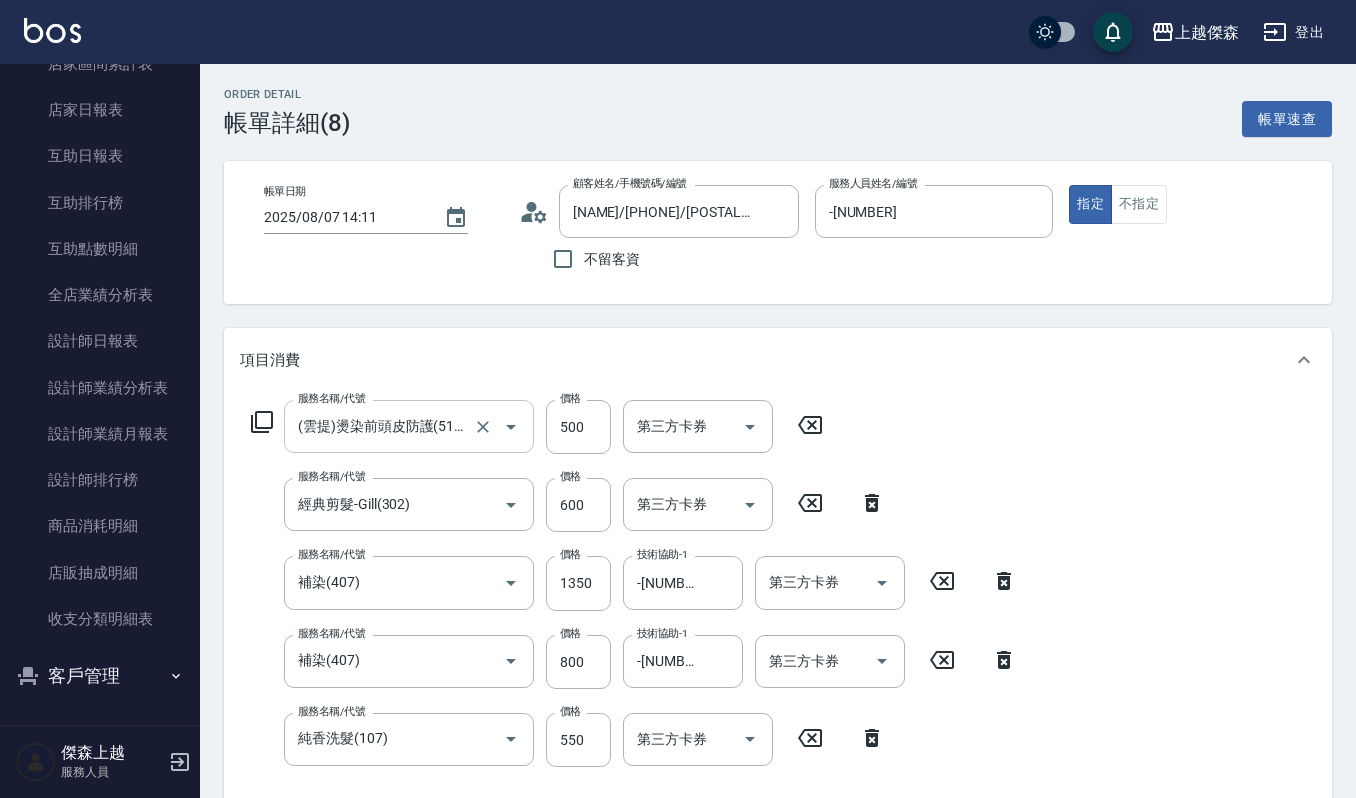 scroll, scrollTop: 133, scrollLeft: 0, axis: vertical 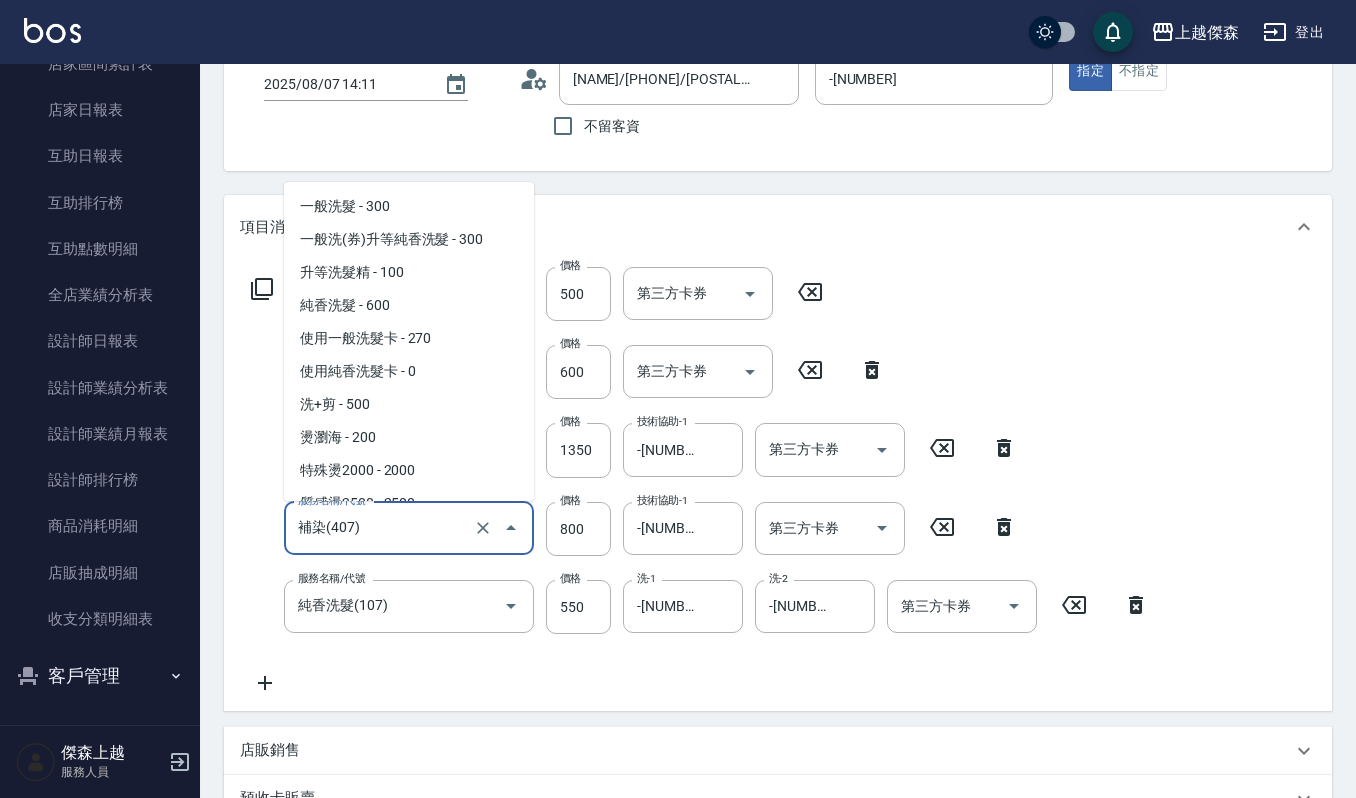 click on "補染(407)" at bounding box center [381, 528] 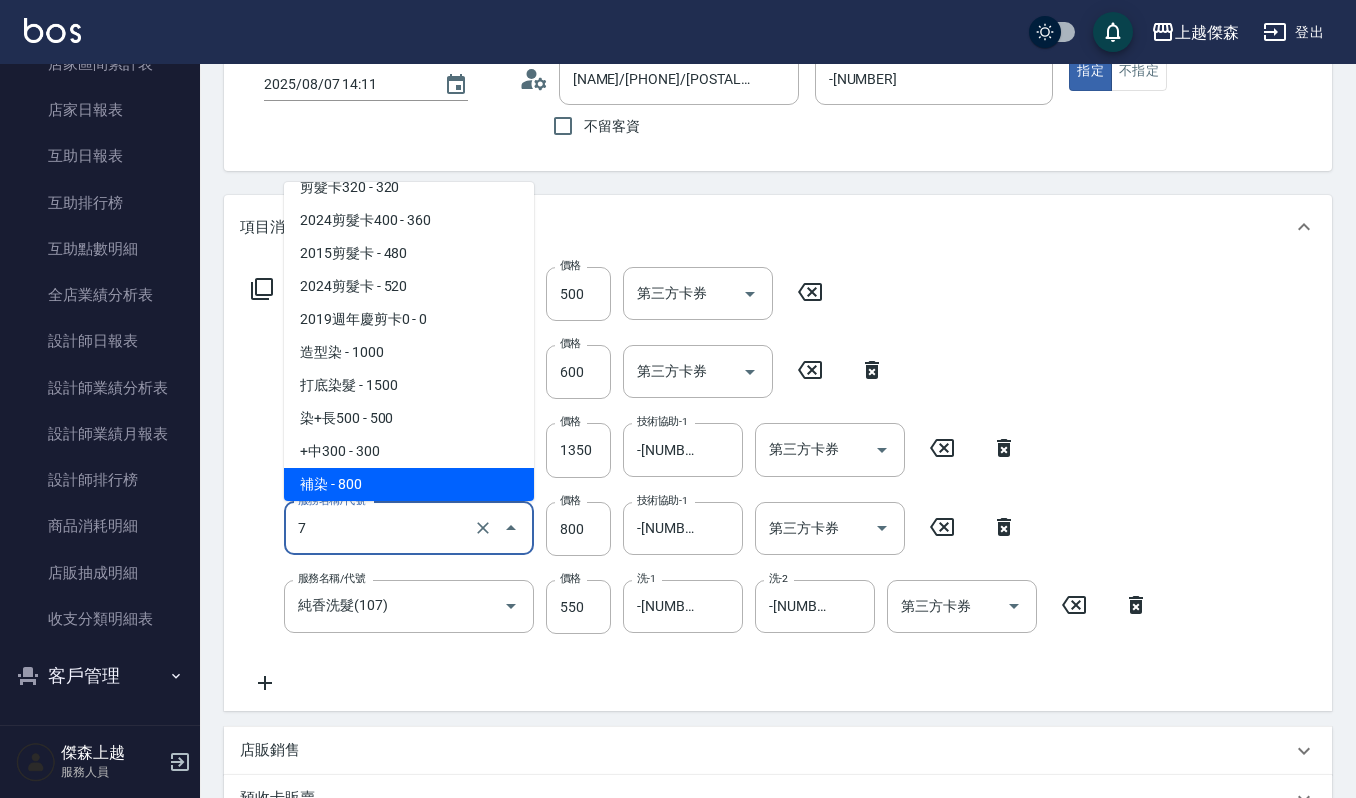 scroll, scrollTop: 0, scrollLeft: 0, axis: both 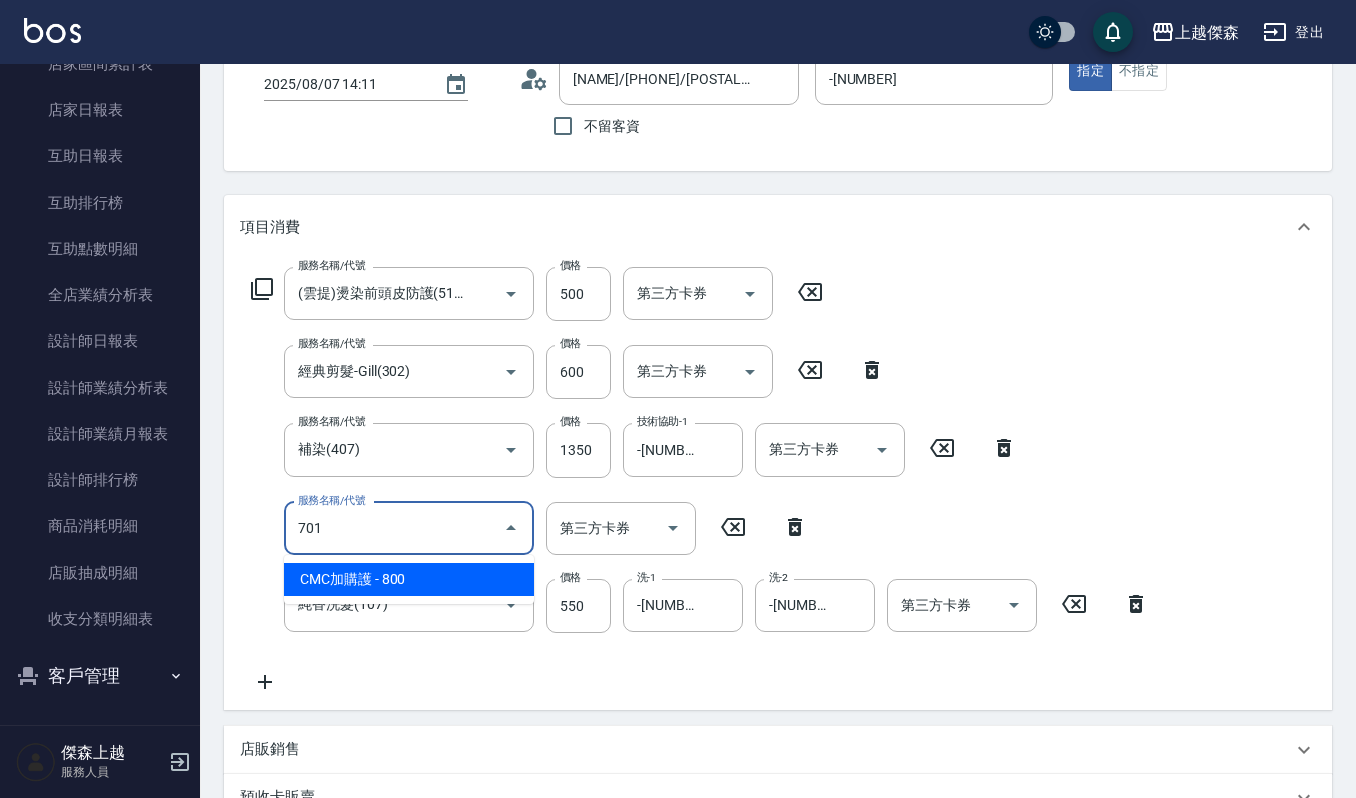 type on "CMC加購護(701)" 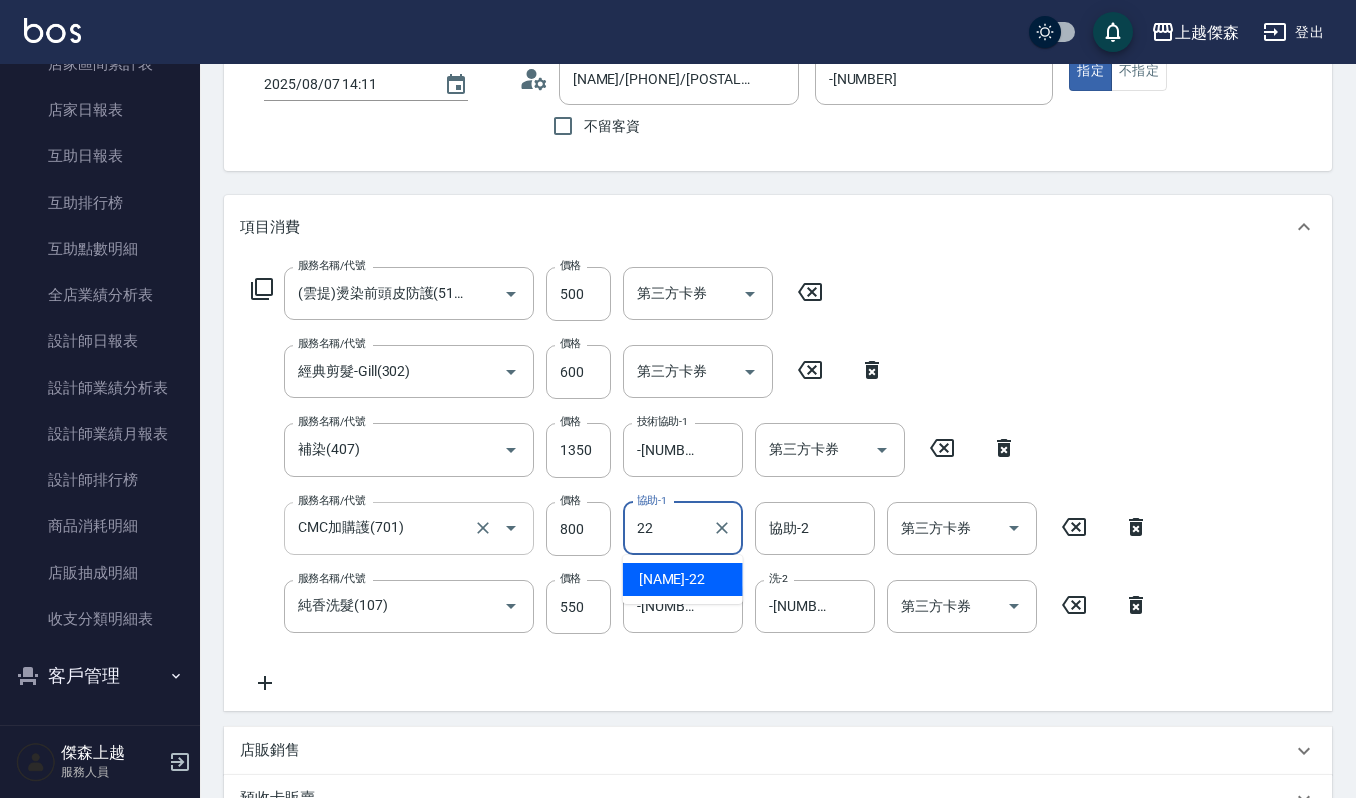 type on "-[NUMBER]" 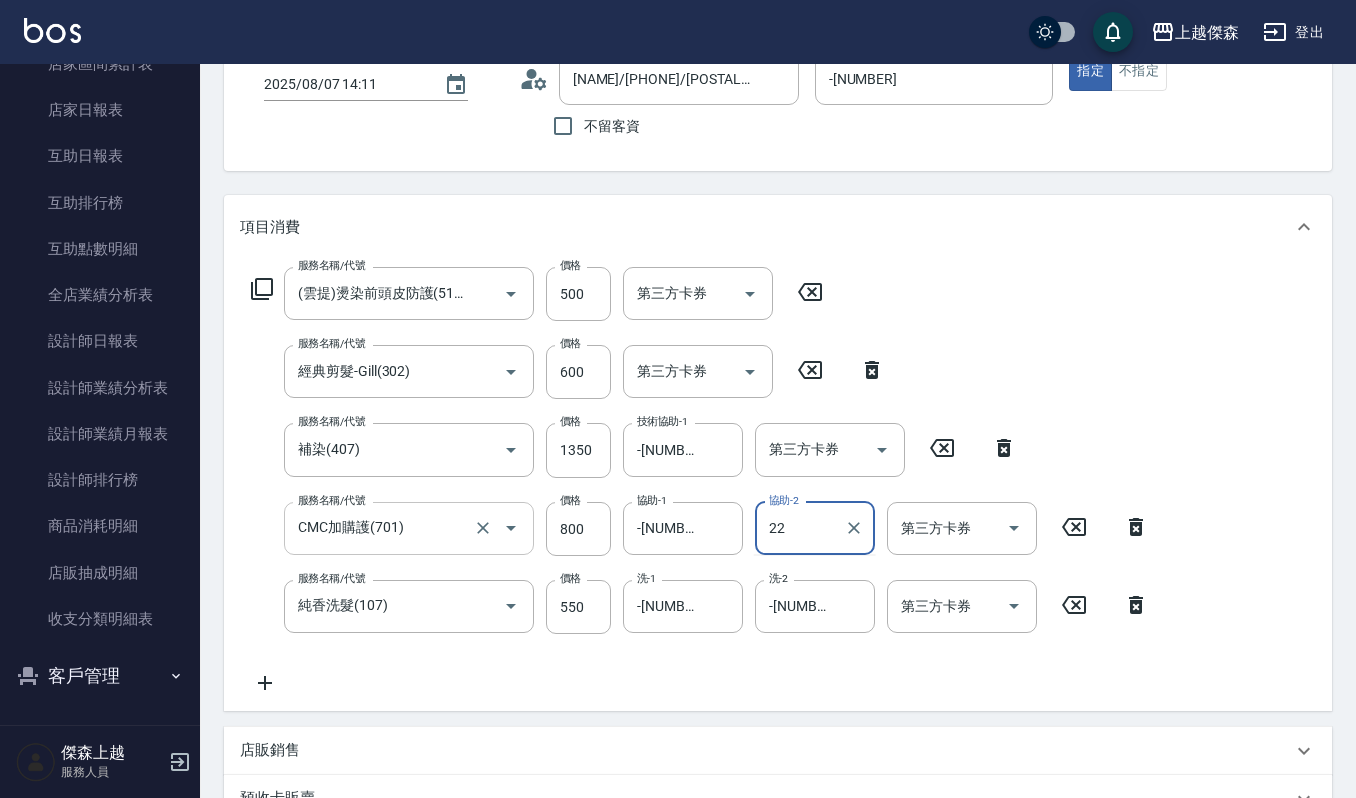 type on "-[NUMBER]" 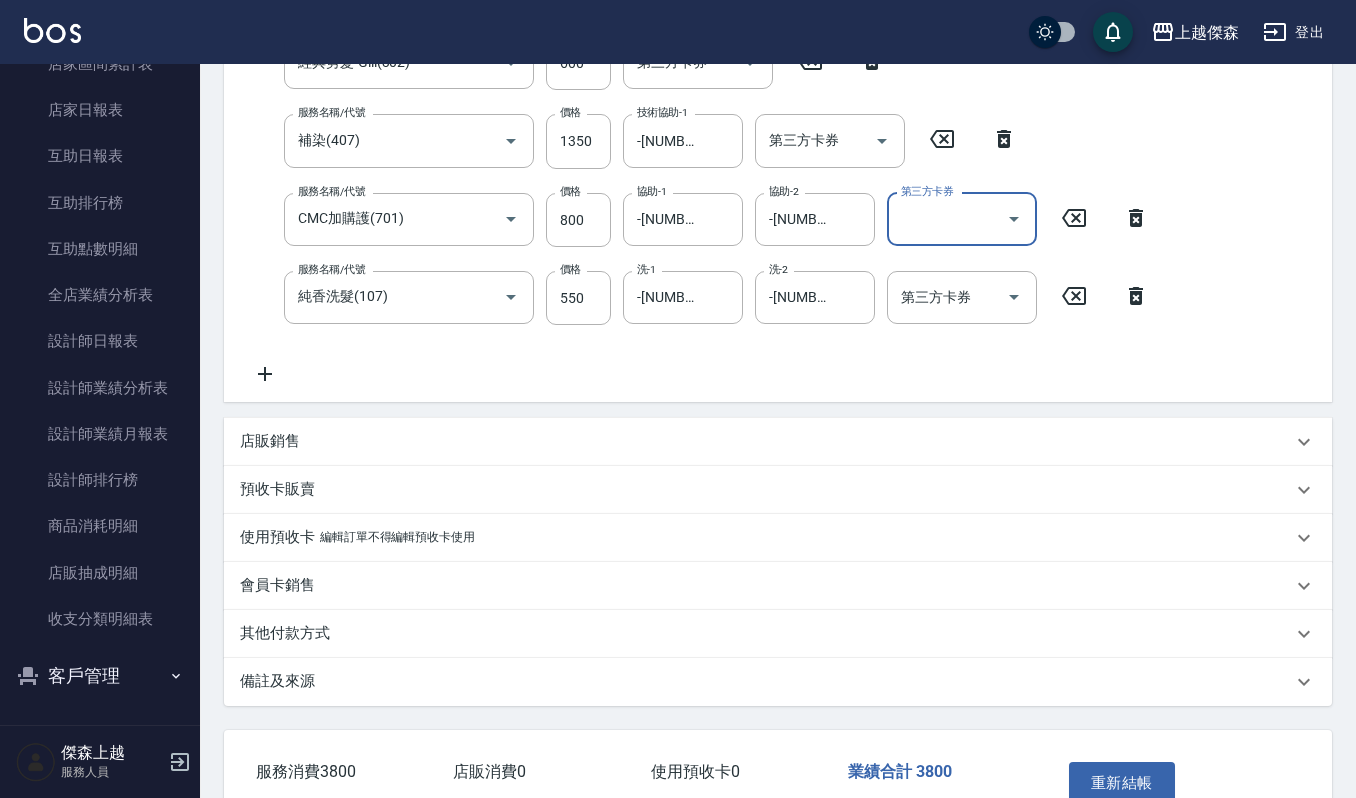 scroll, scrollTop: 533, scrollLeft: 0, axis: vertical 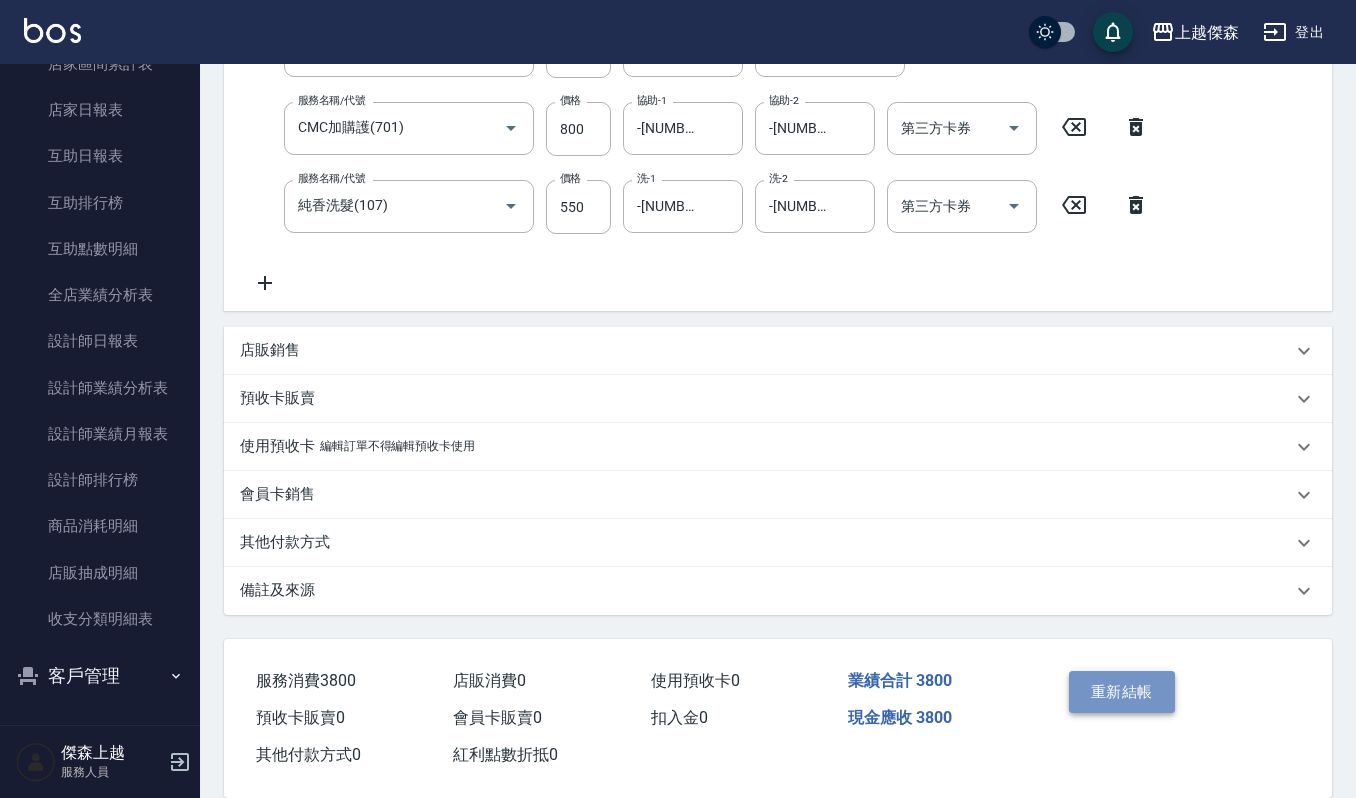 click on "重新結帳" at bounding box center [1122, 692] 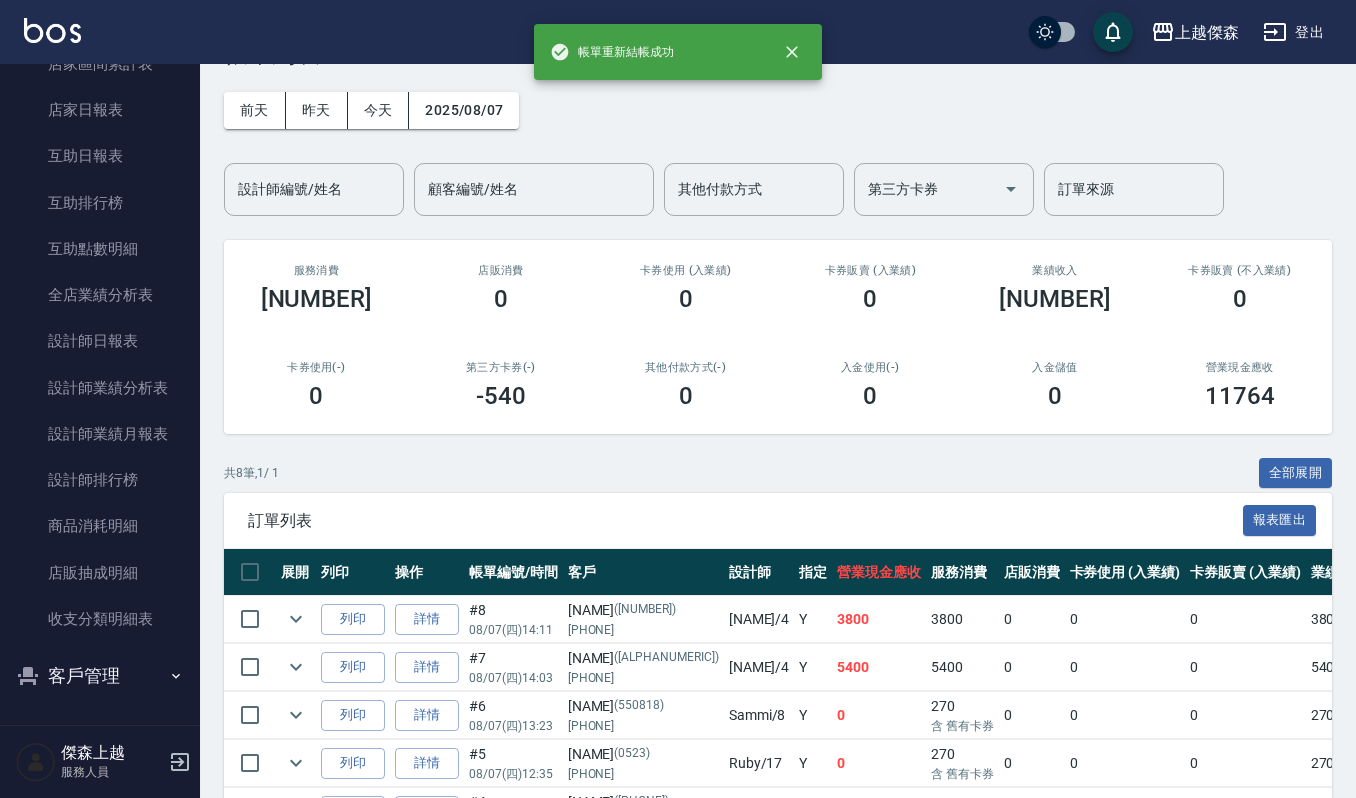 scroll, scrollTop: 133, scrollLeft: 0, axis: vertical 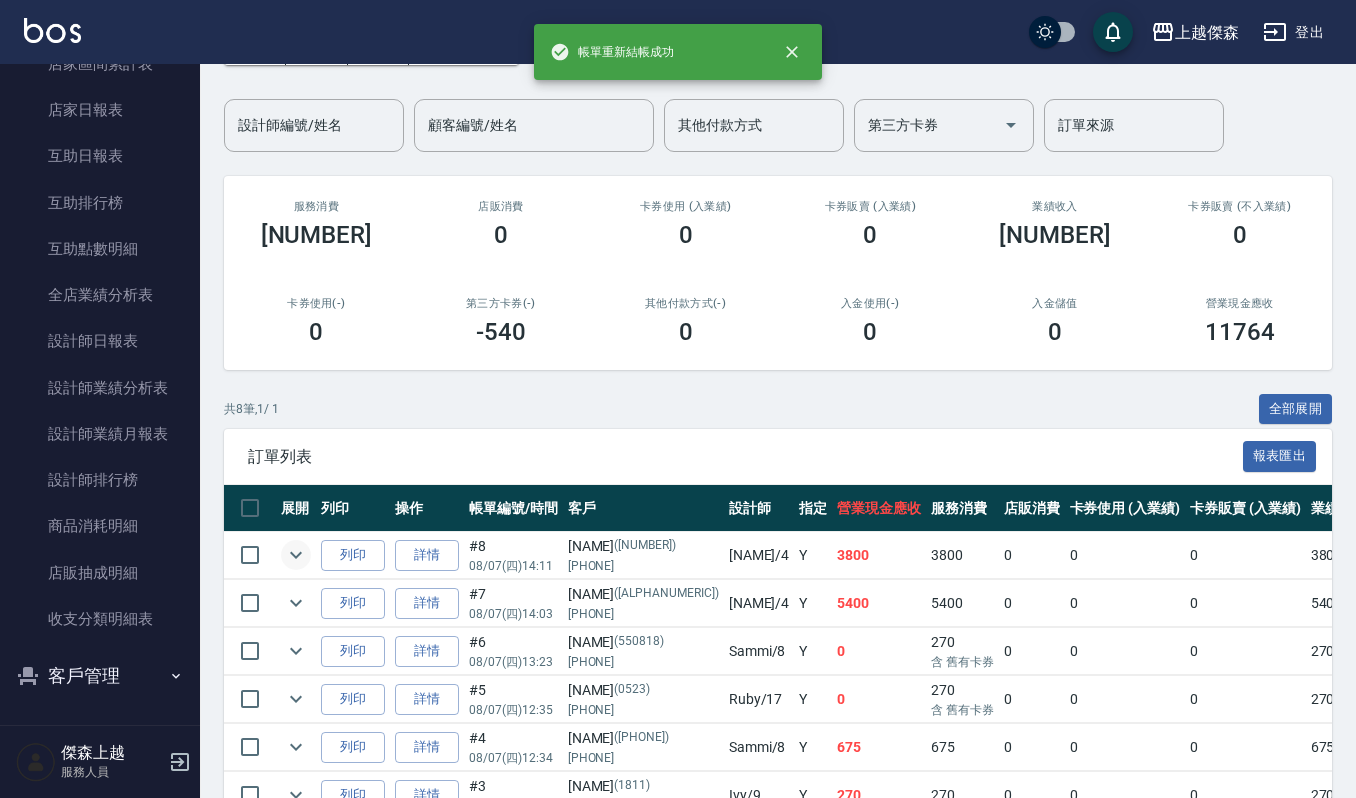 click 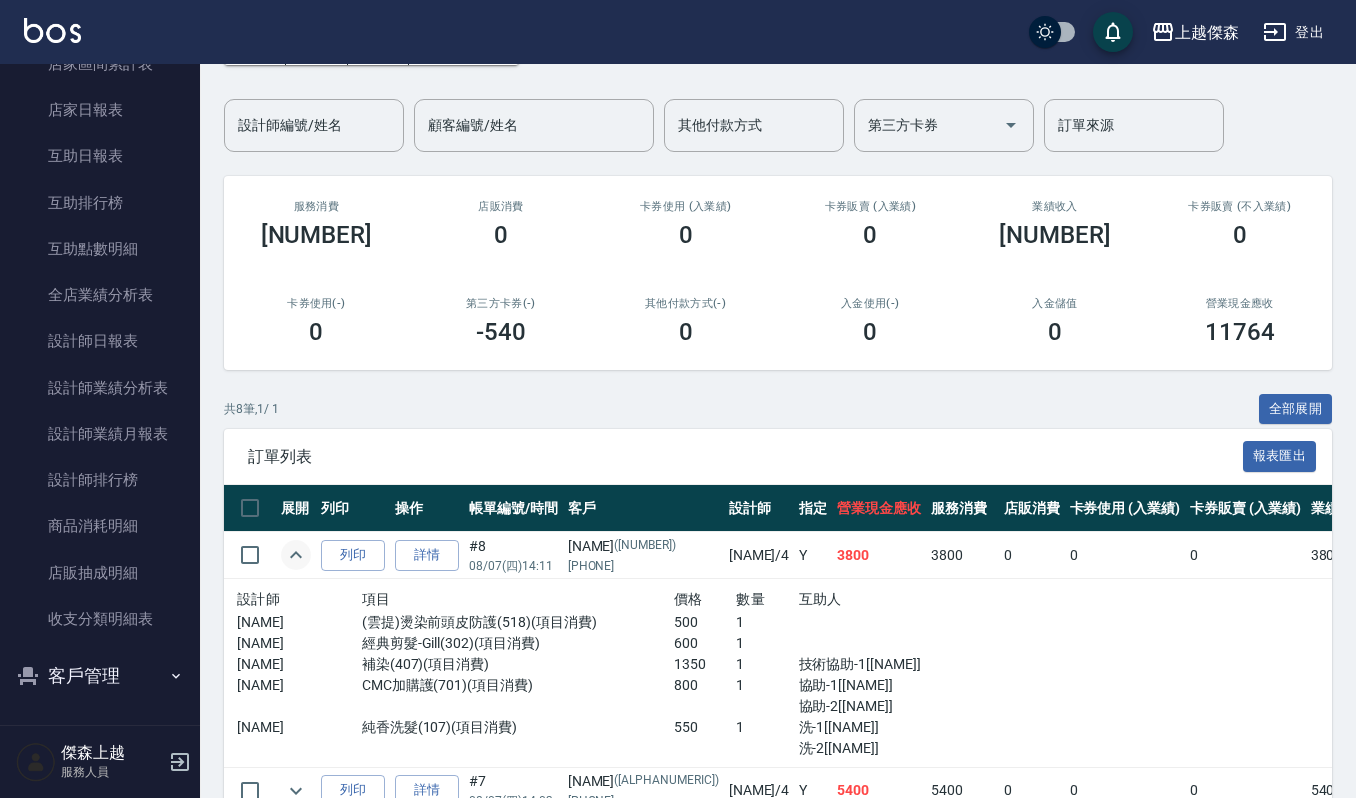 scroll, scrollTop: 266, scrollLeft: 0, axis: vertical 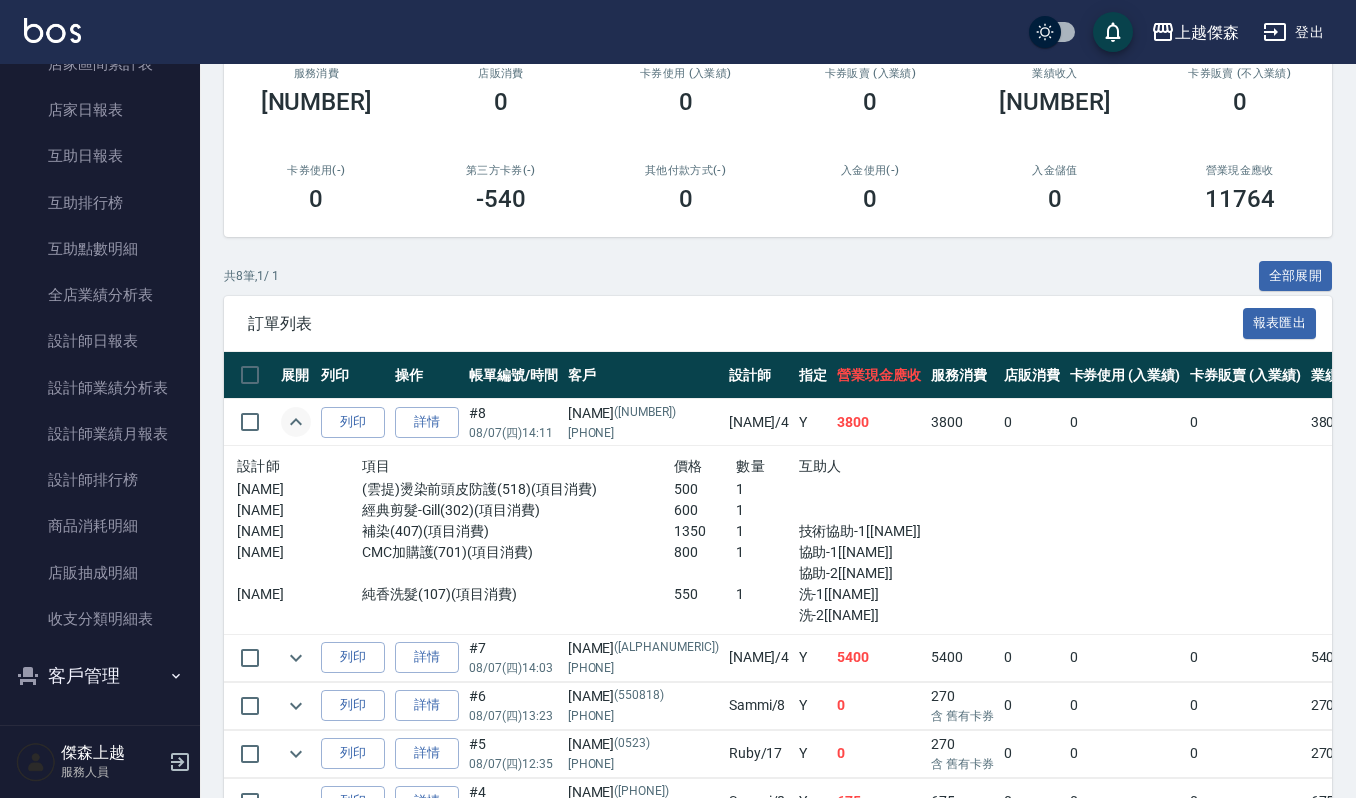 click on "項目" at bounding box center (518, 466) 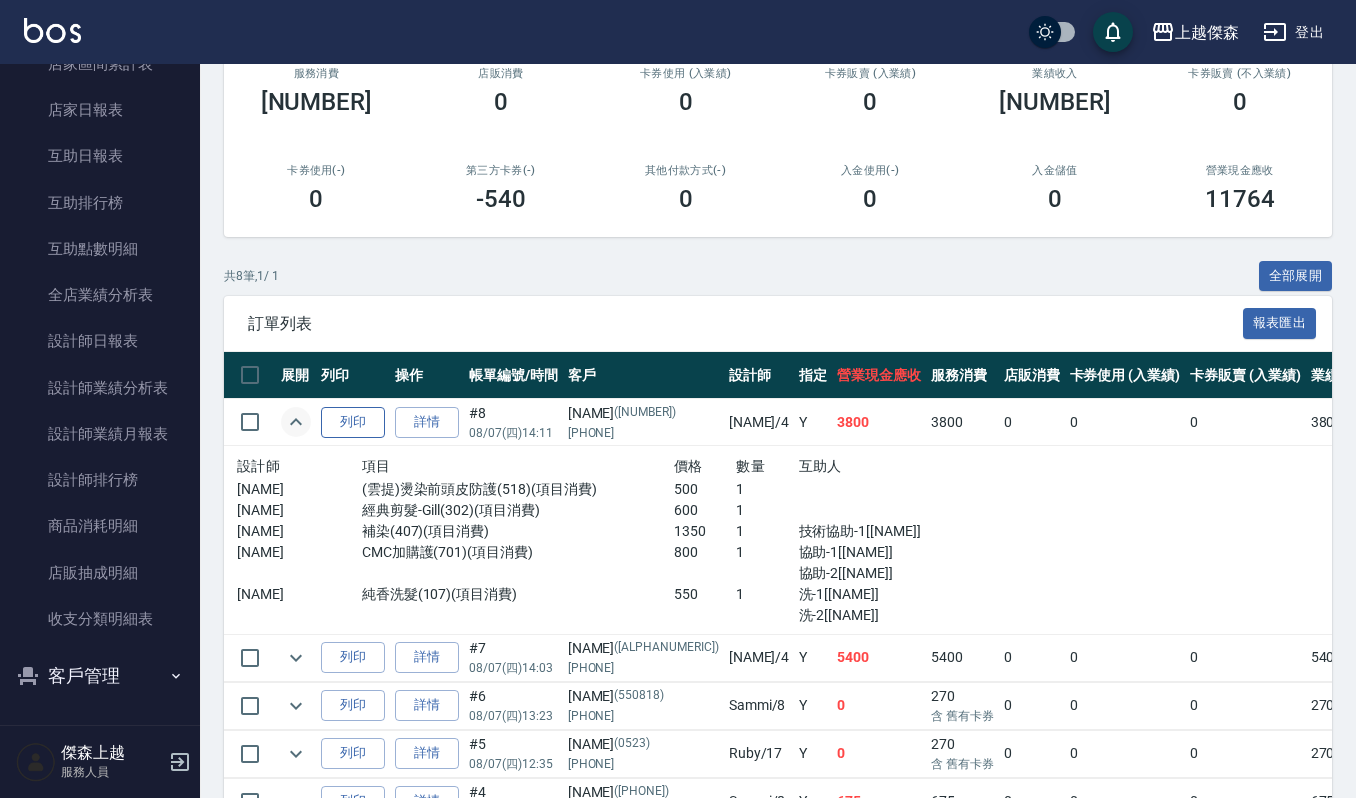 click on "列印" at bounding box center (353, 422) 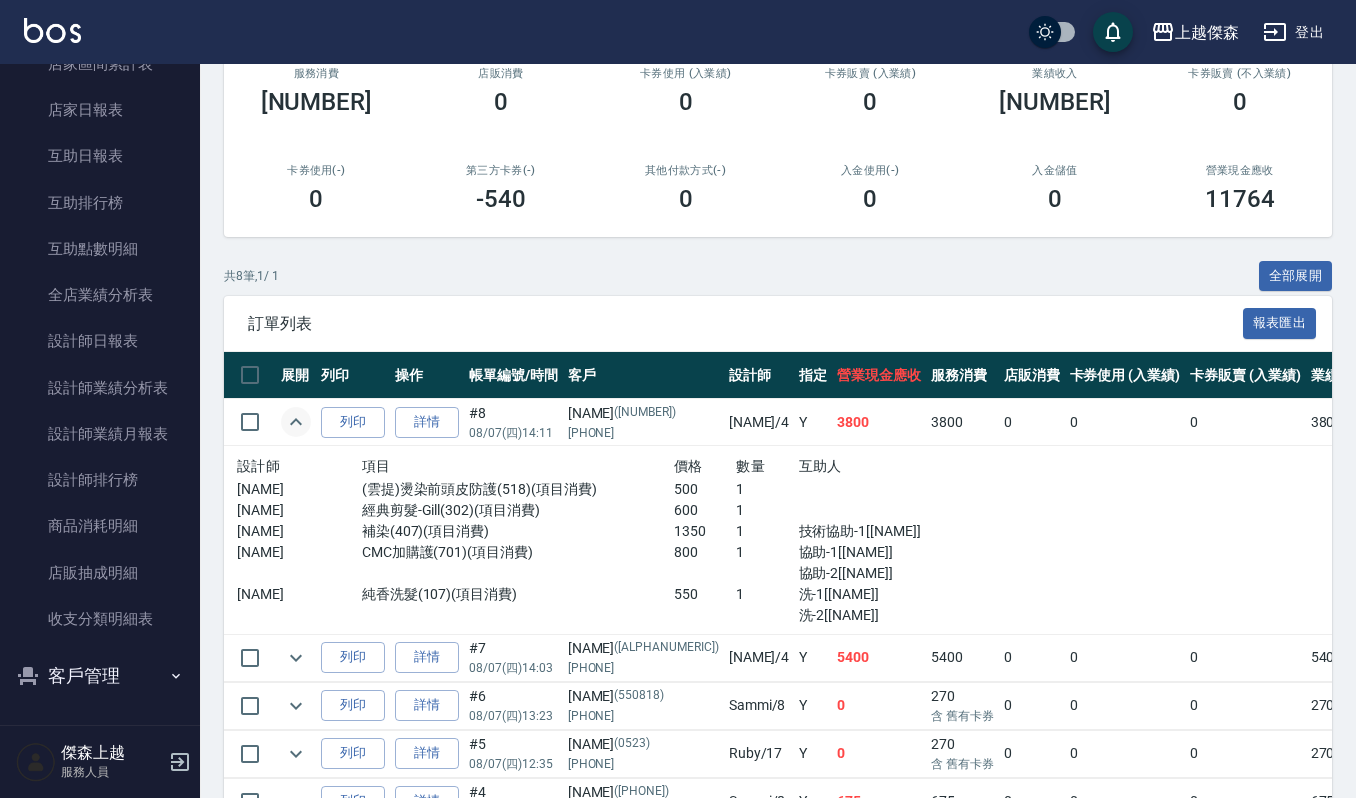 click 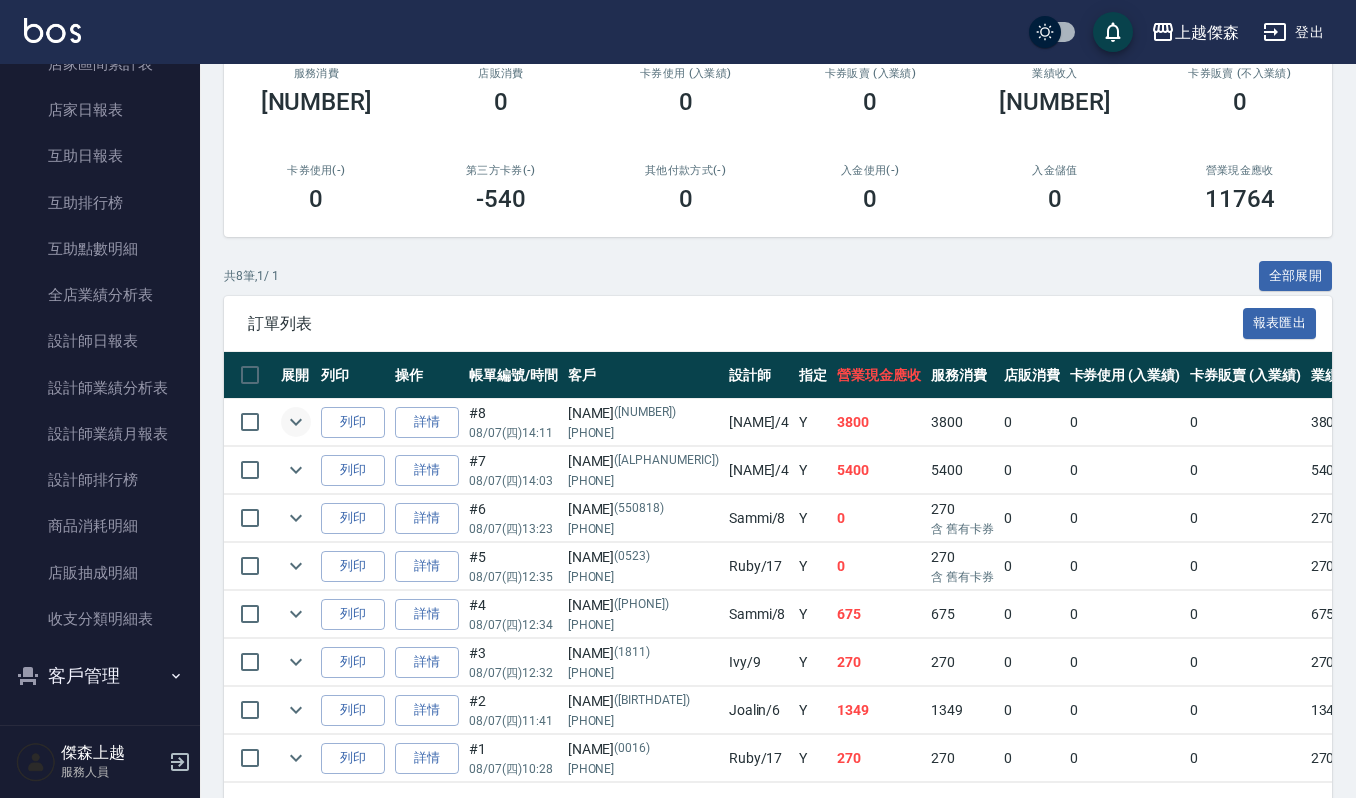 click on "共  8  筆,  1  /   1 全部展開" at bounding box center [778, 276] 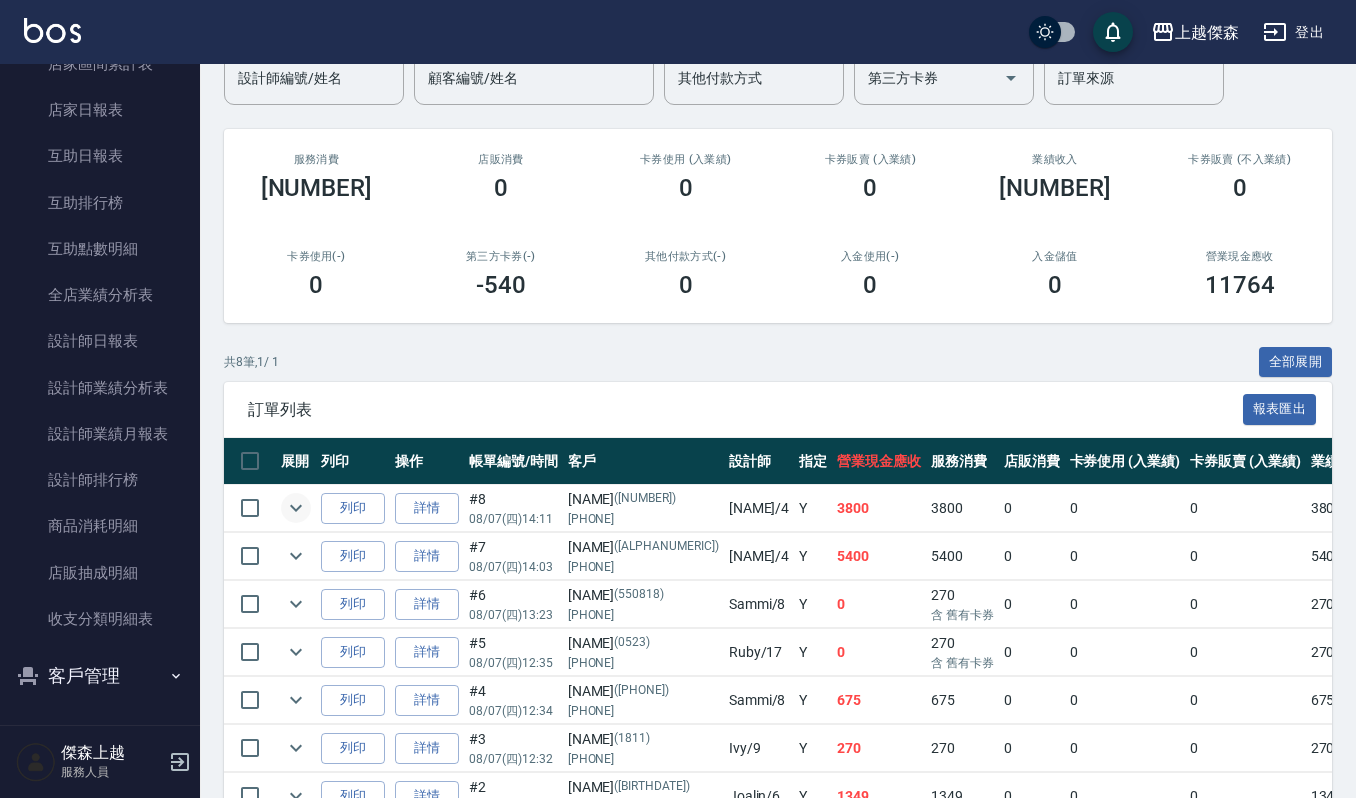 scroll, scrollTop: 133, scrollLeft: 0, axis: vertical 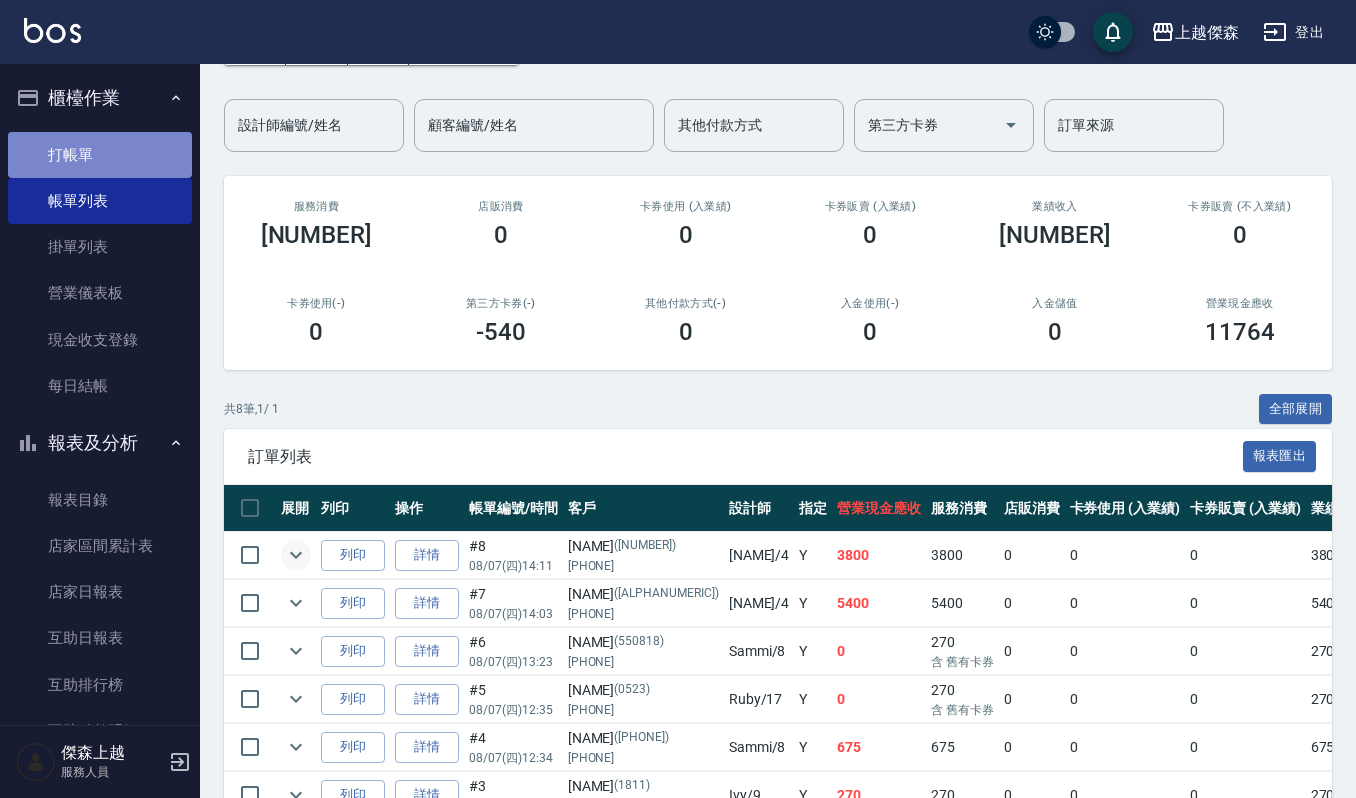 click on "打帳單" at bounding box center [100, 155] 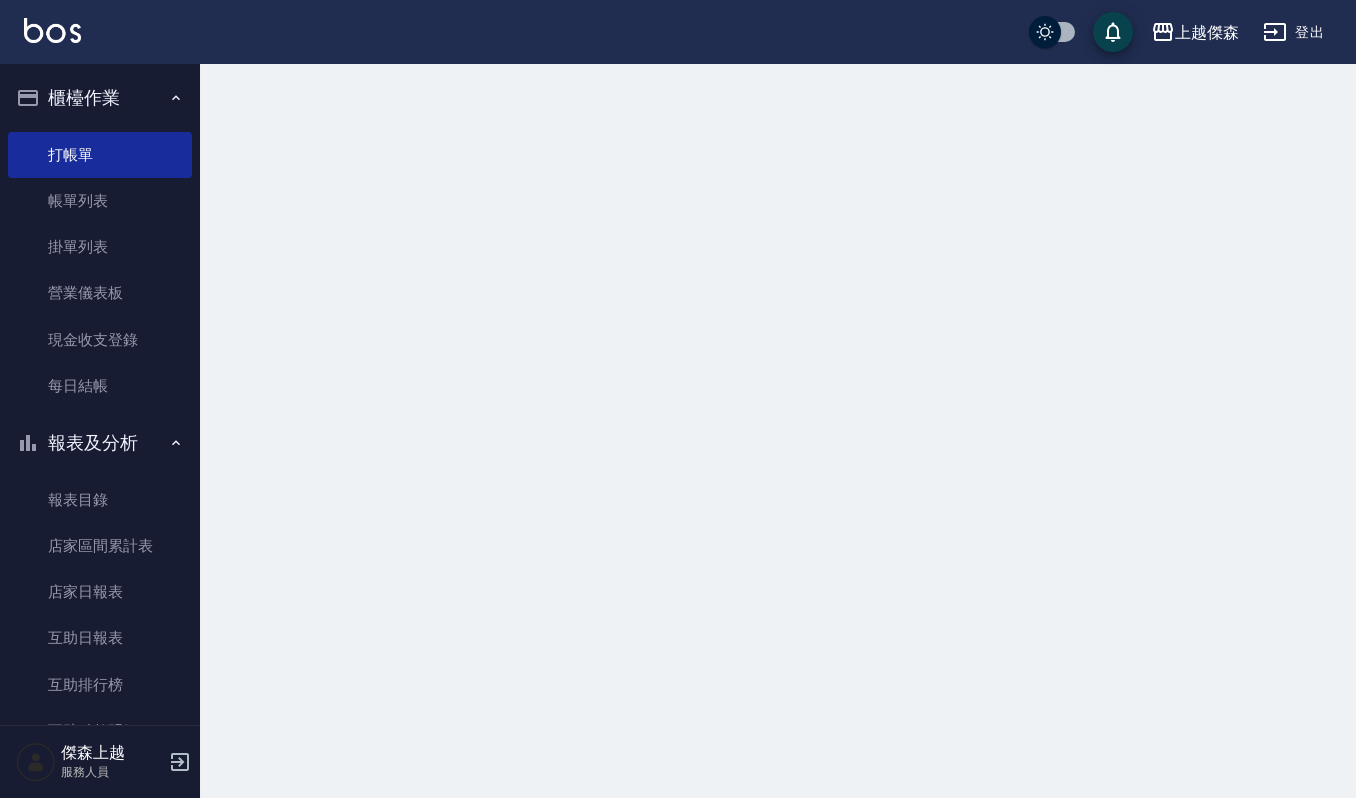 scroll, scrollTop: 0, scrollLeft: 0, axis: both 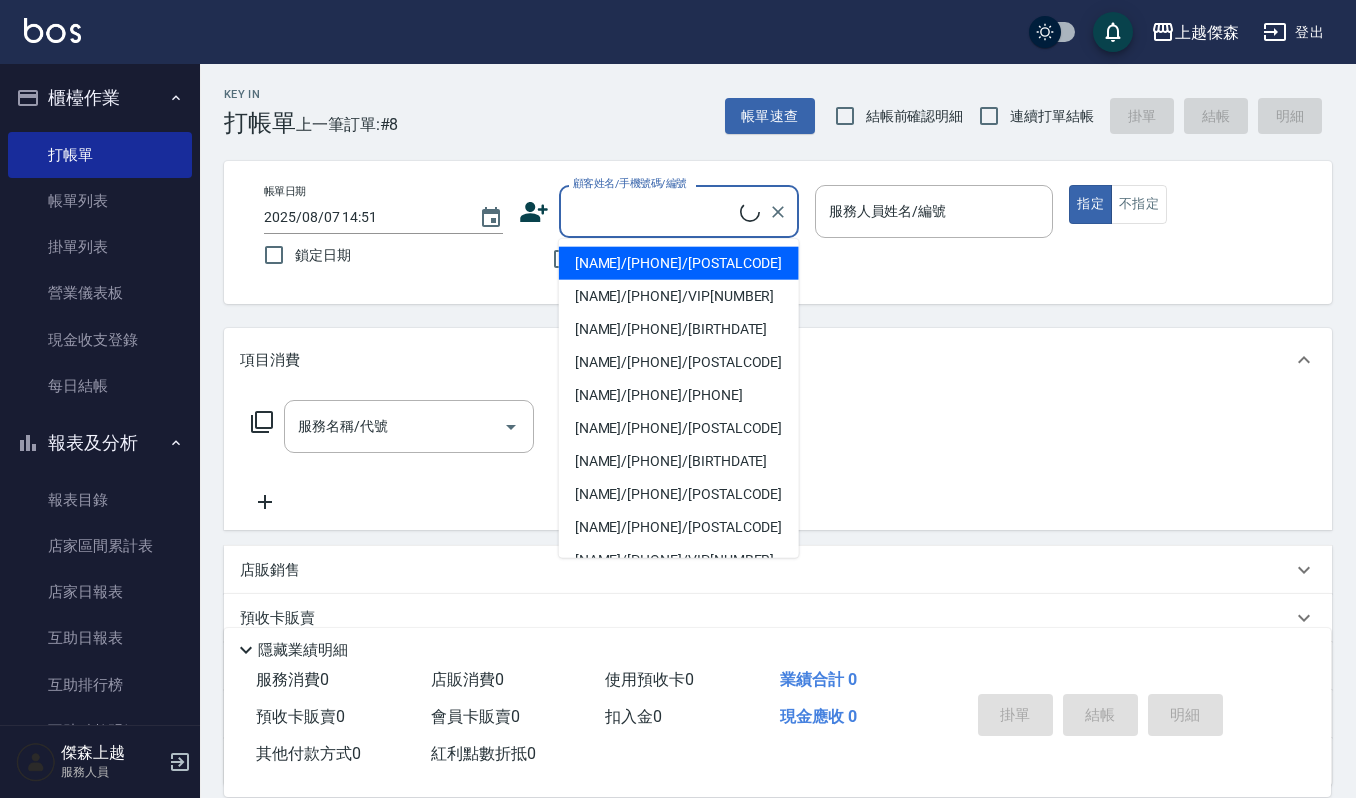click on "顧客姓名/手機號碼/編號" at bounding box center (654, 211) 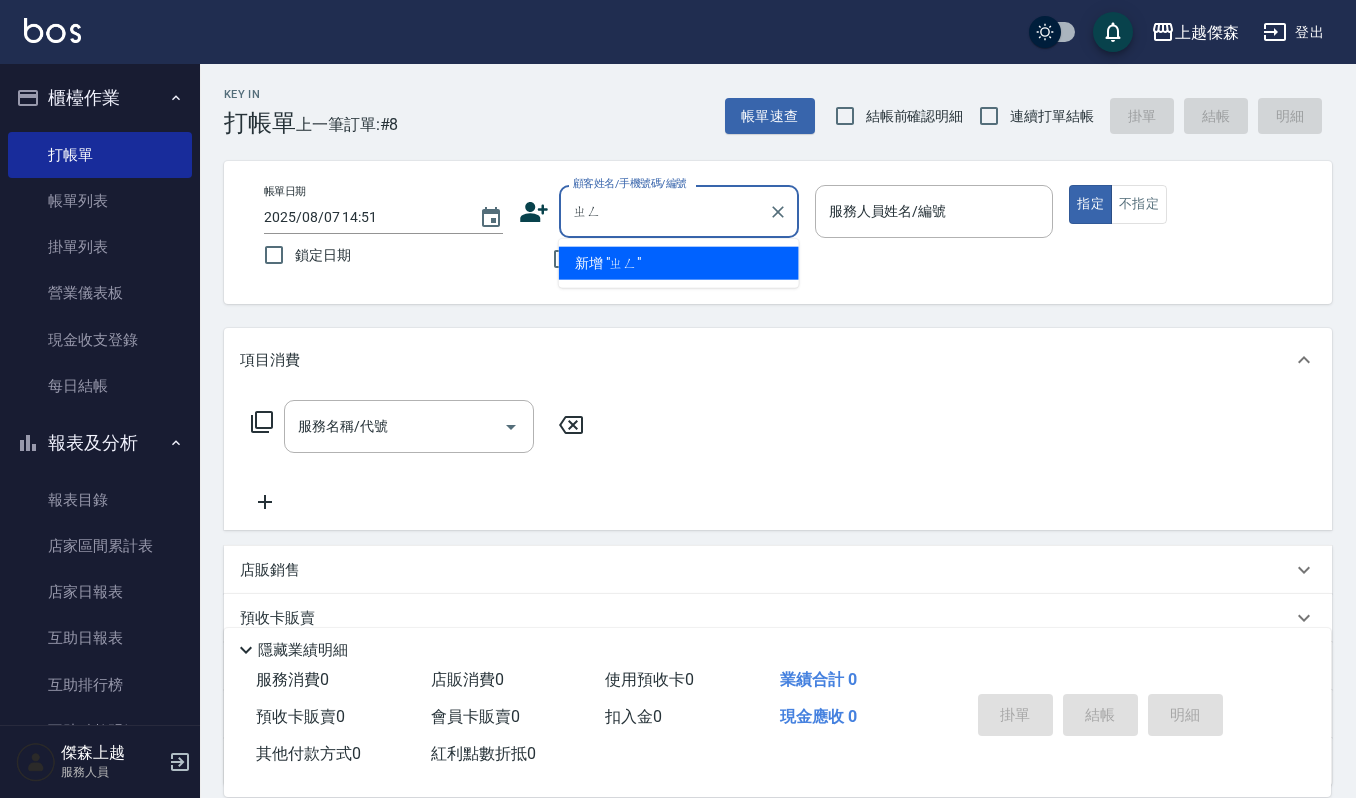 type on "爭" 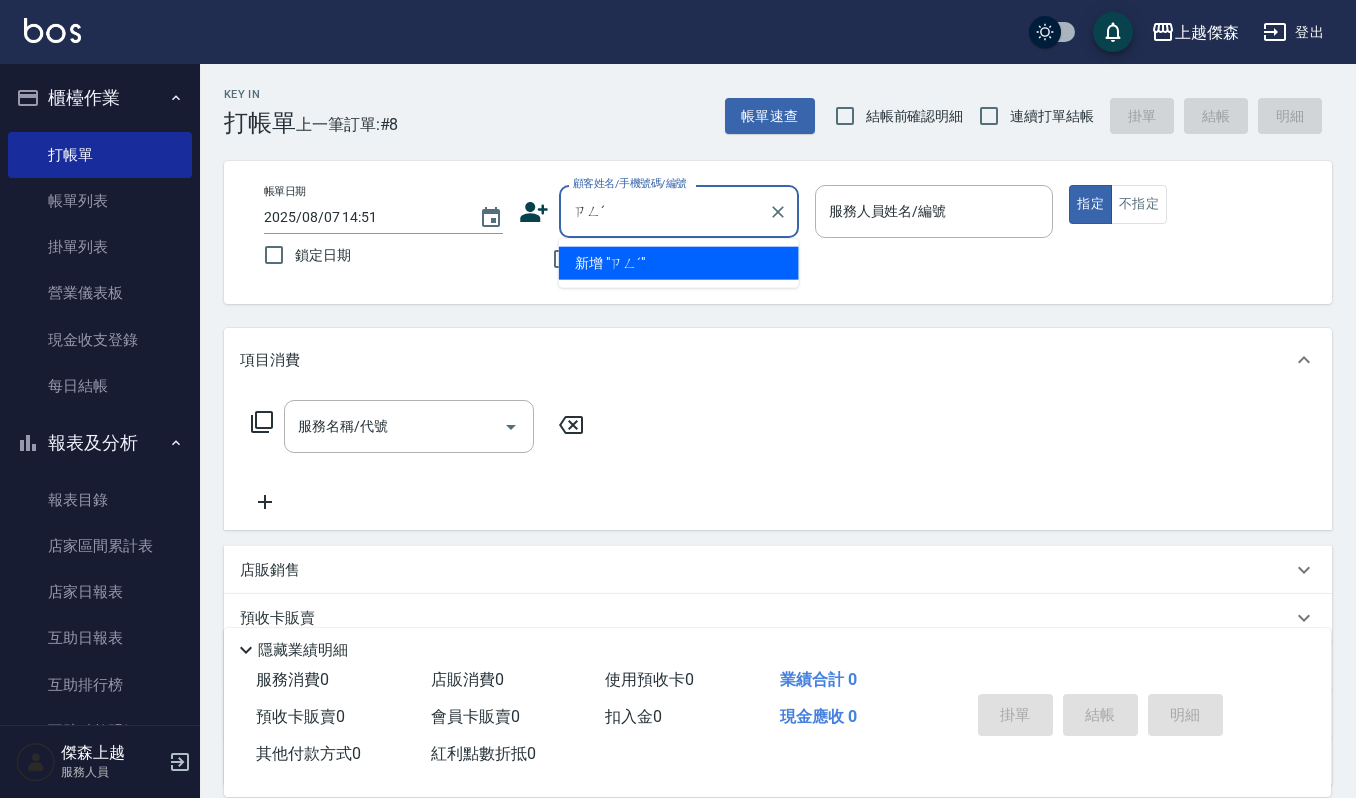 type on "[NAME]" 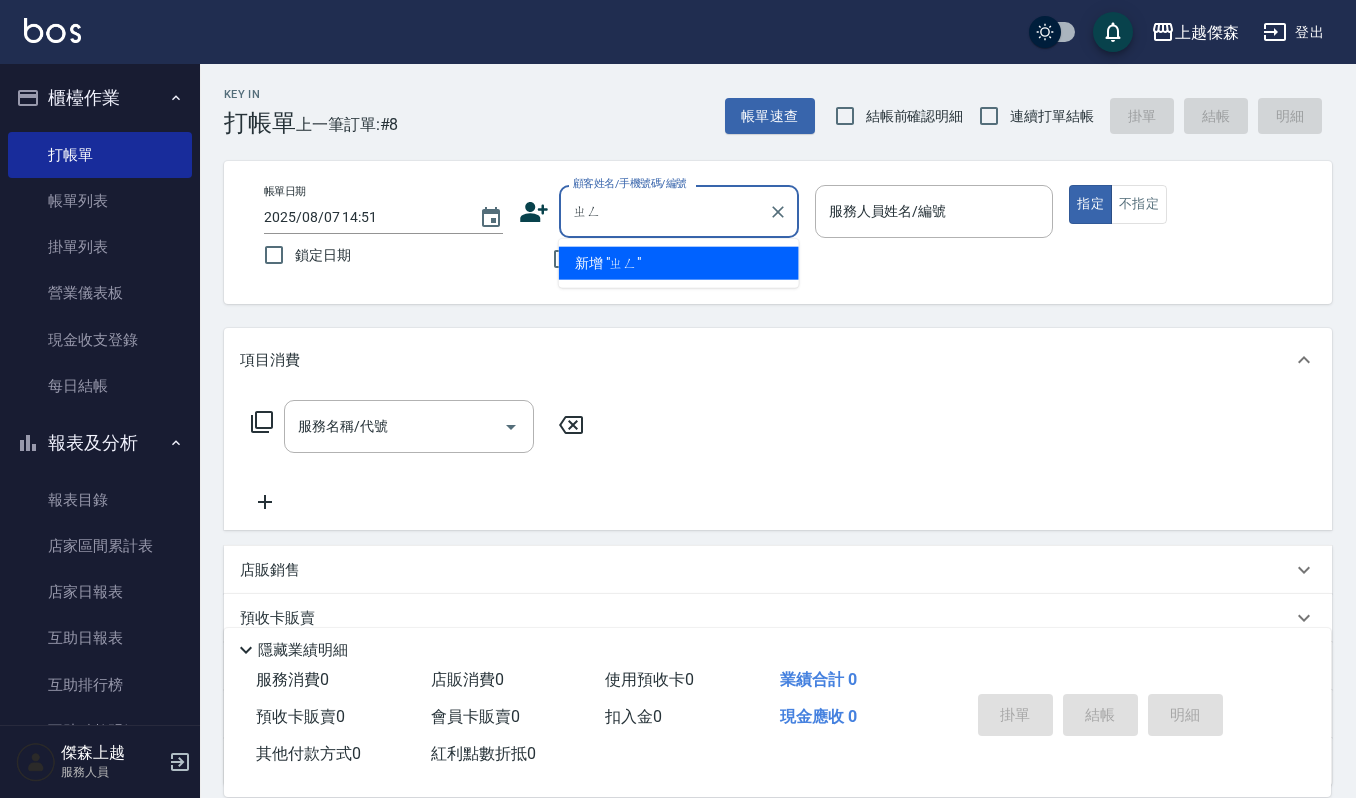 type on "整" 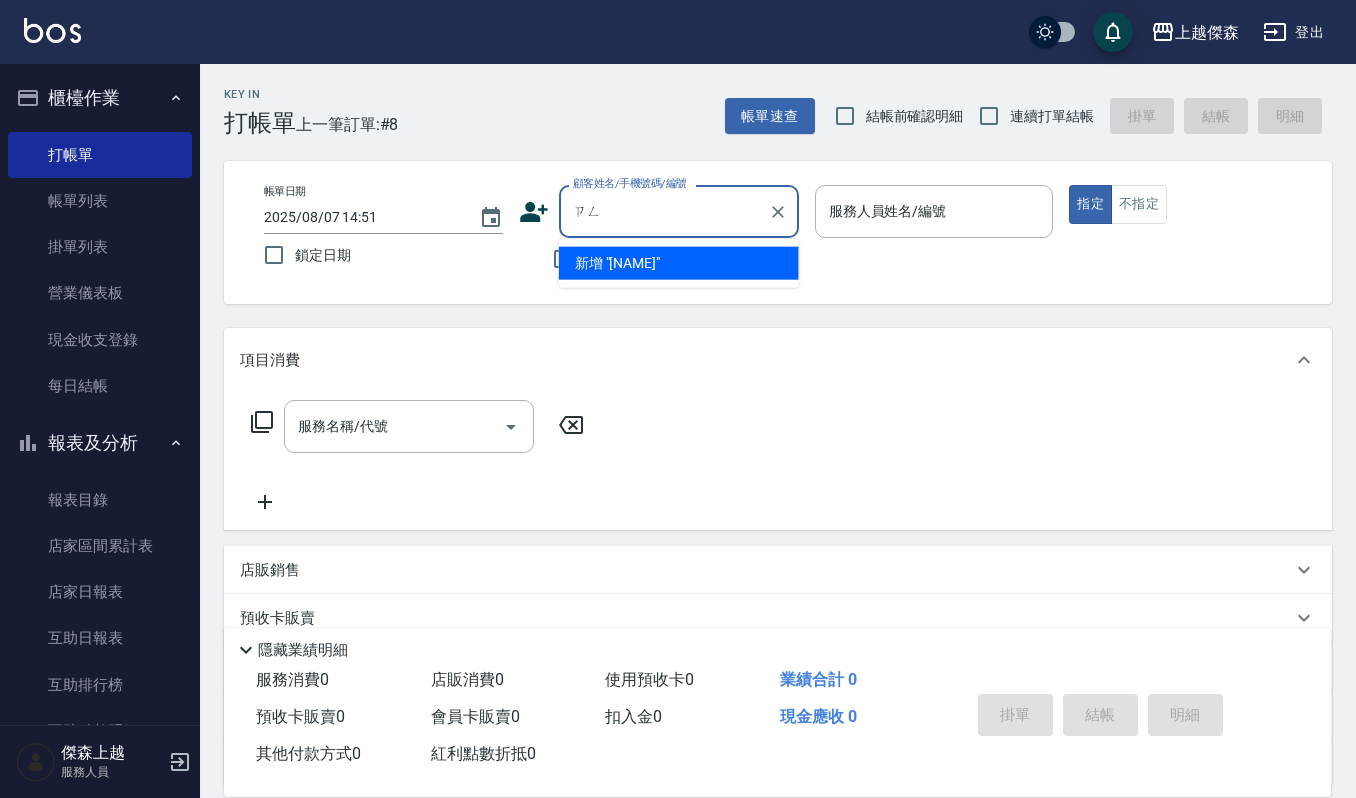 type on "[NAME]" 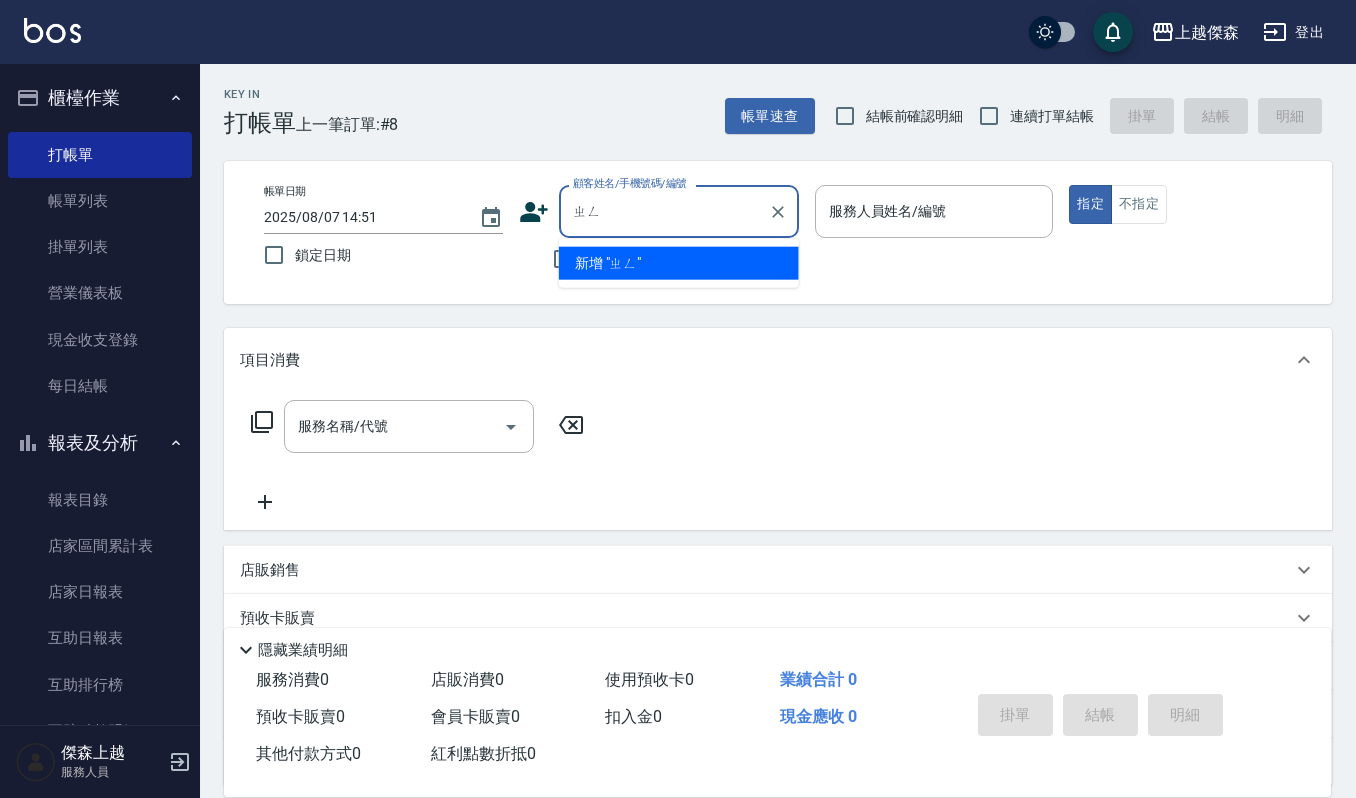type on "爭" 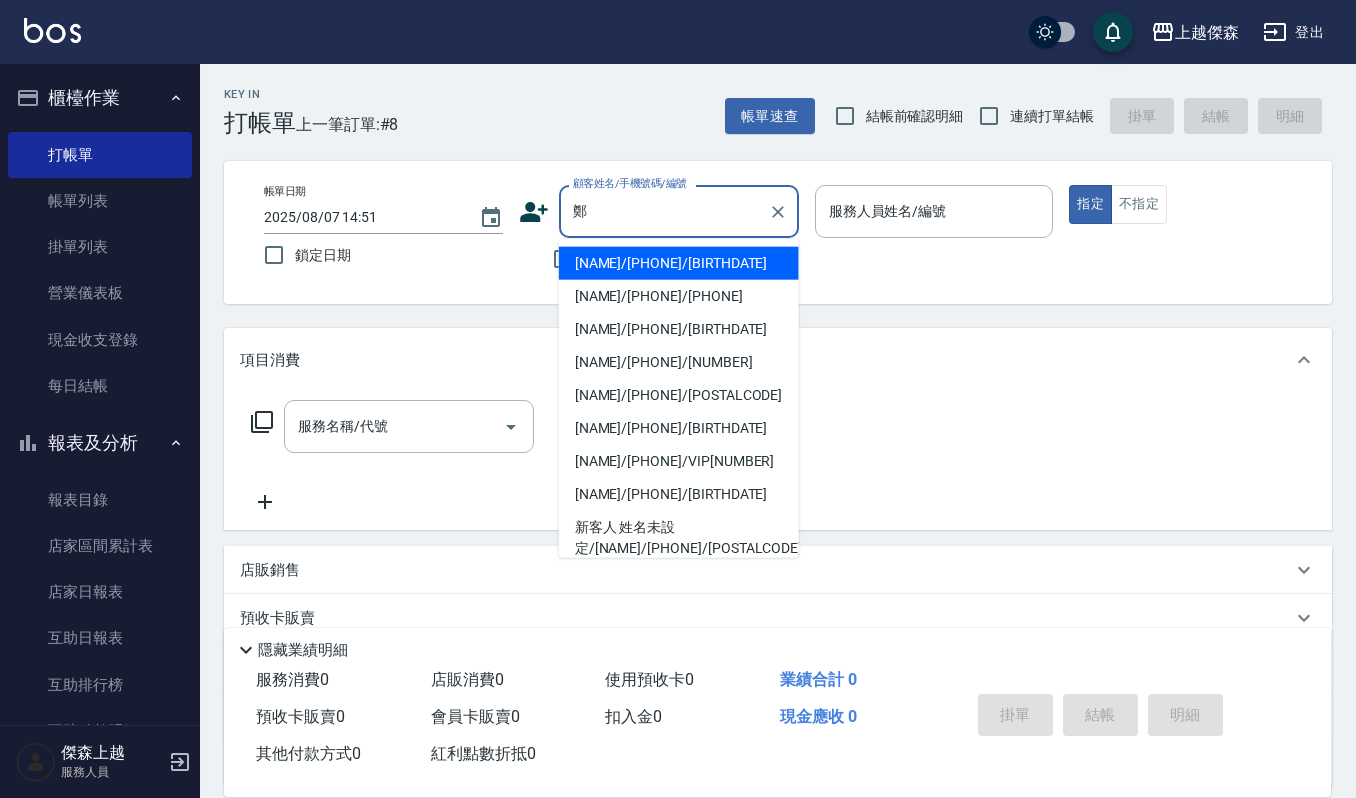 click on "[NAME]/[PHONE]/[BIRTHDATE]" at bounding box center (679, 494) 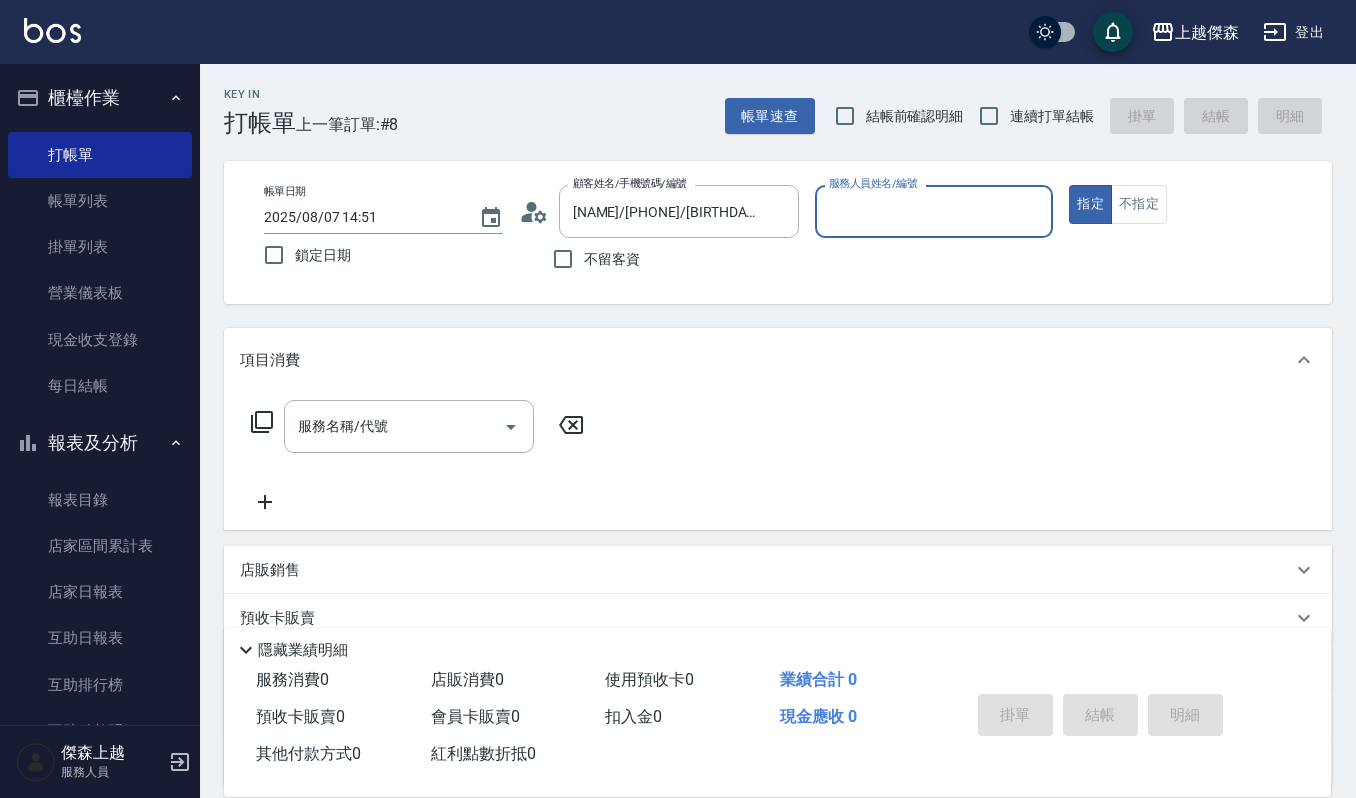 type on "Sammi-8" 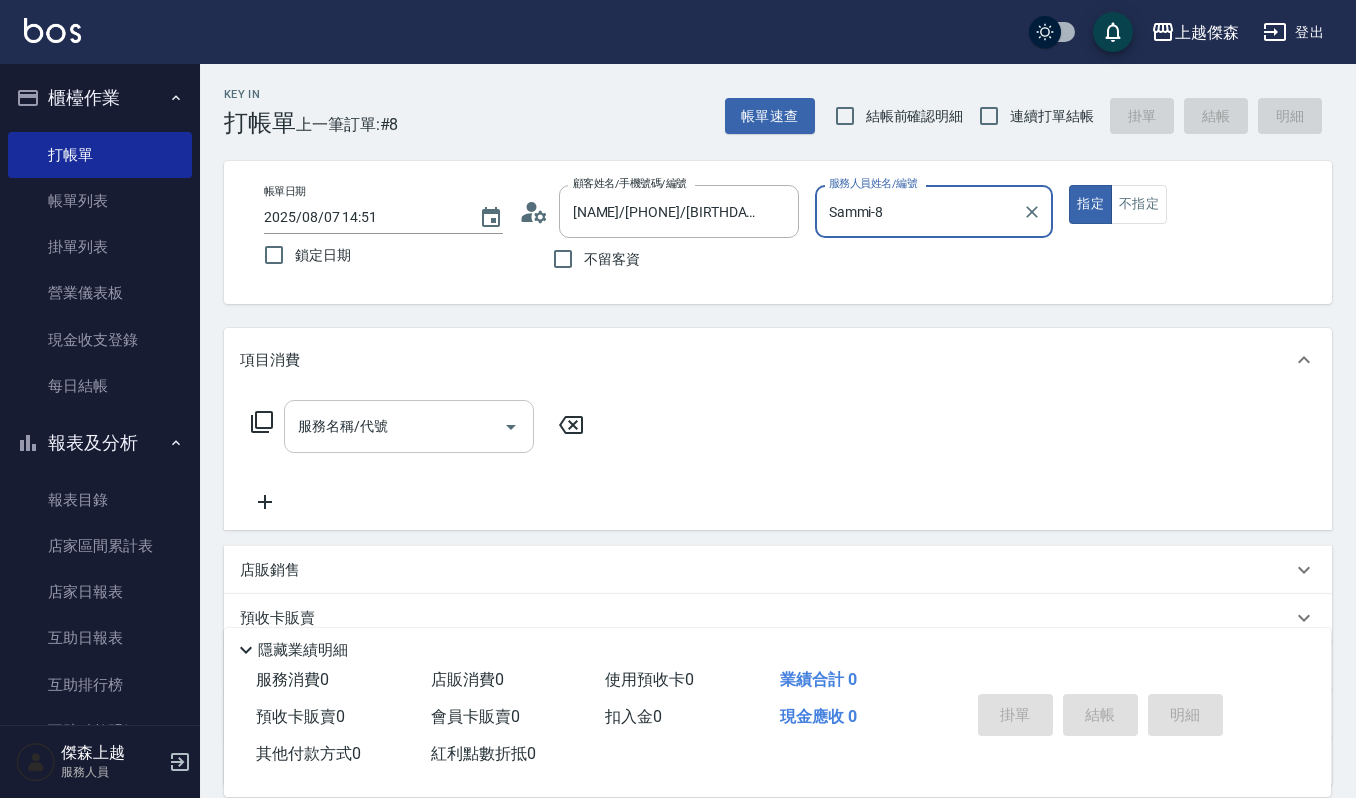 click 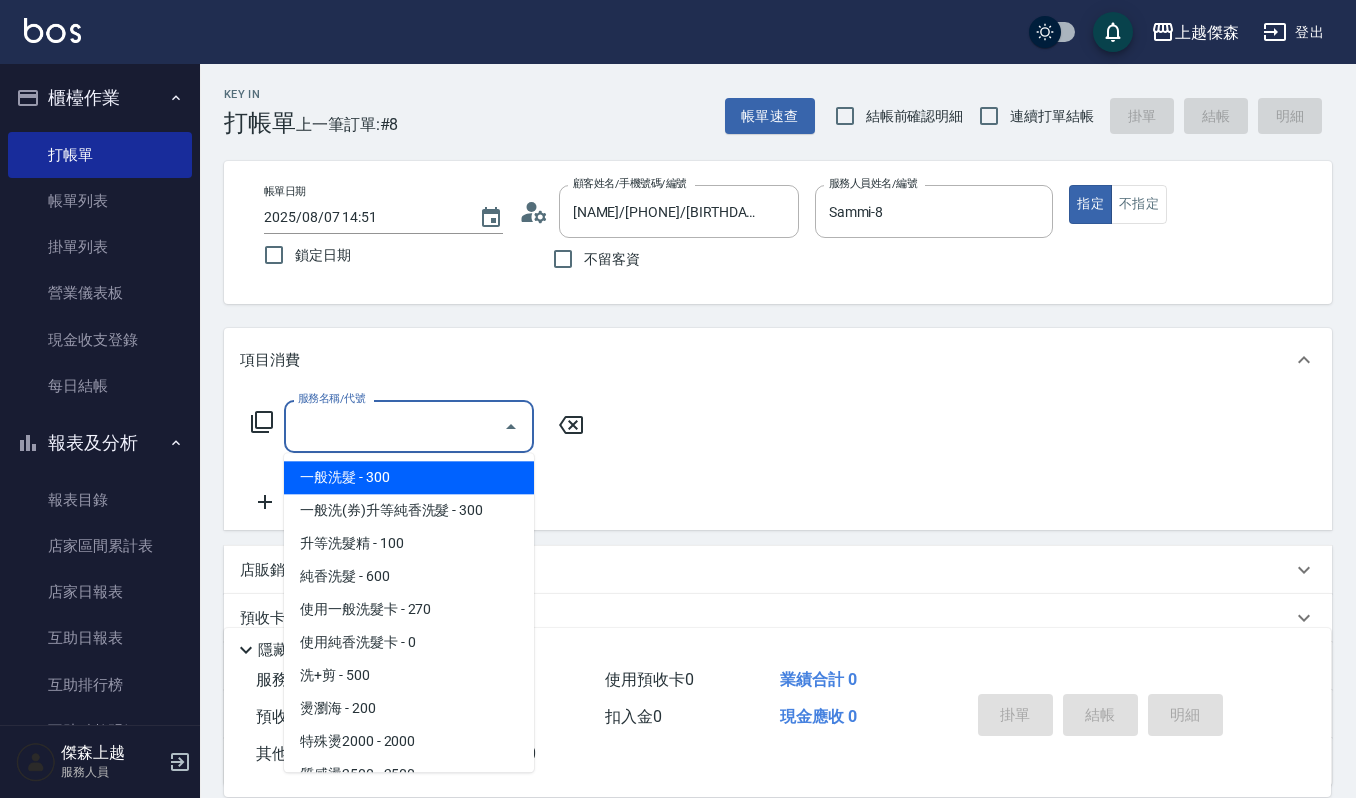 click on "一般洗髮 - 300" at bounding box center (409, 477) 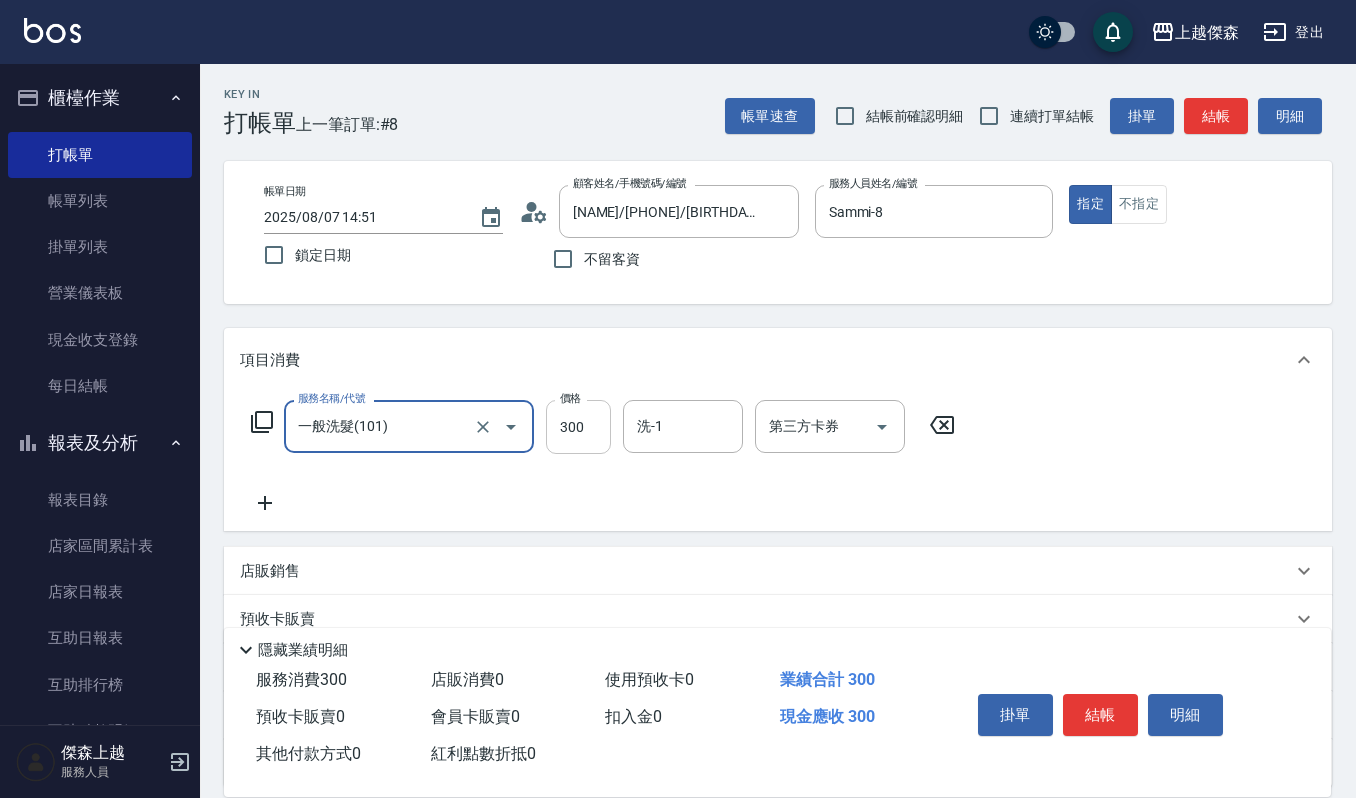 click on "300" at bounding box center (578, 427) 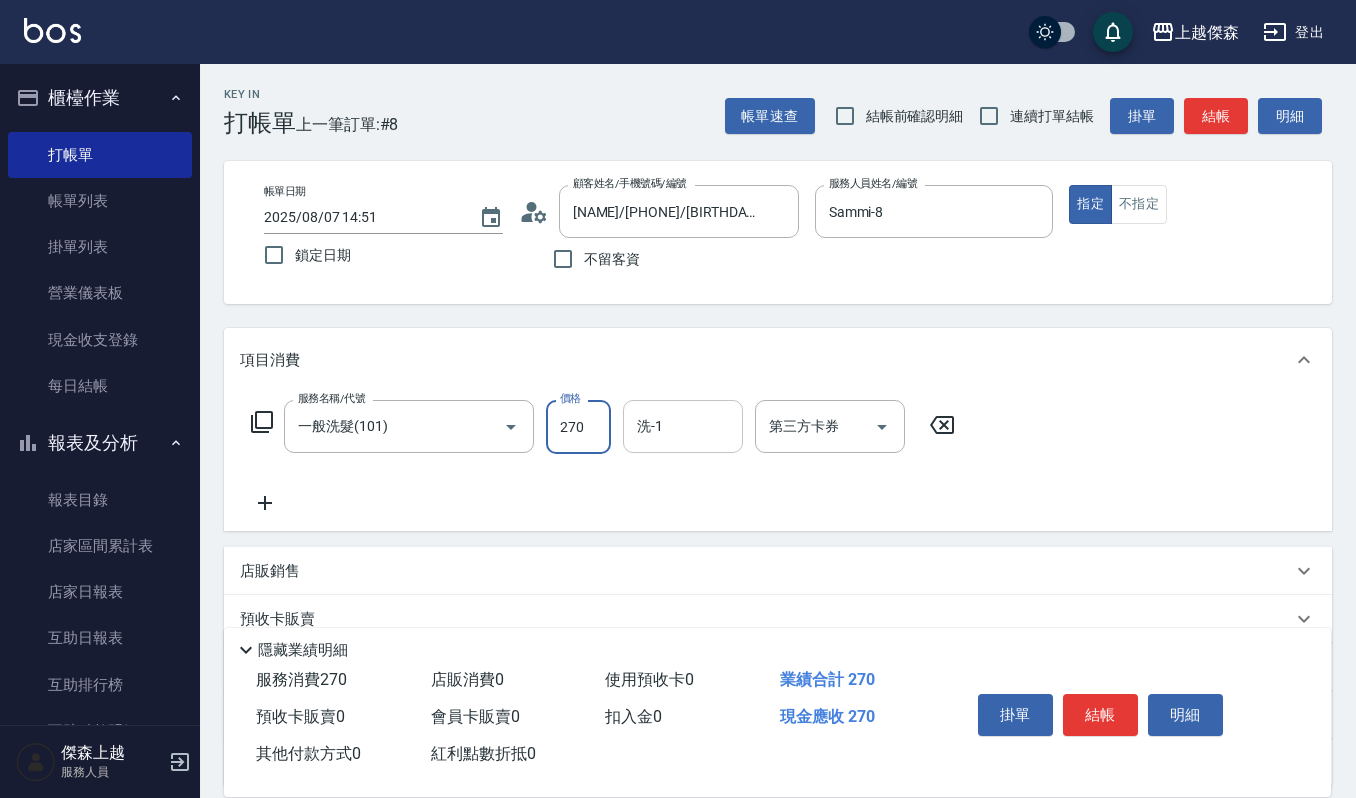 type on "270" 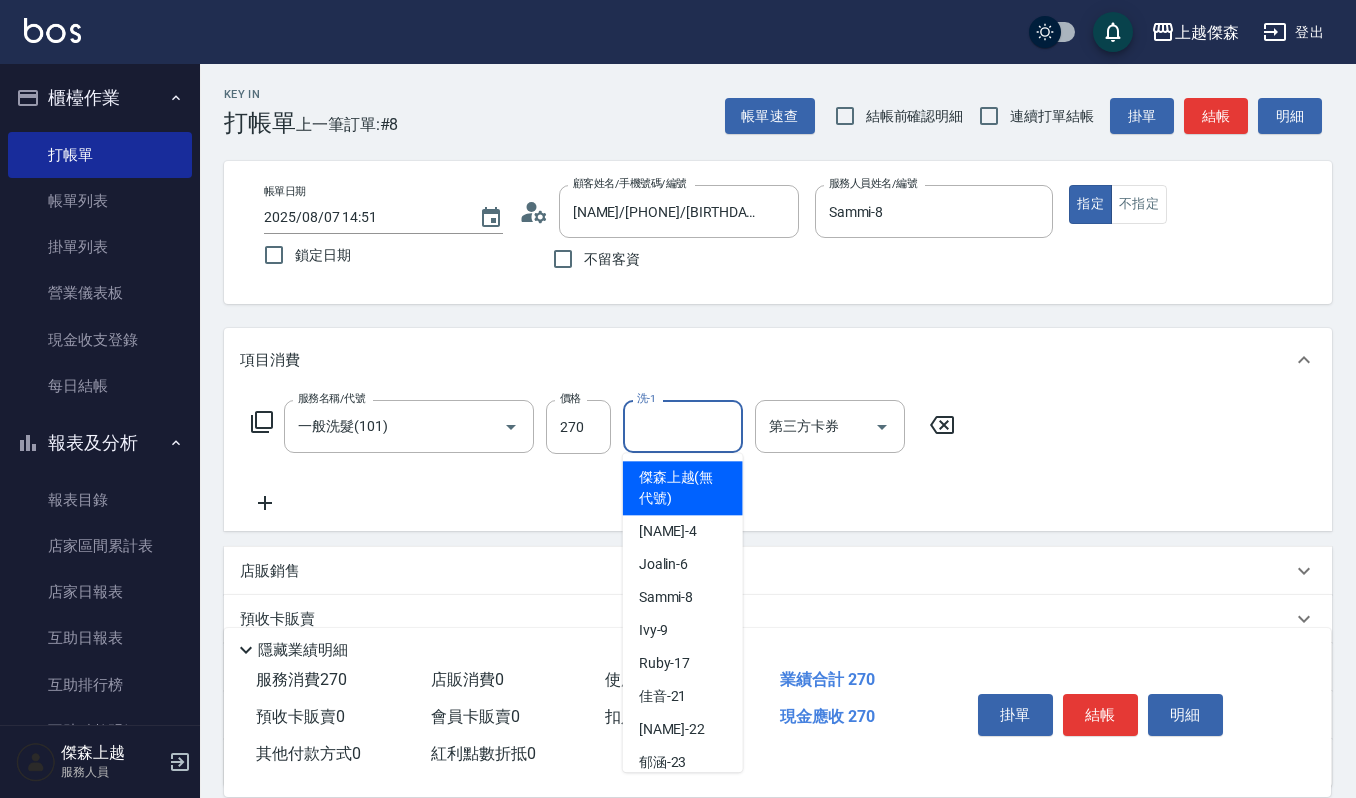 click on "洗-1" at bounding box center (683, 426) 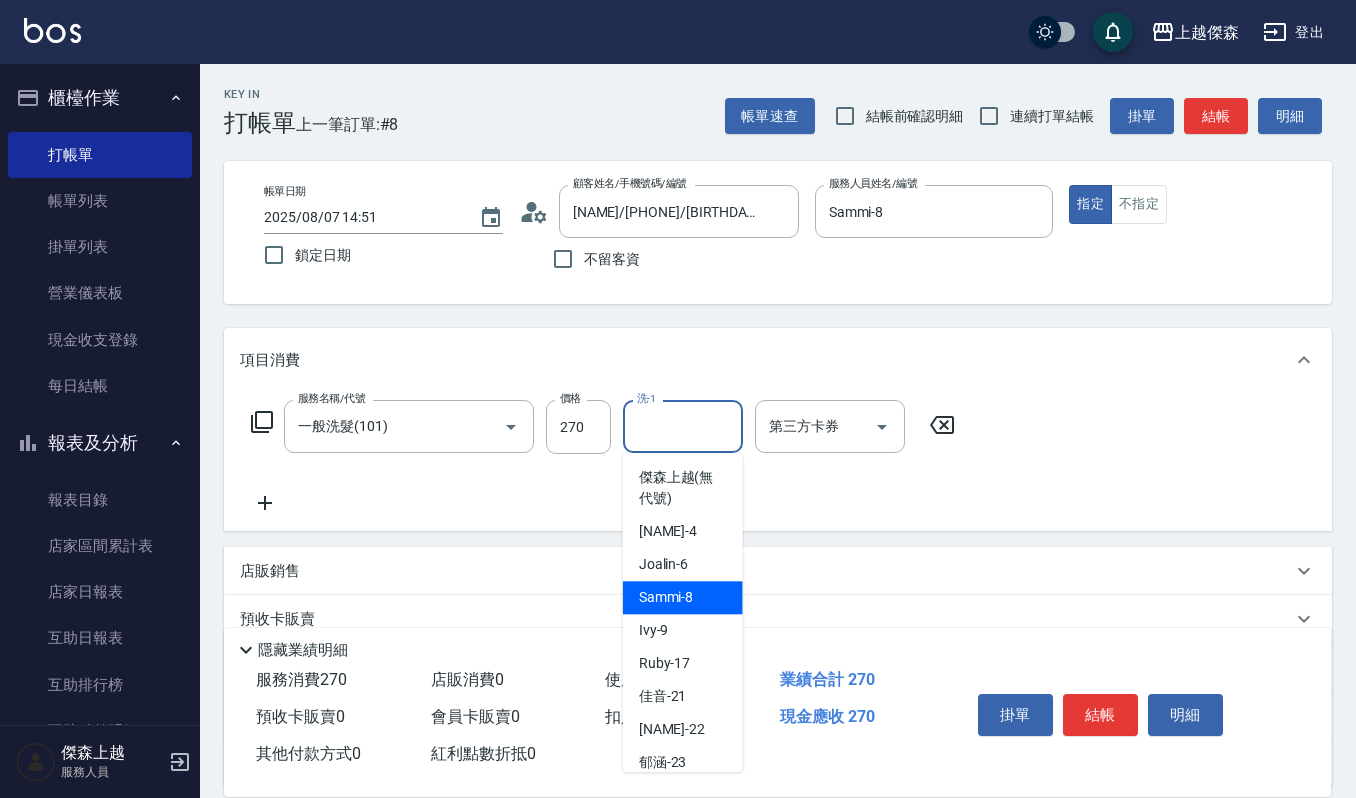 click on "-[NUMBER]" at bounding box center [666, 597] 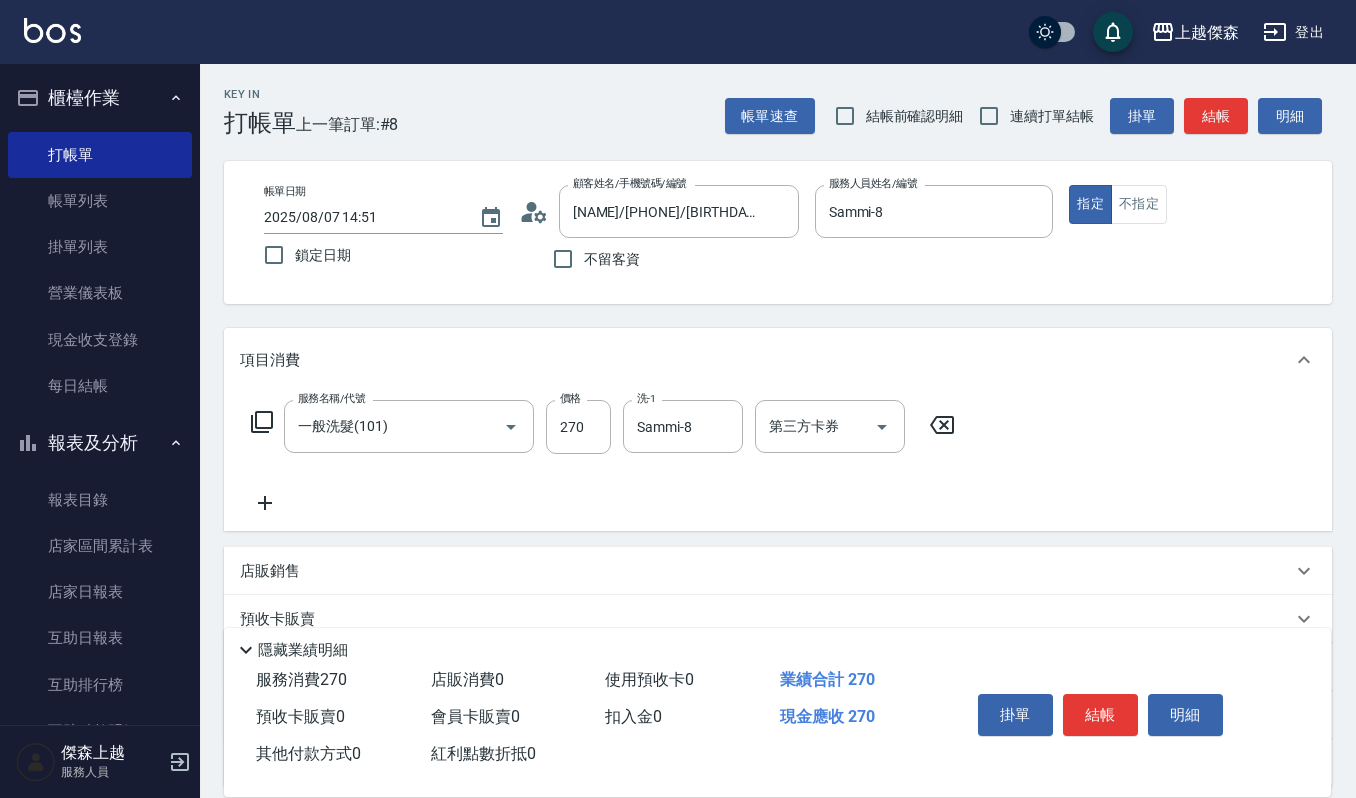 click 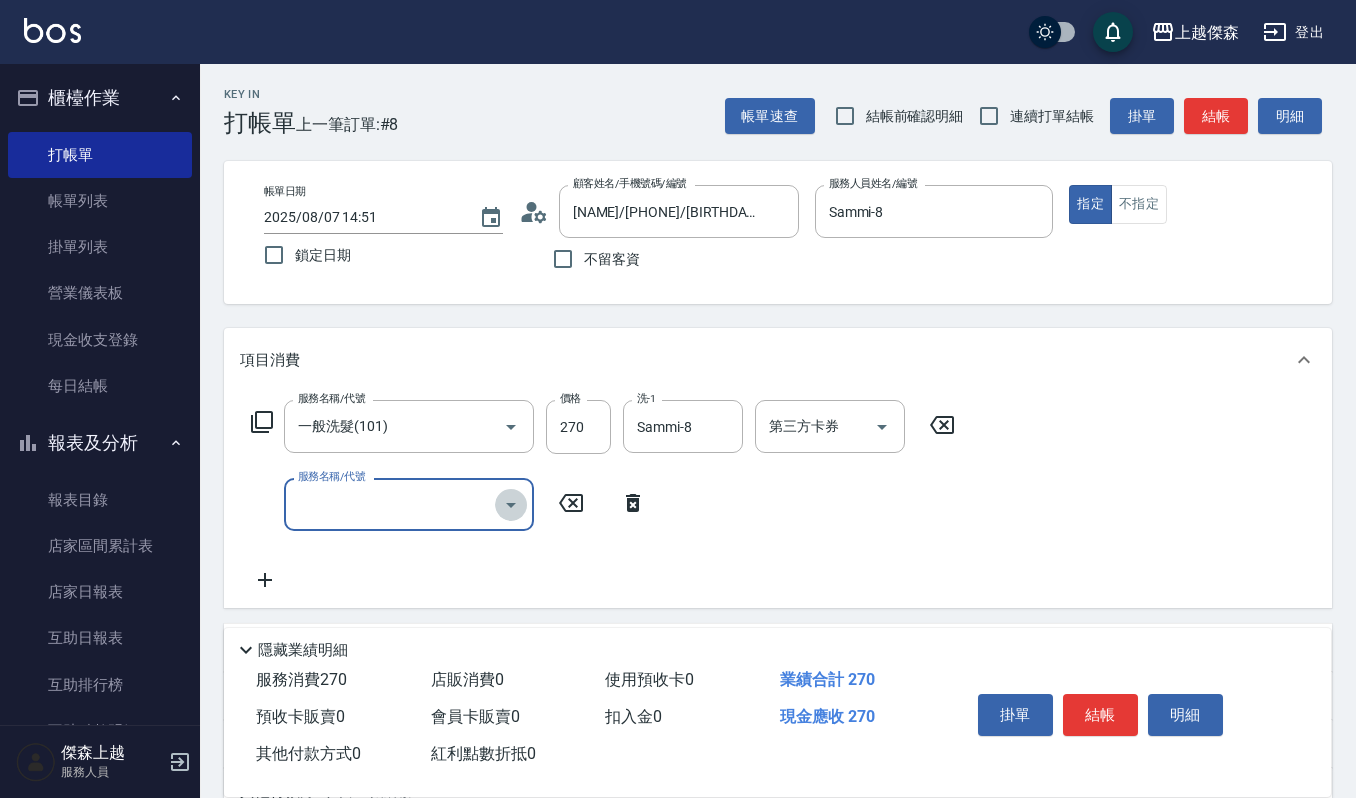 click 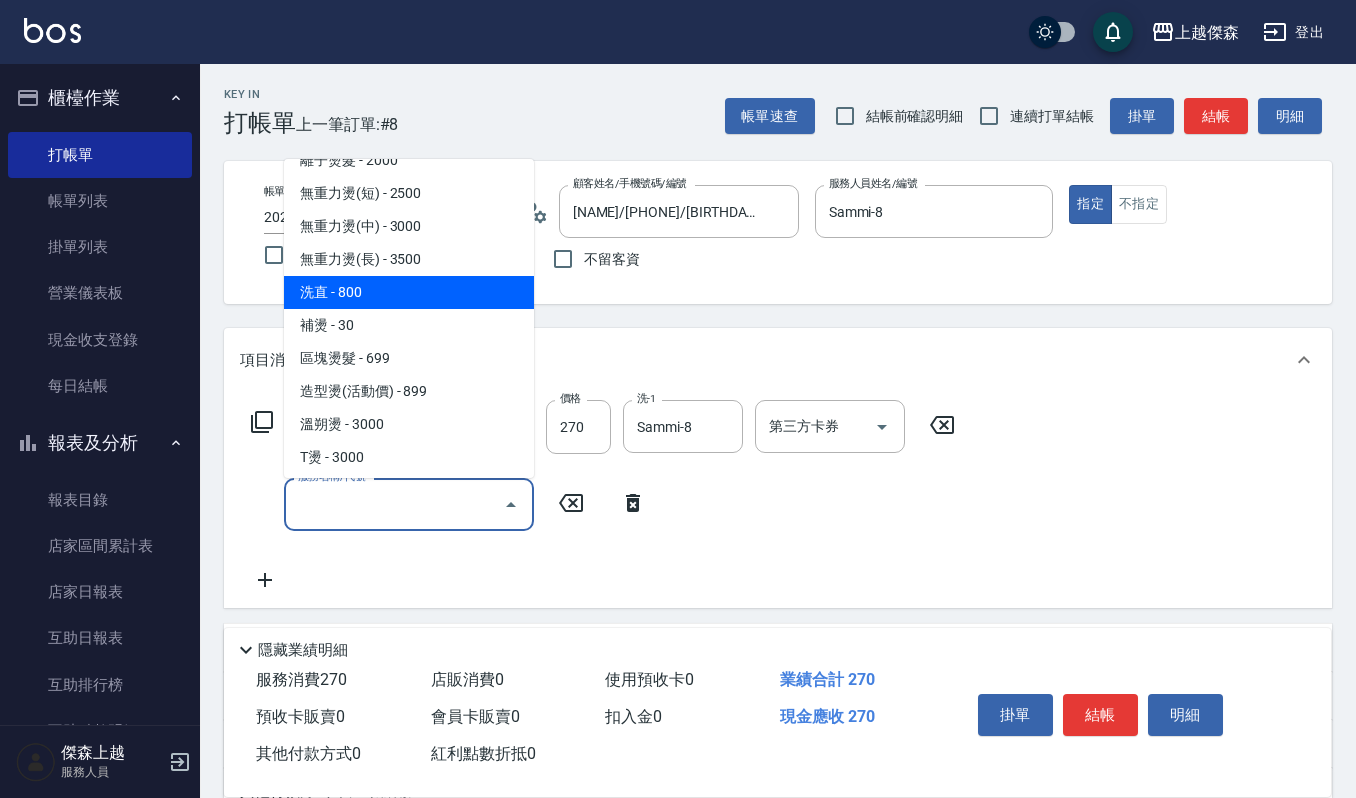 scroll, scrollTop: 400, scrollLeft: 0, axis: vertical 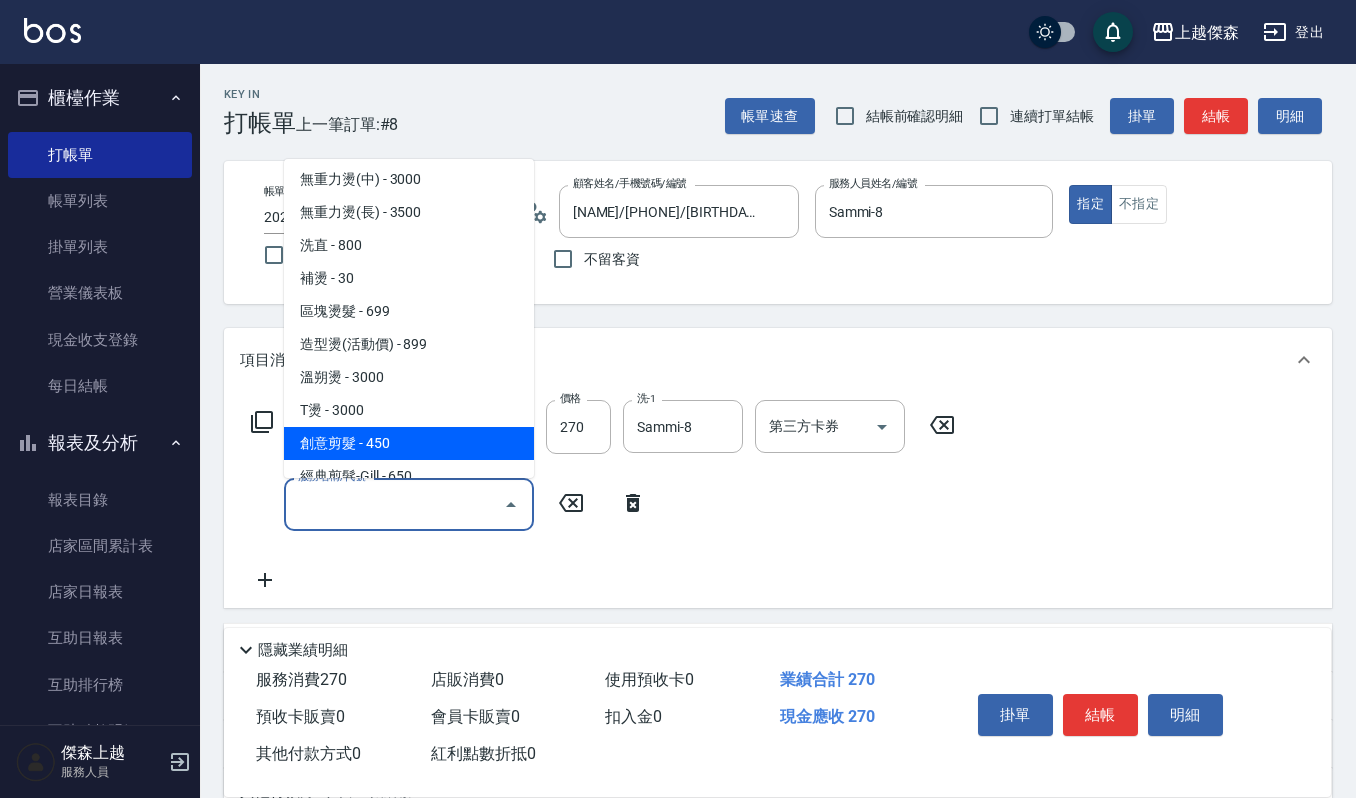 click on "創意剪髮 - 450" at bounding box center (409, 443) 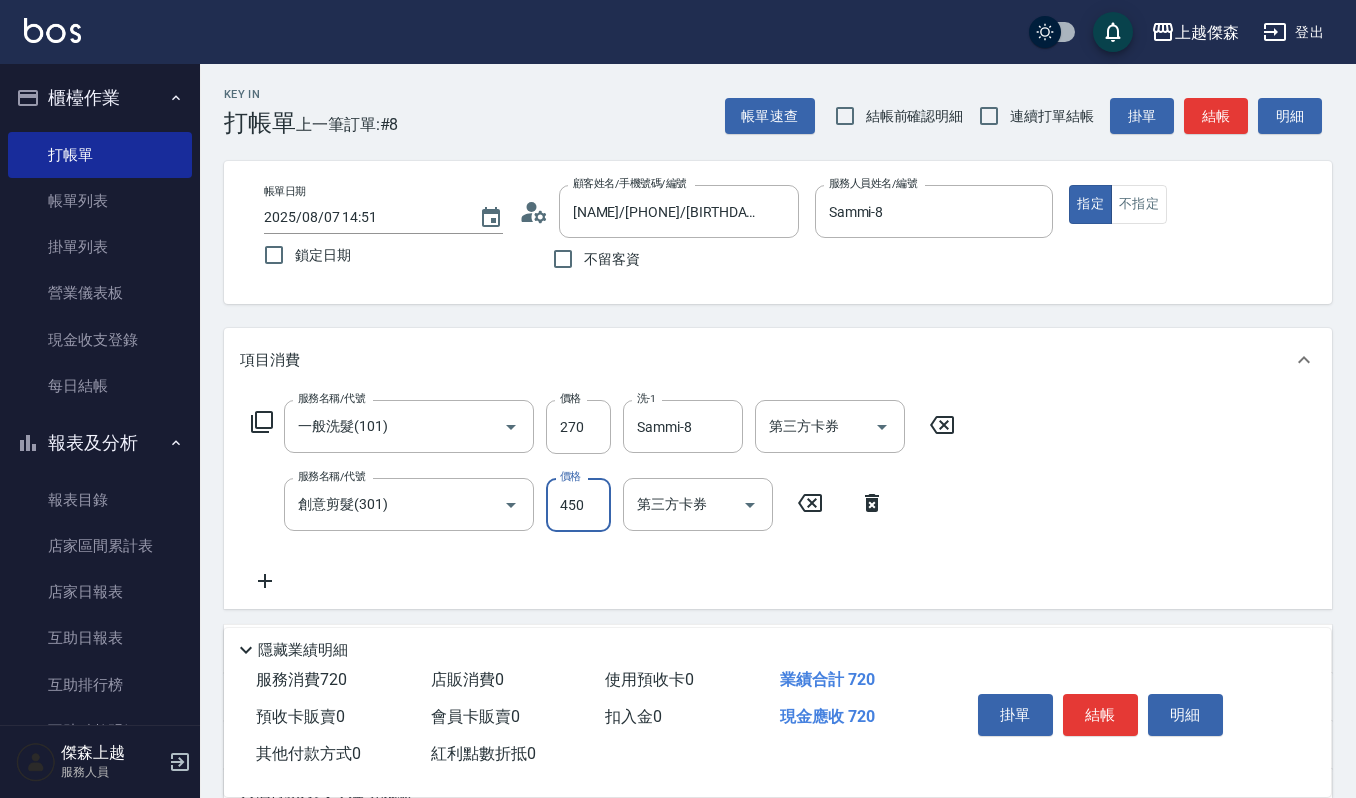 click on "450" at bounding box center [578, 505] 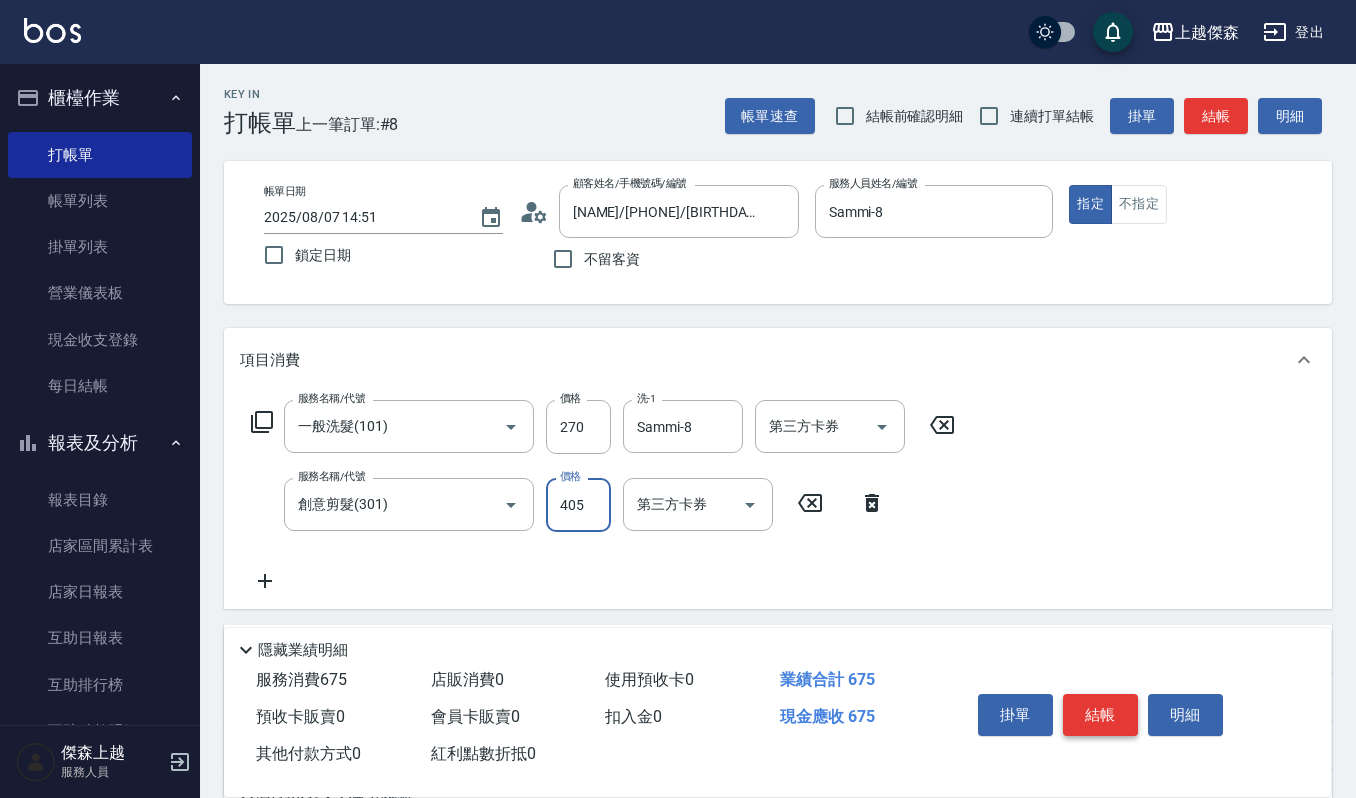 type on "405" 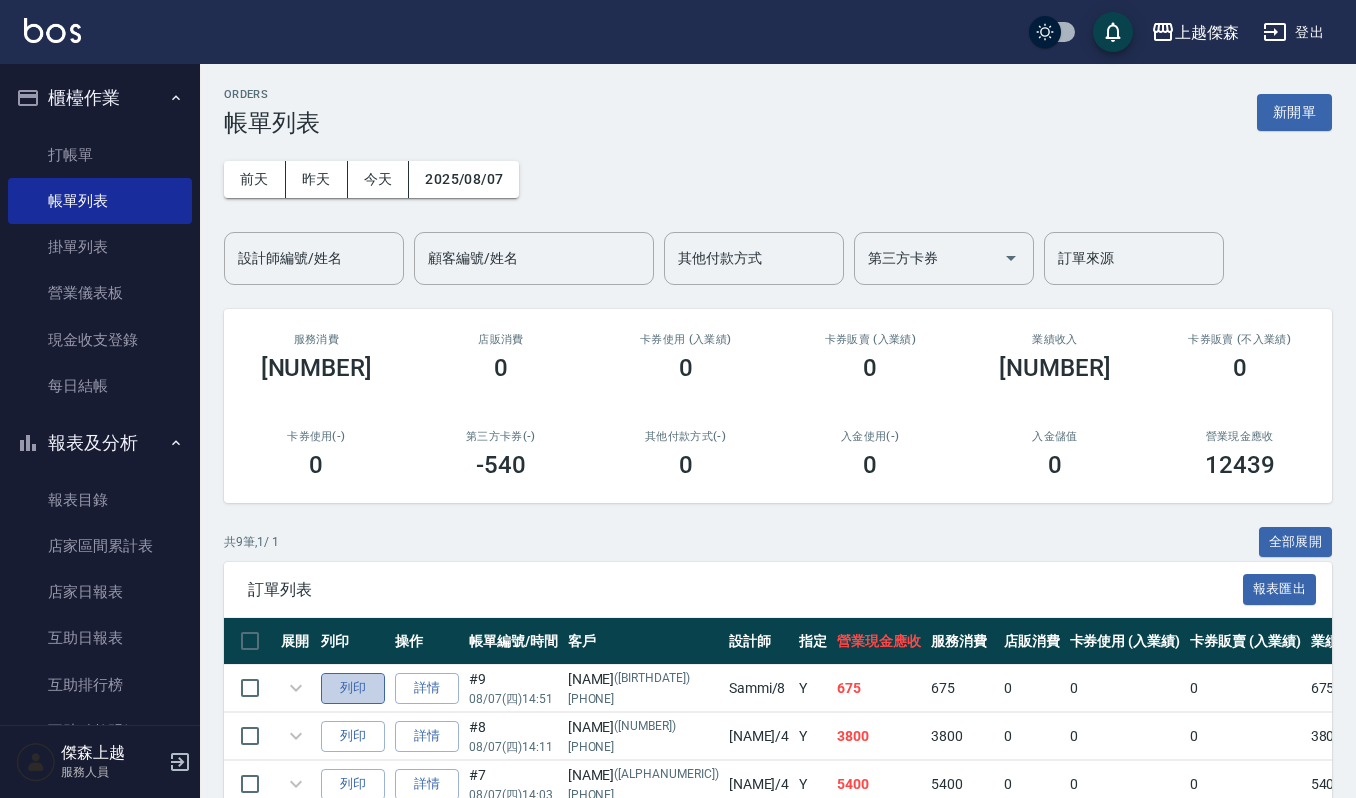 click on "列印" at bounding box center (353, 688) 